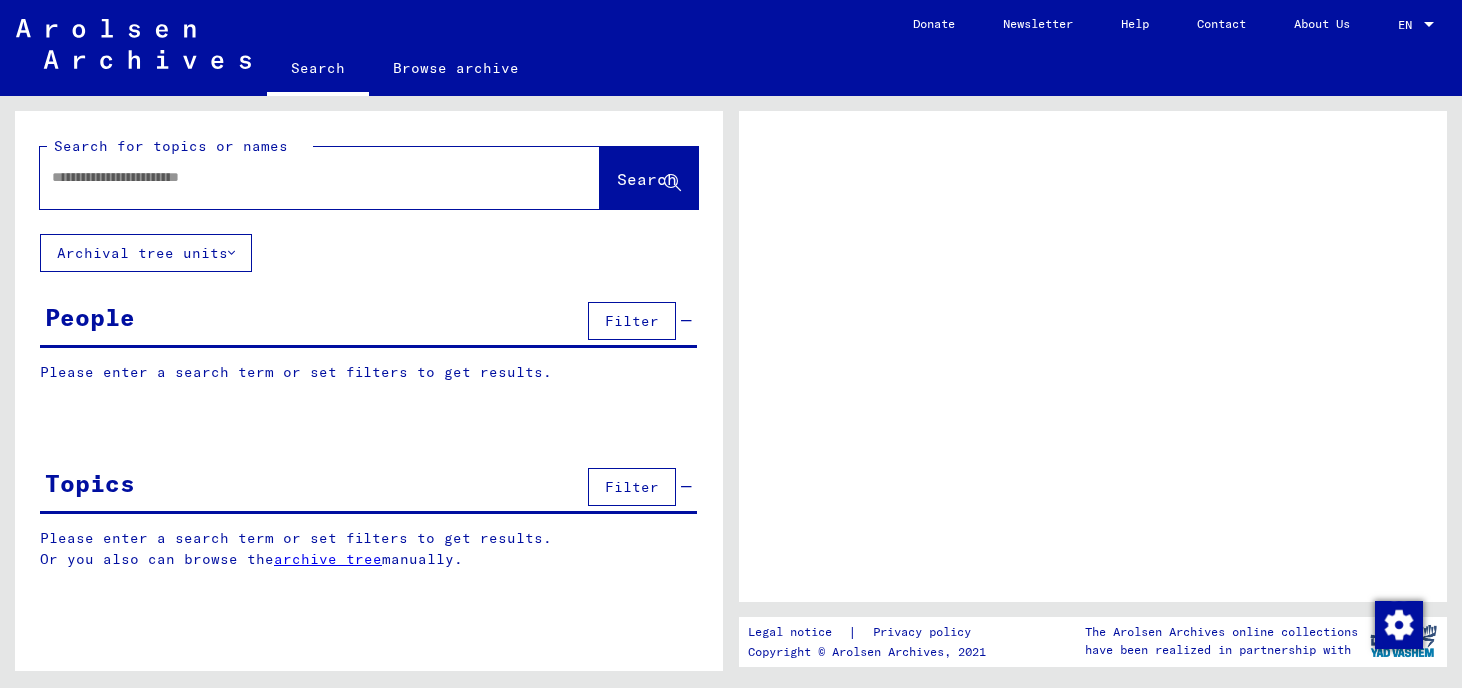 scroll, scrollTop: 0, scrollLeft: 0, axis: both 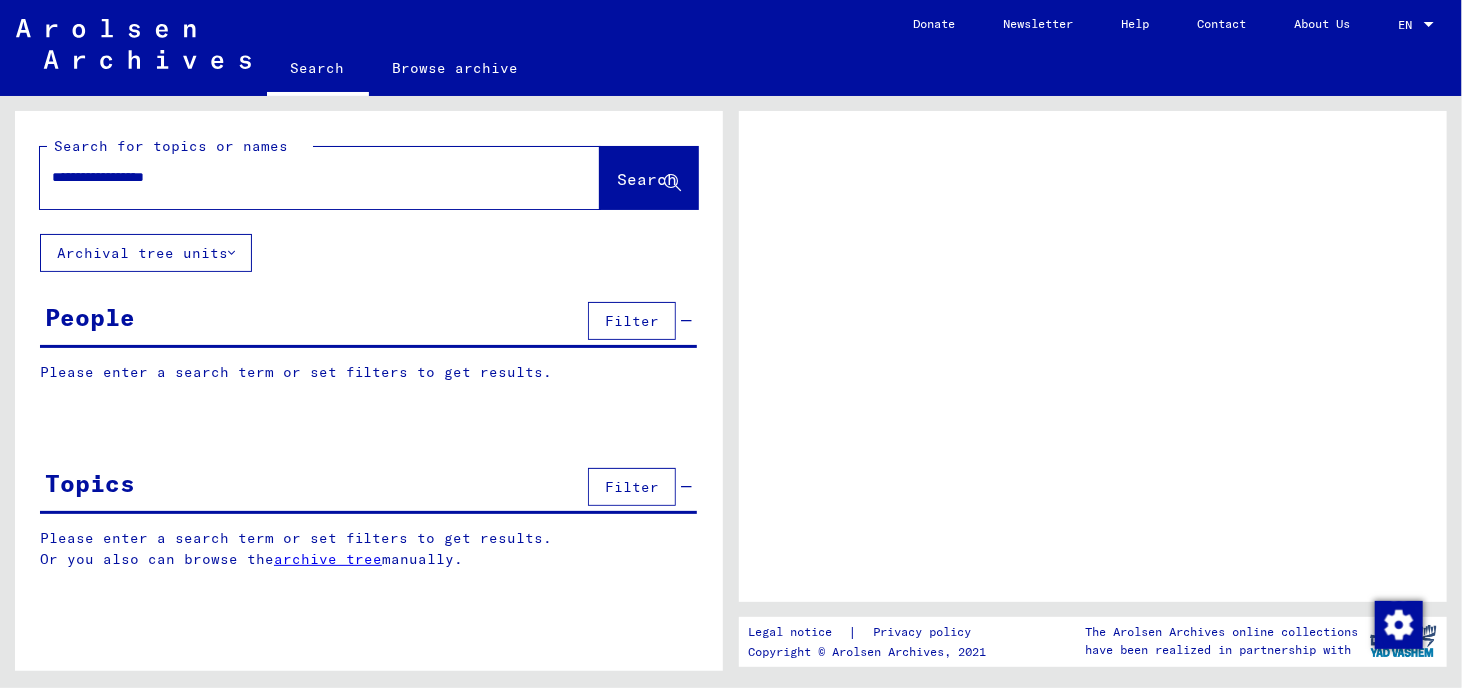 type on "**********" 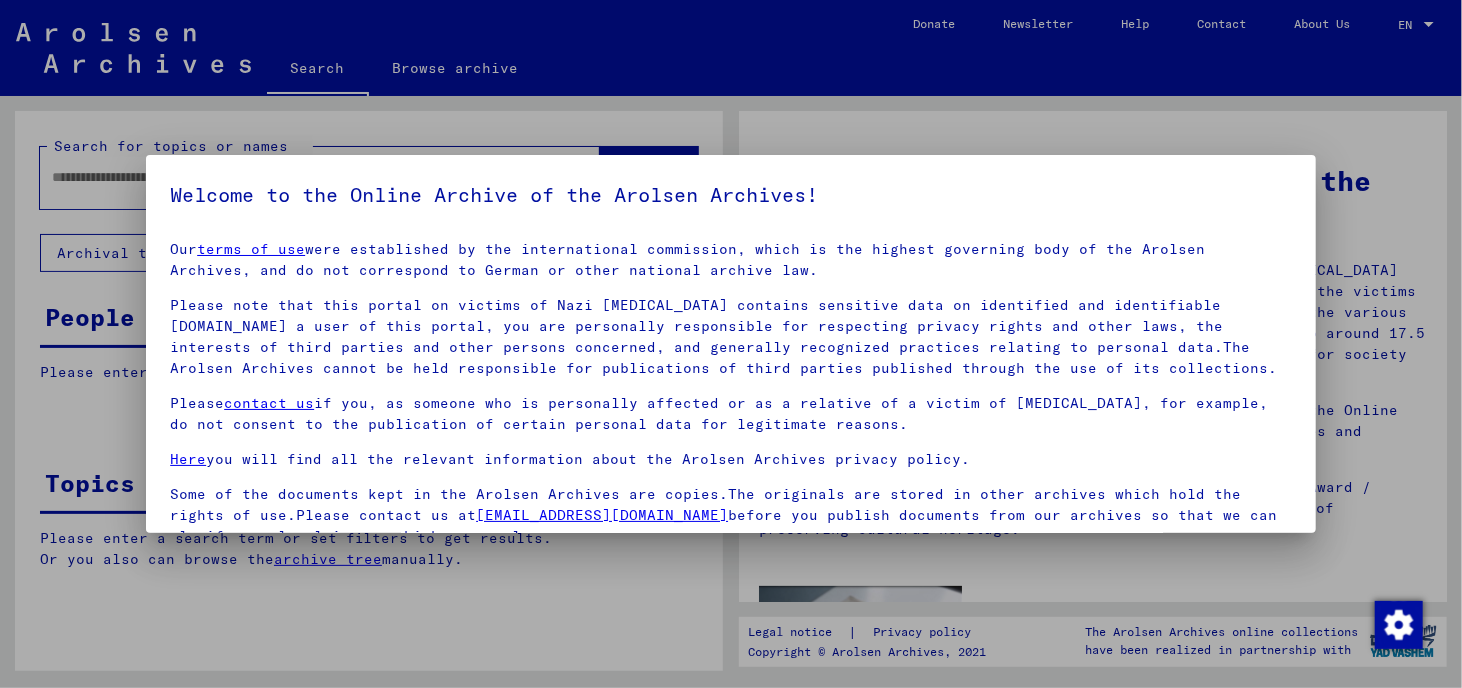 scroll, scrollTop: 8, scrollLeft: 0, axis: vertical 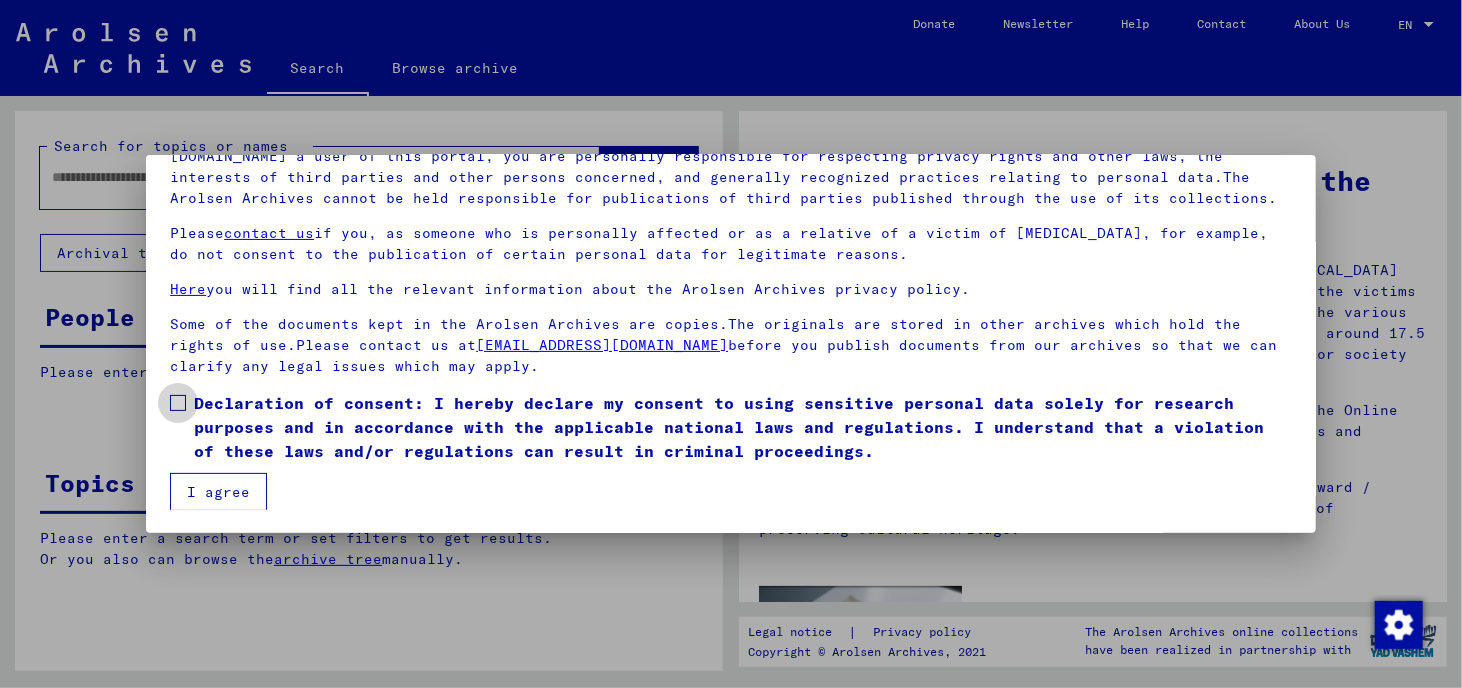 click on "Declaration of consent: I hereby declare my consent to using sensitive personal data solely for research purposes and in accordance with the applicable national laws and regulations. I understand that a violation of these laws and/or regulations can result in criminal proceedings." at bounding box center (731, 427) 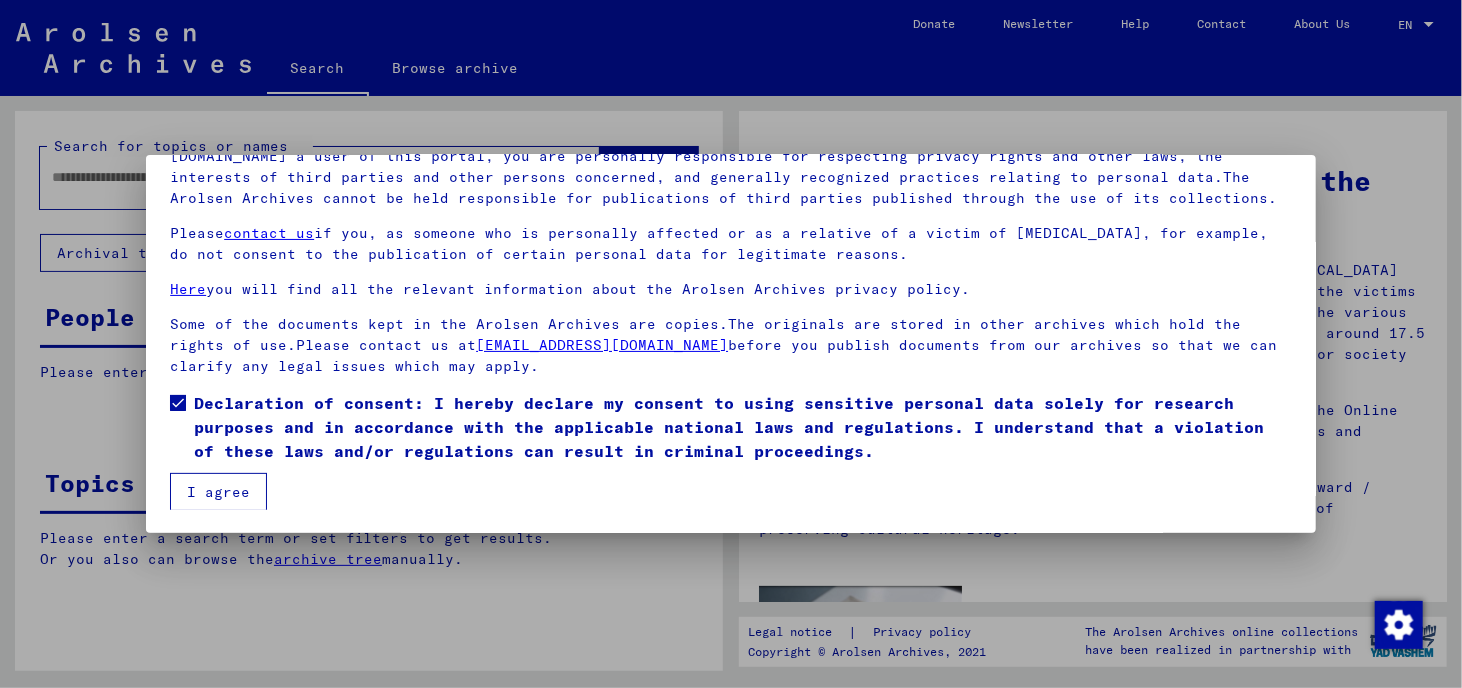 click on "I agree" at bounding box center [218, 492] 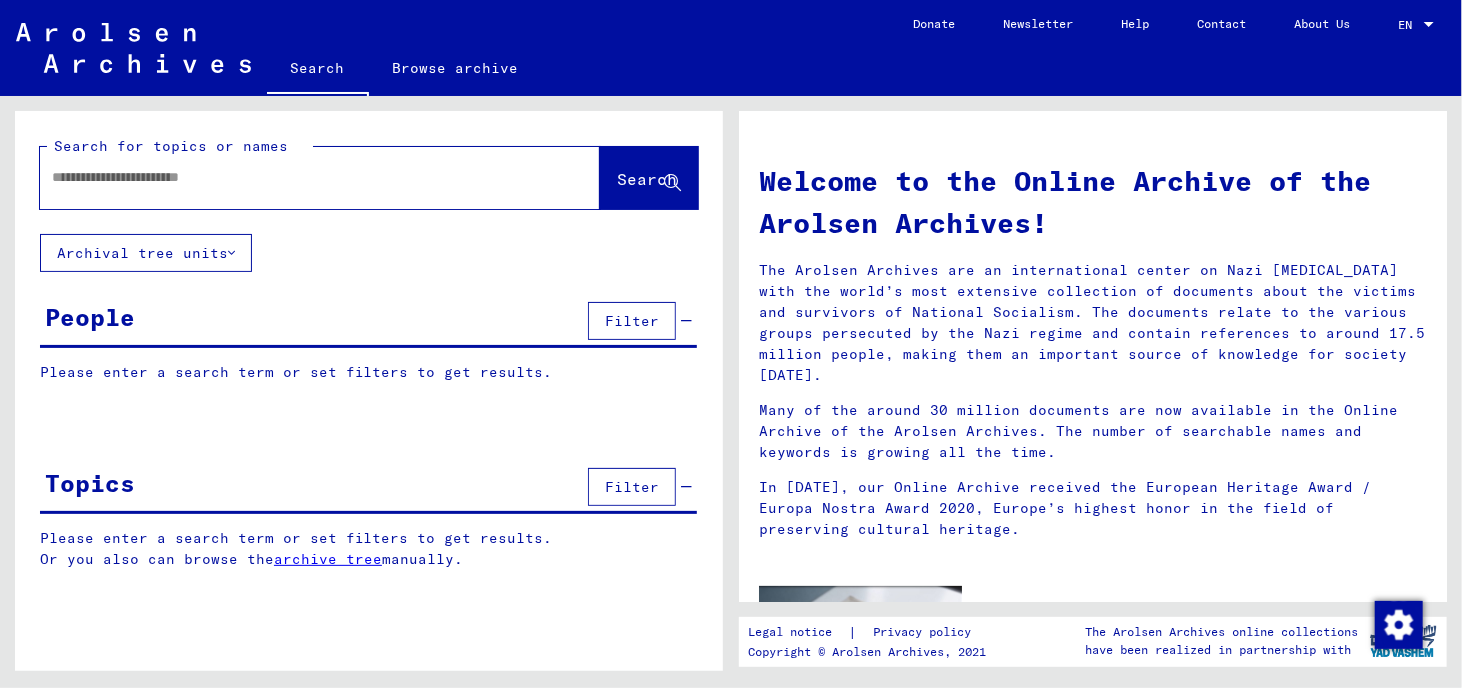 click at bounding box center [296, 177] 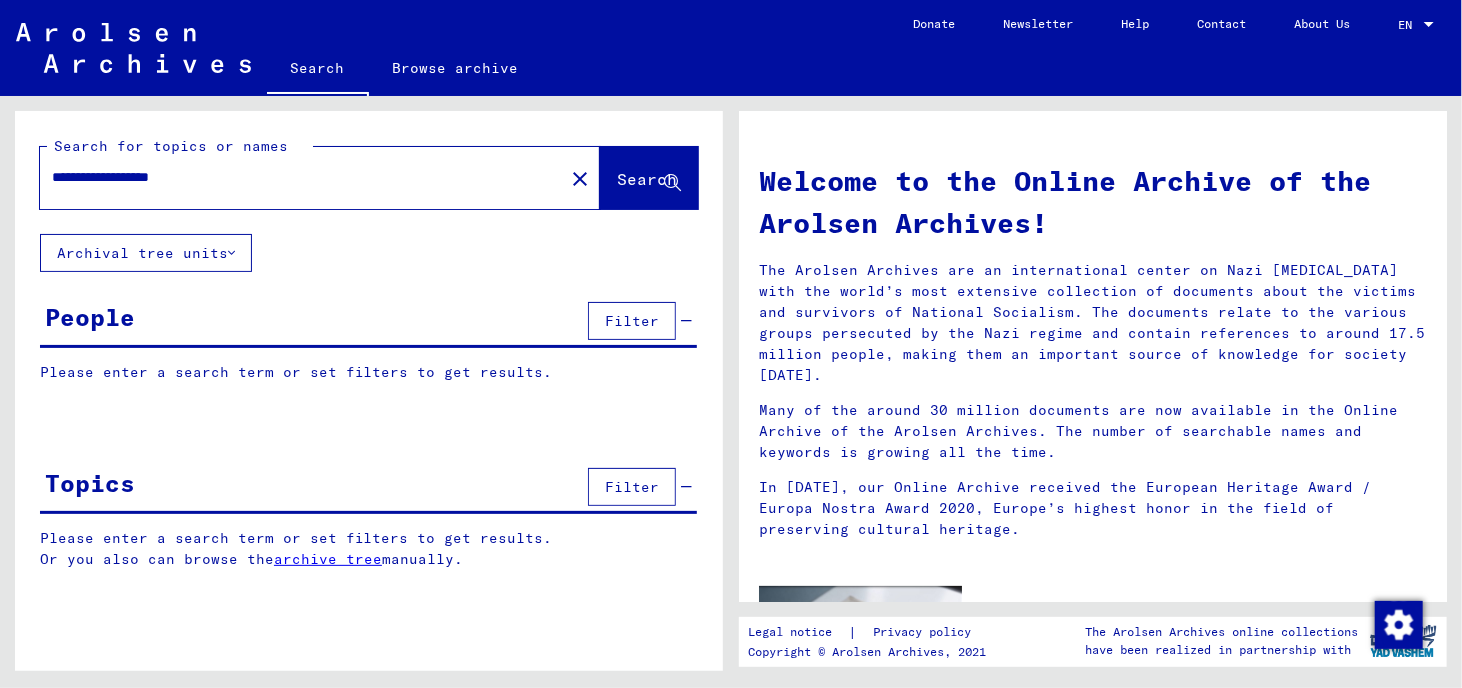 click on "Search" 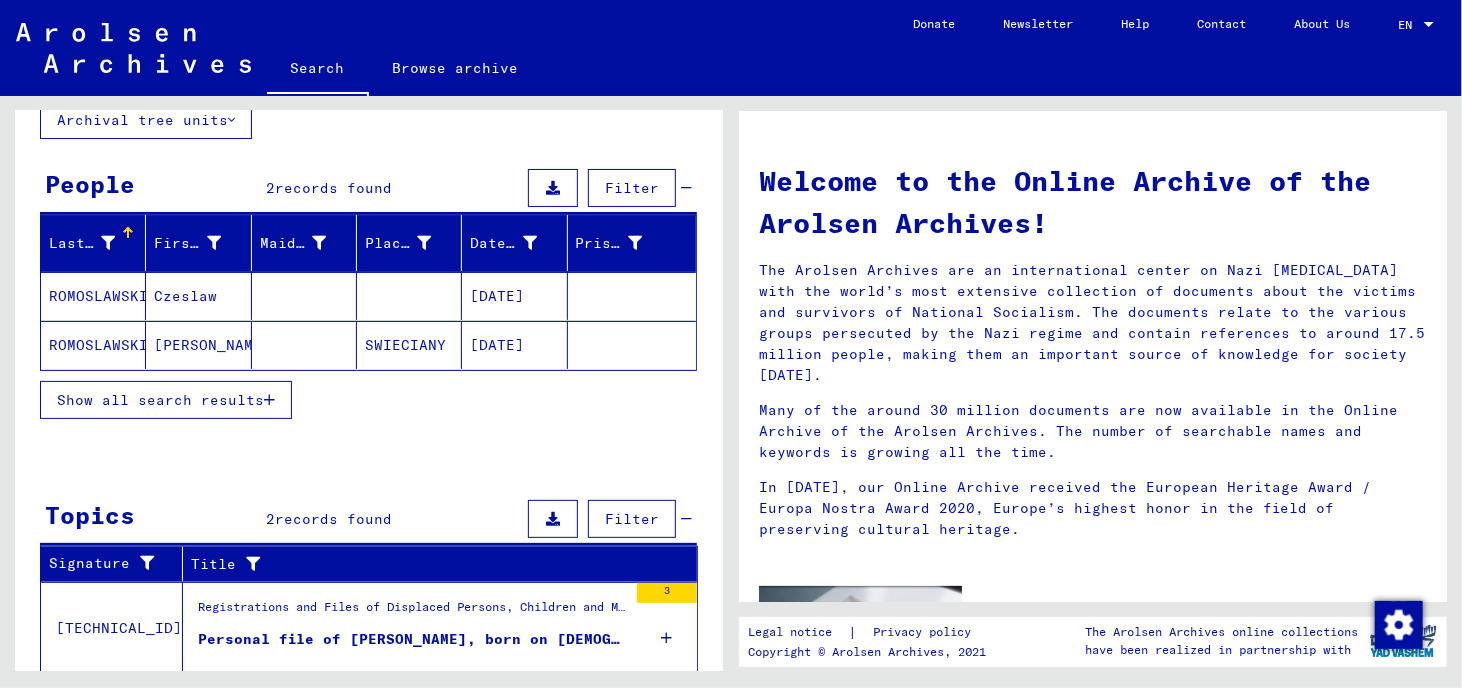 scroll, scrollTop: 100, scrollLeft: 0, axis: vertical 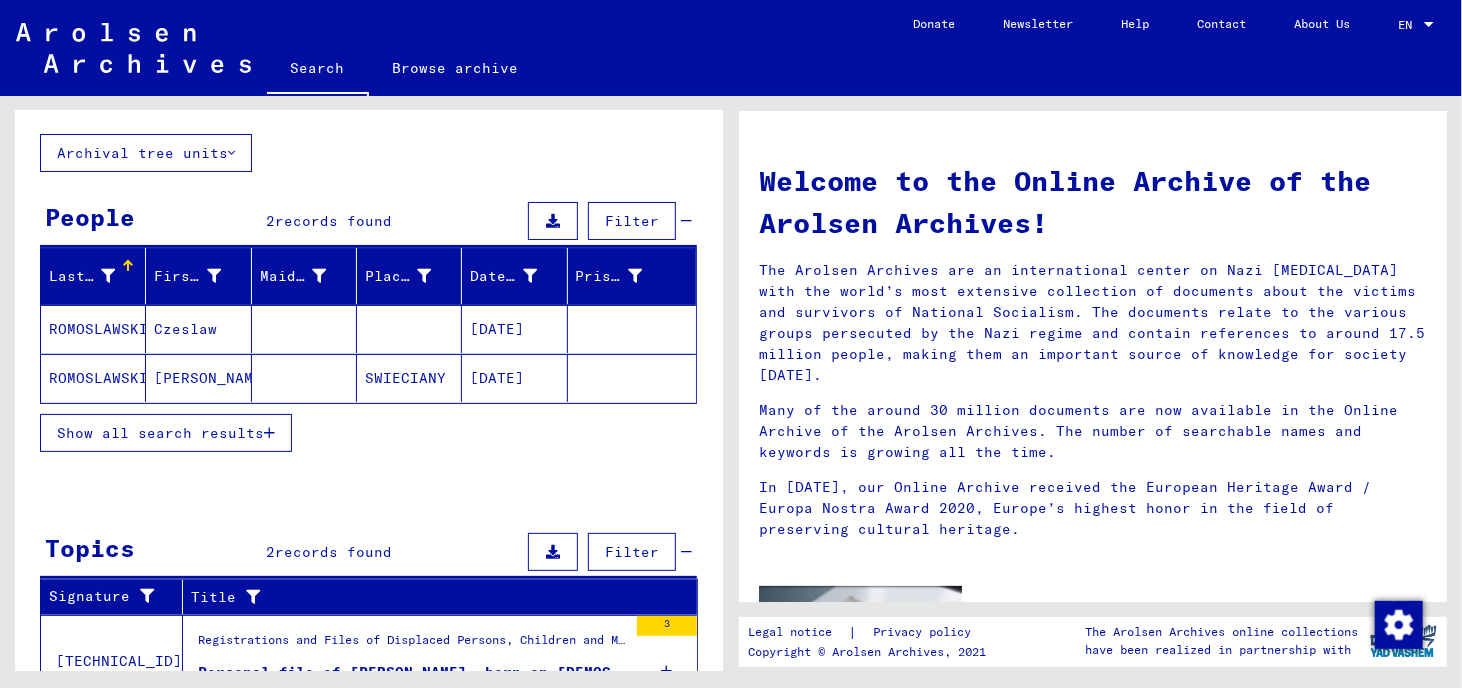 click on "ROMOSLAWSKI" at bounding box center (93, 378) 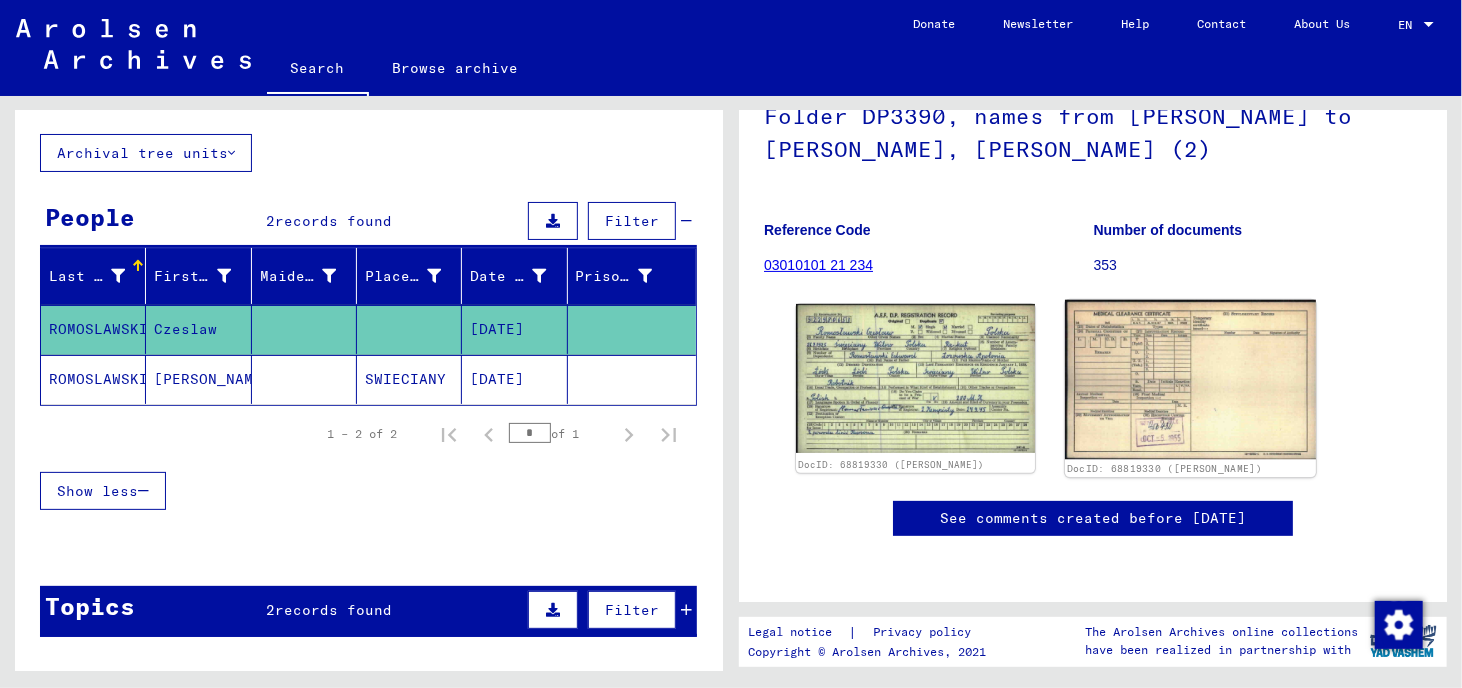 scroll, scrollTop: 204, scrollLeft: 0, axis: vertical 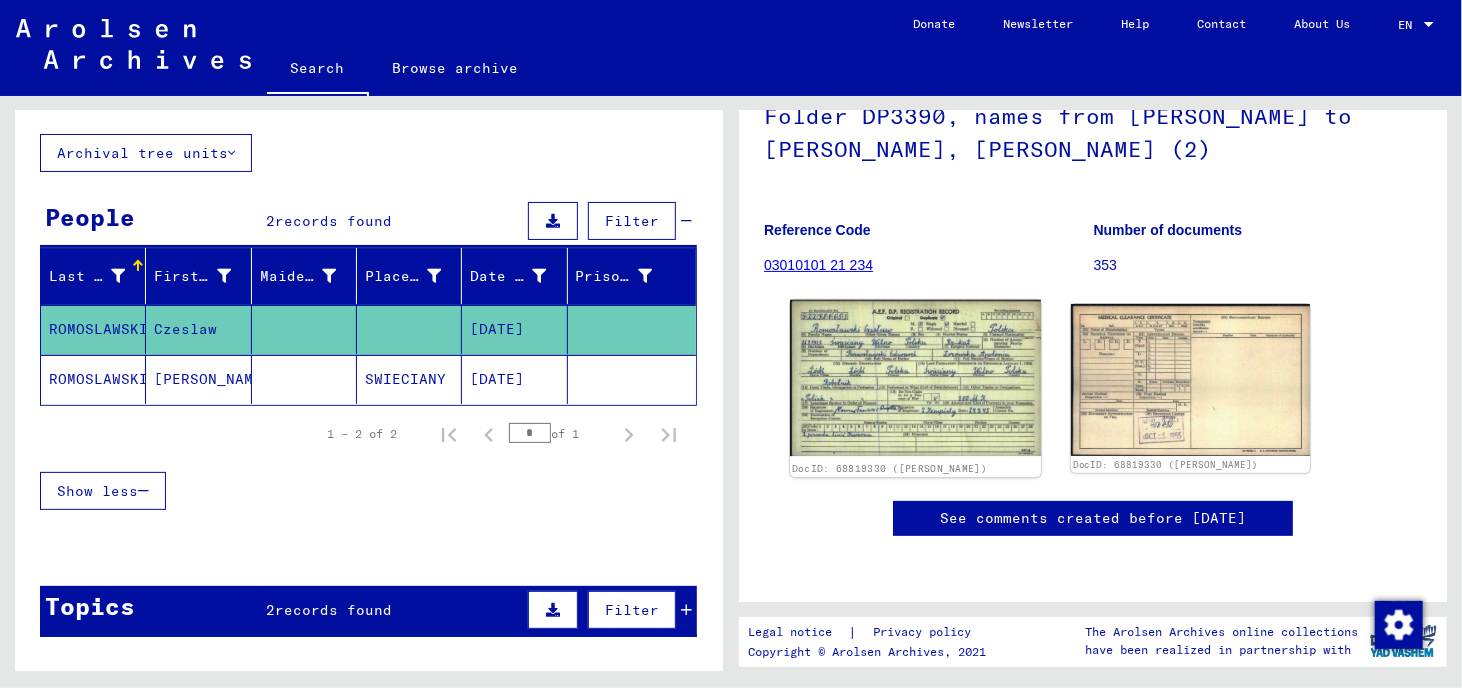 click 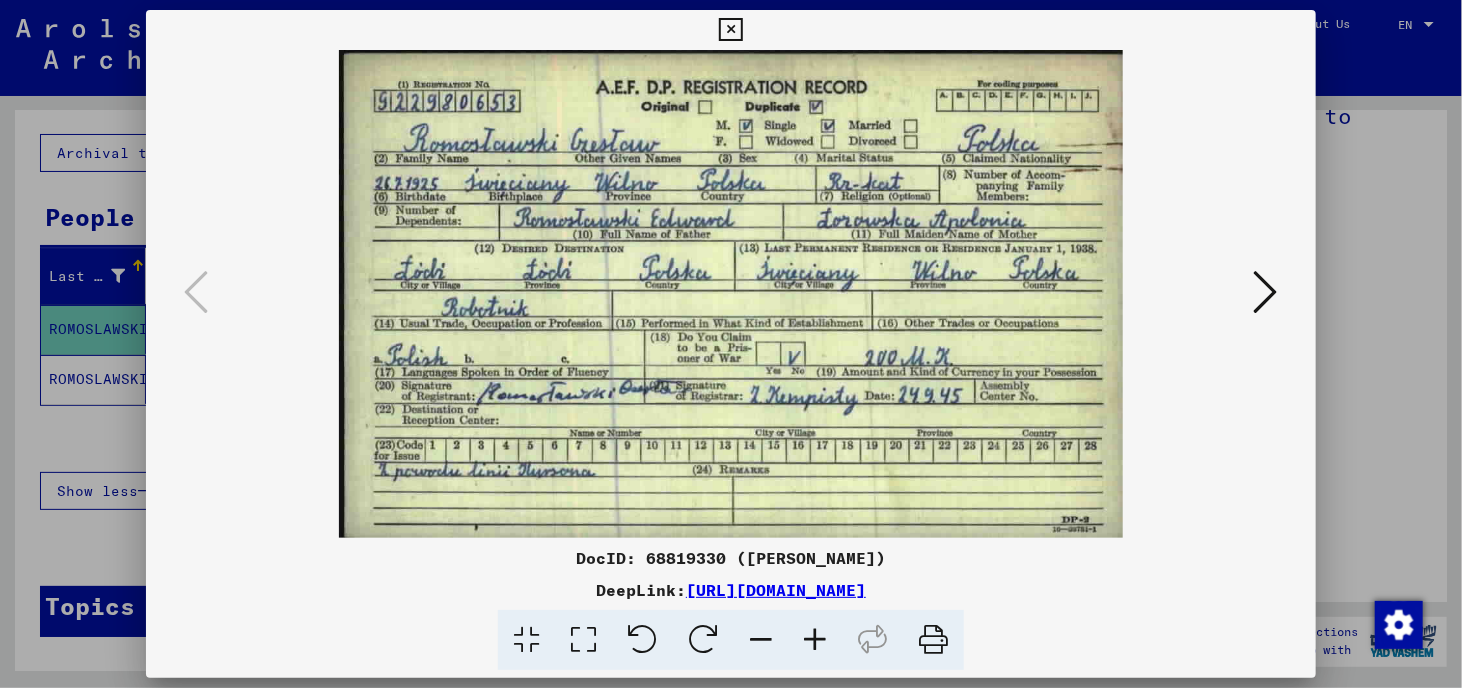scroll, scrollTop: 0, scrollLeft: 0, axis: both 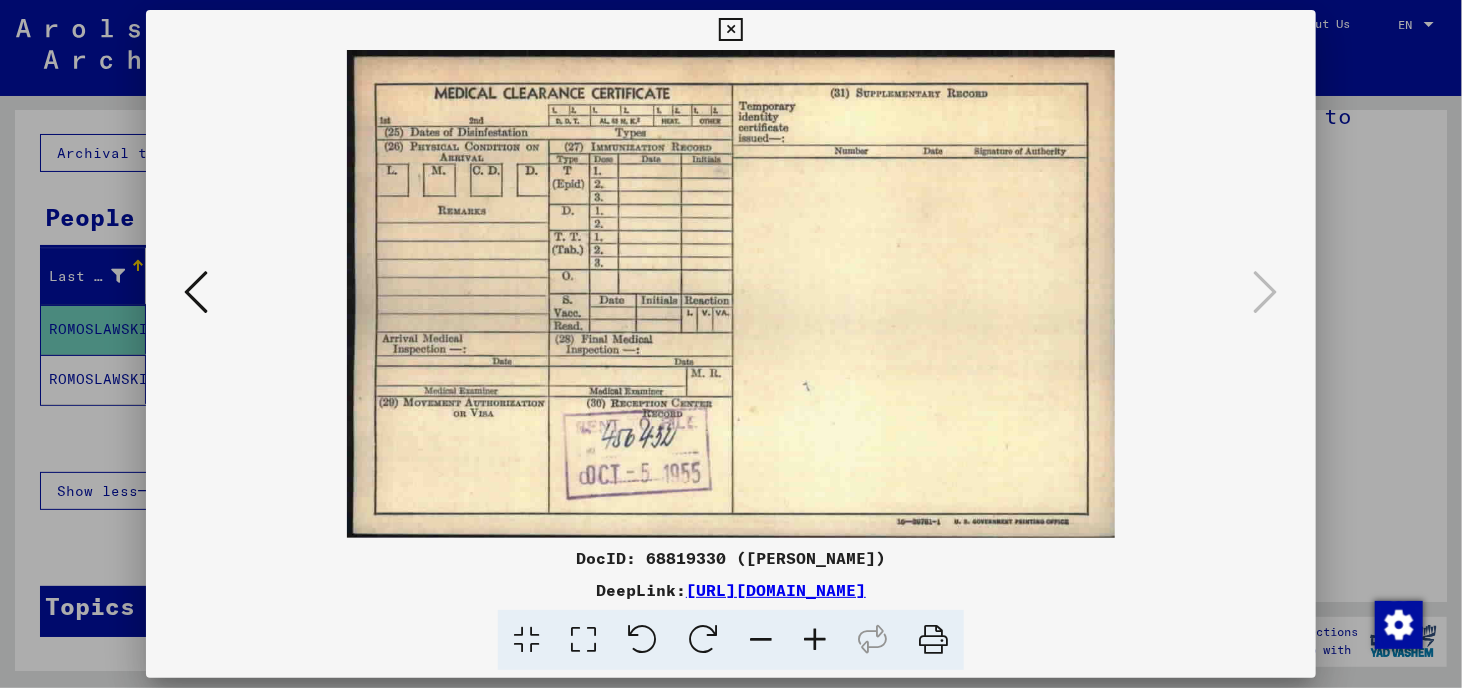 click at bounding box center (731, 294) 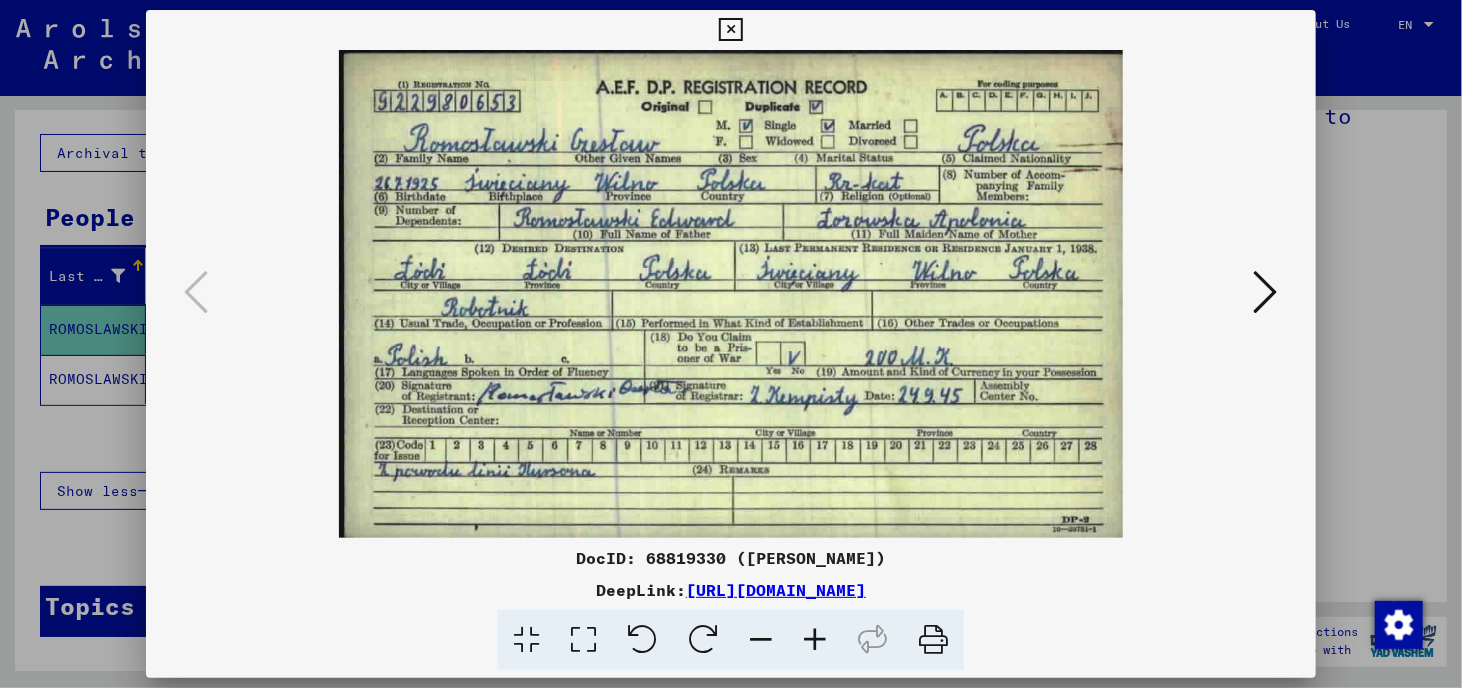 click at bounding box center [933, 640] 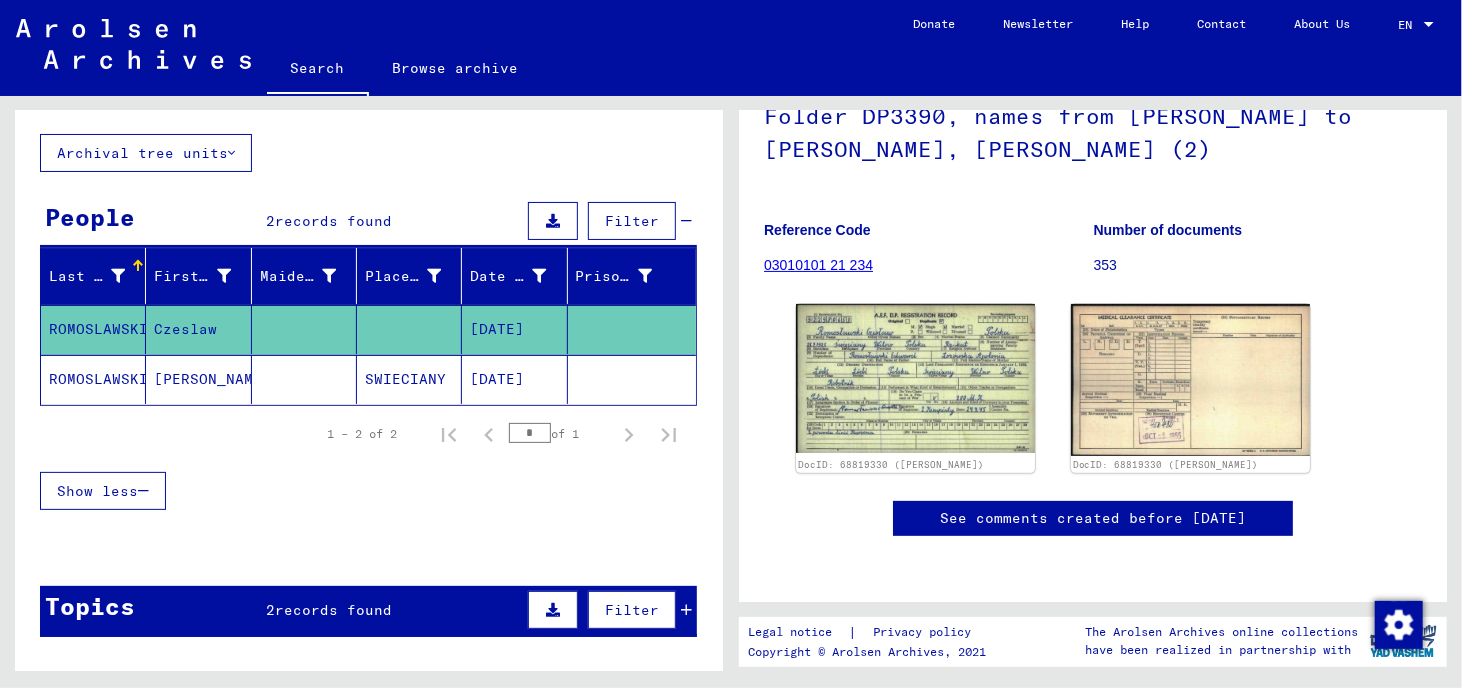 click 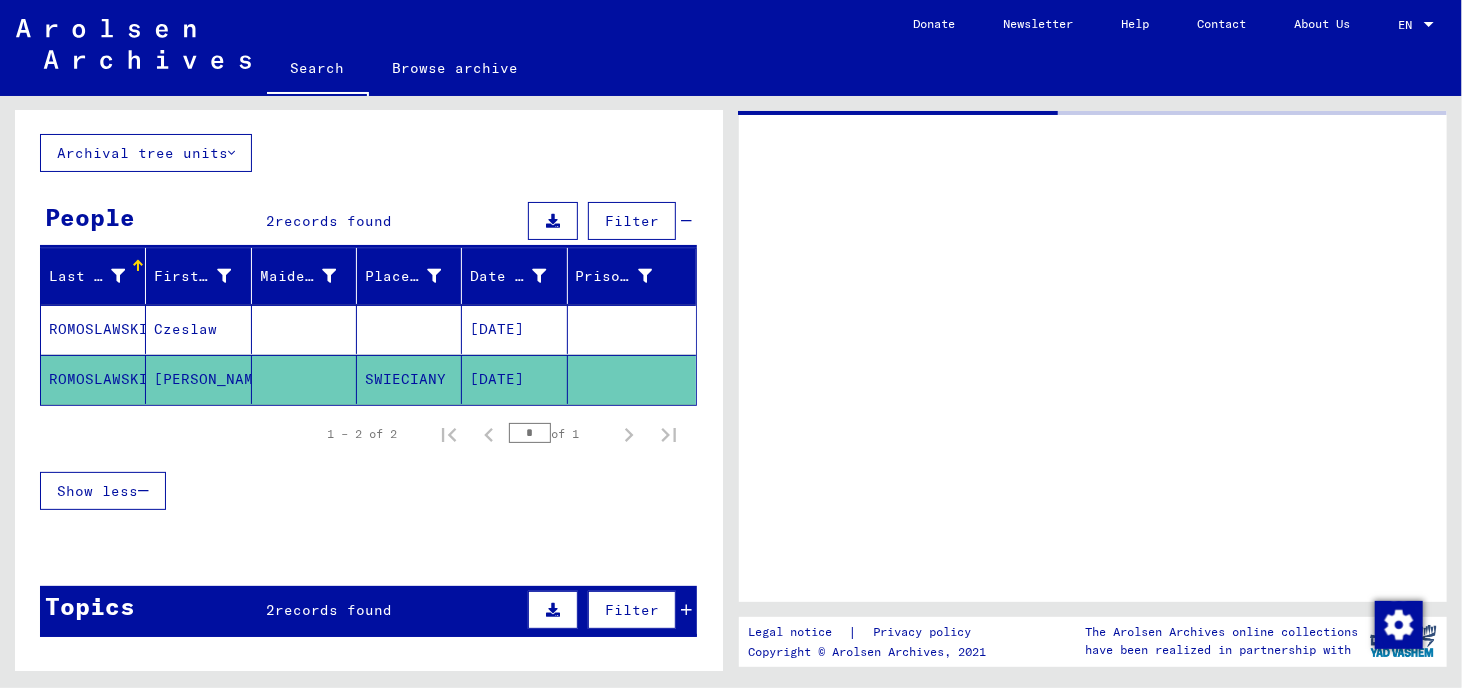 scroll, scrollTop: 0, scrollLeft: 0, axis: both 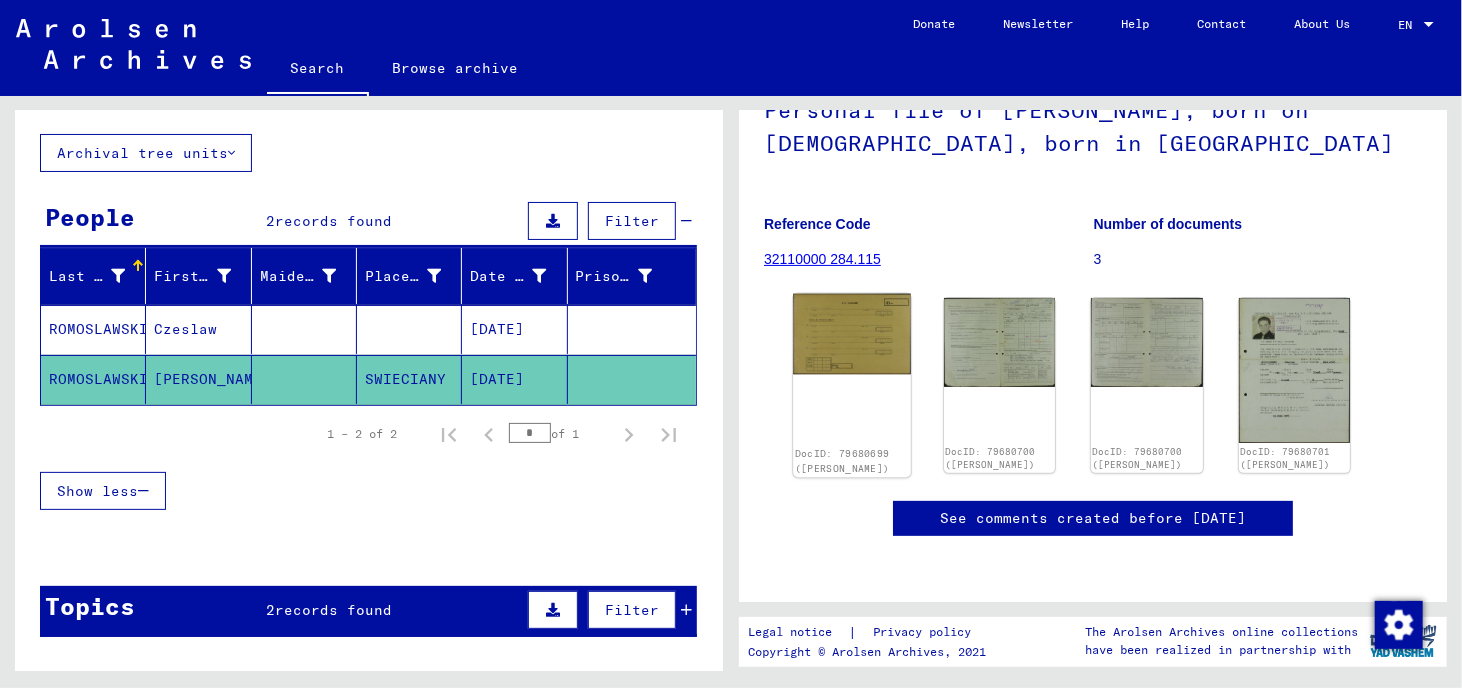 click 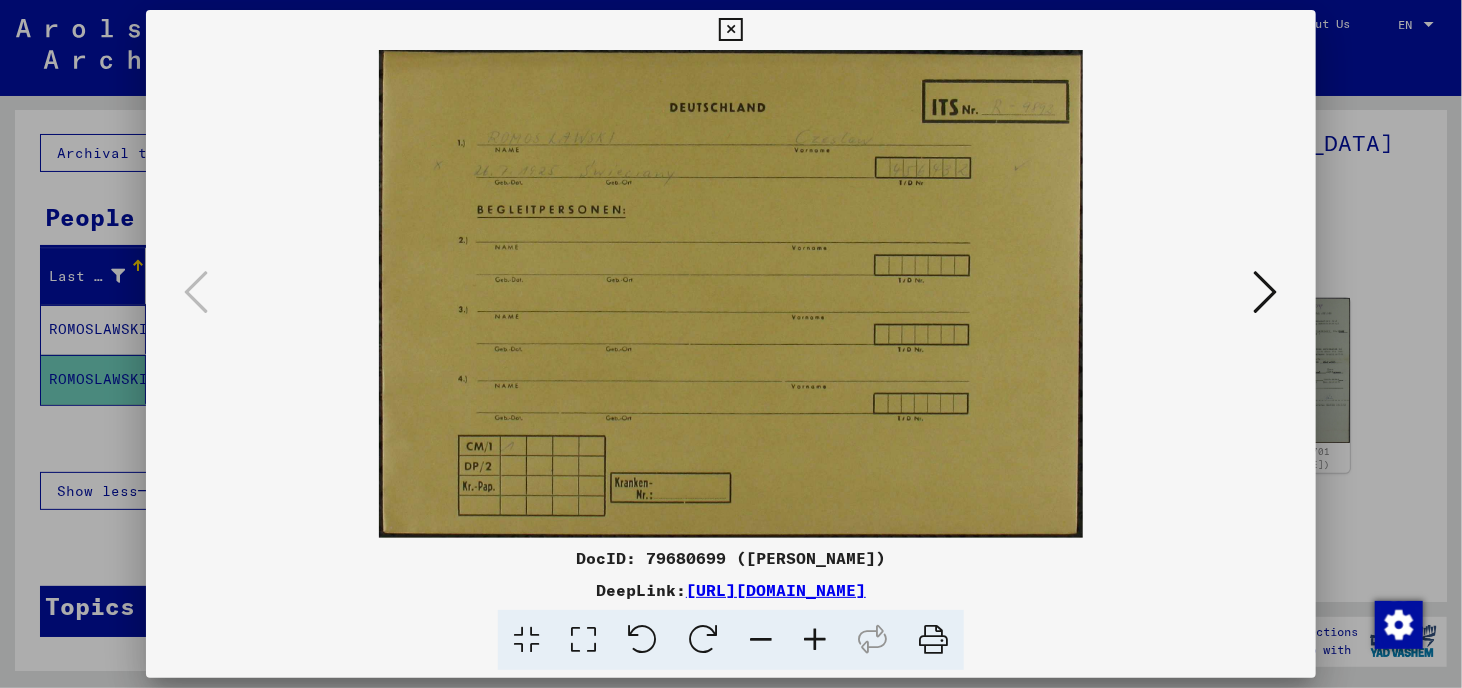 click at bounding box center (1266, 292) 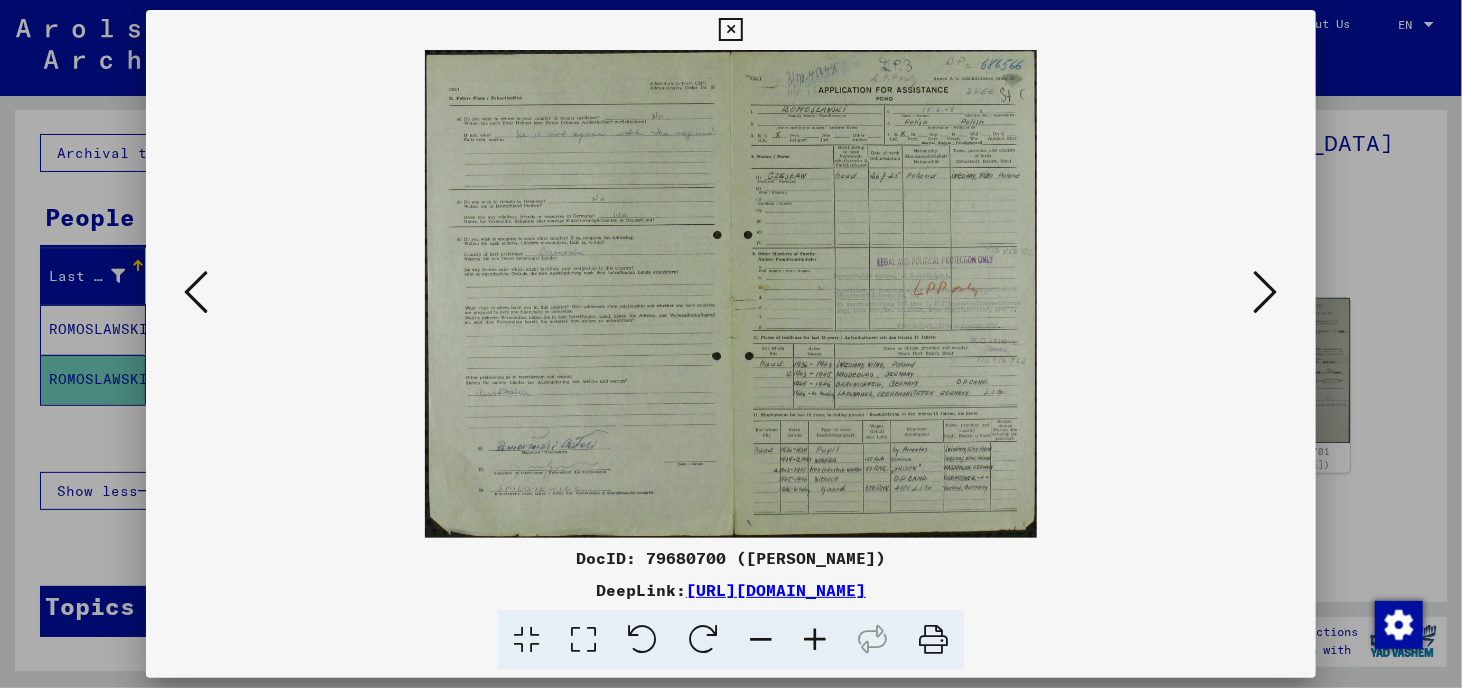 click at bounding box center [1266, 292] 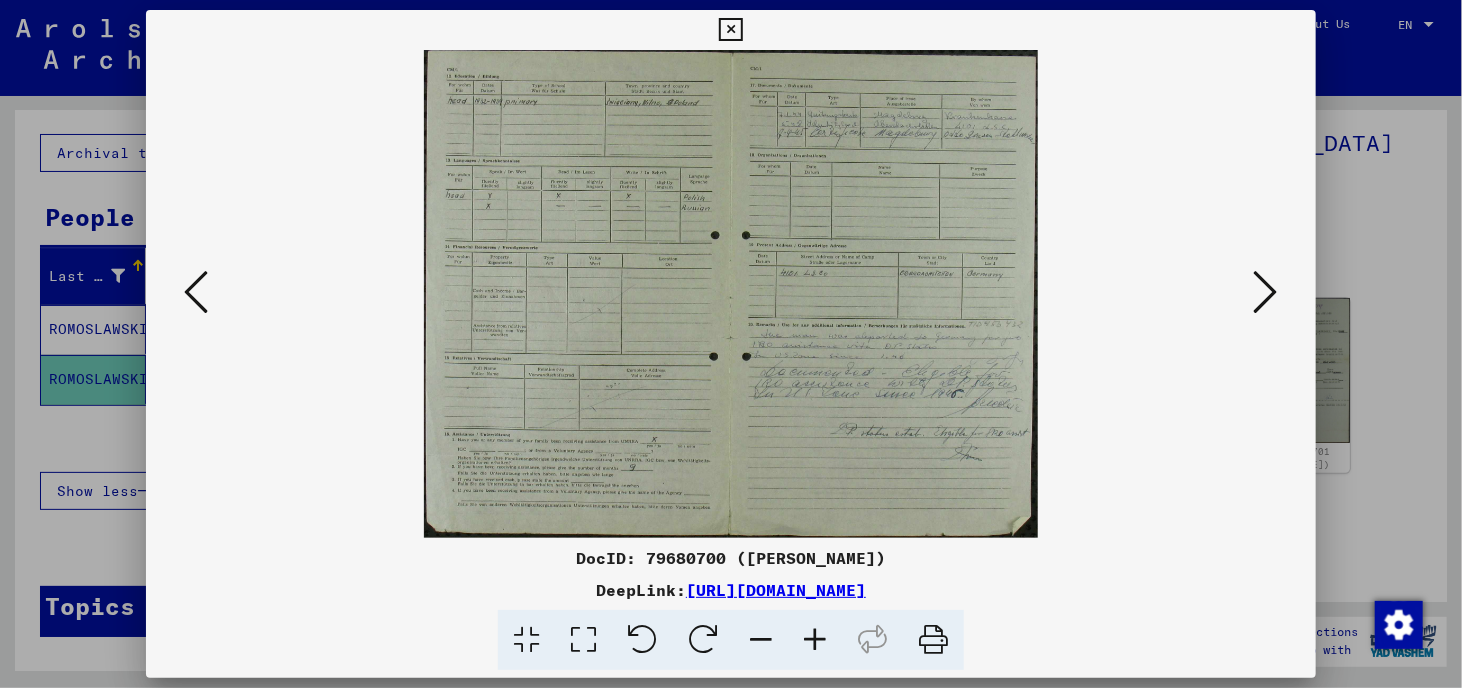 click at bounding box center (1266, 292) 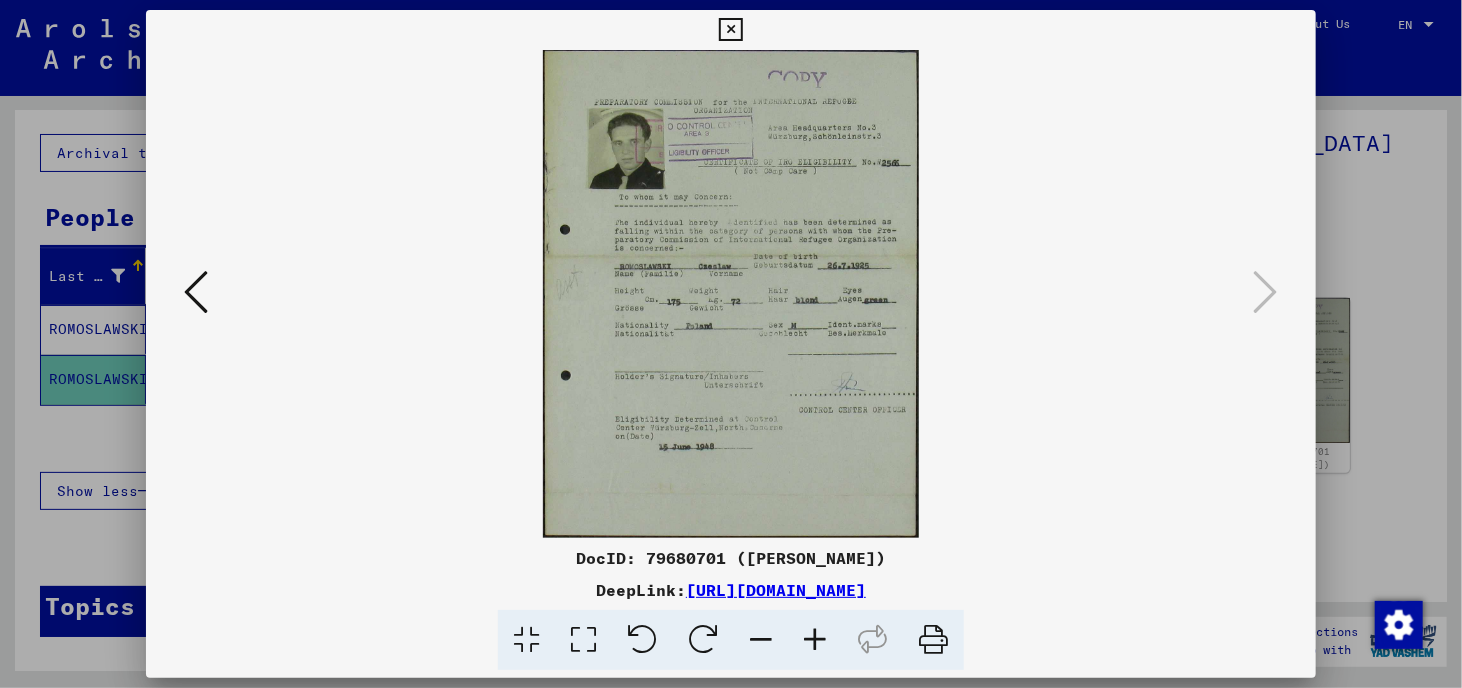 click at bounding box center (196, 292) 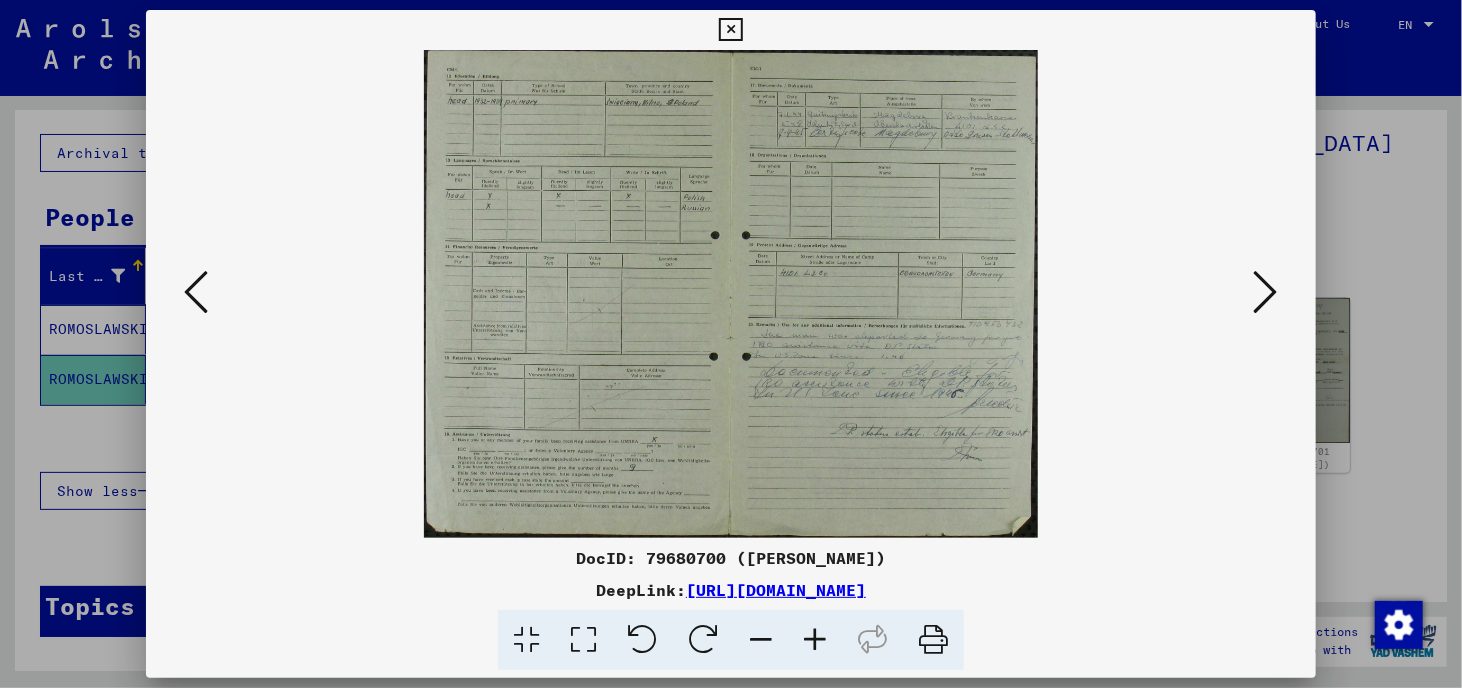 click at bounding box center [730, 30] 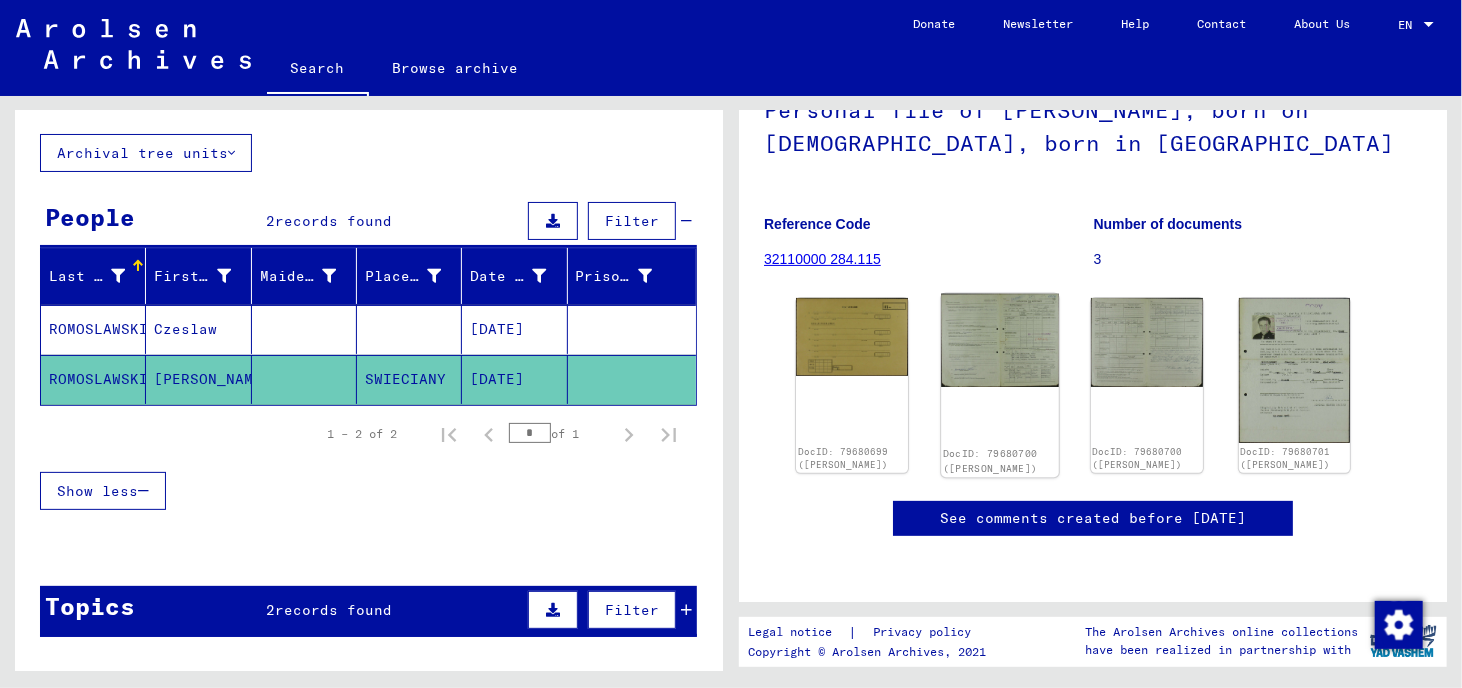 click 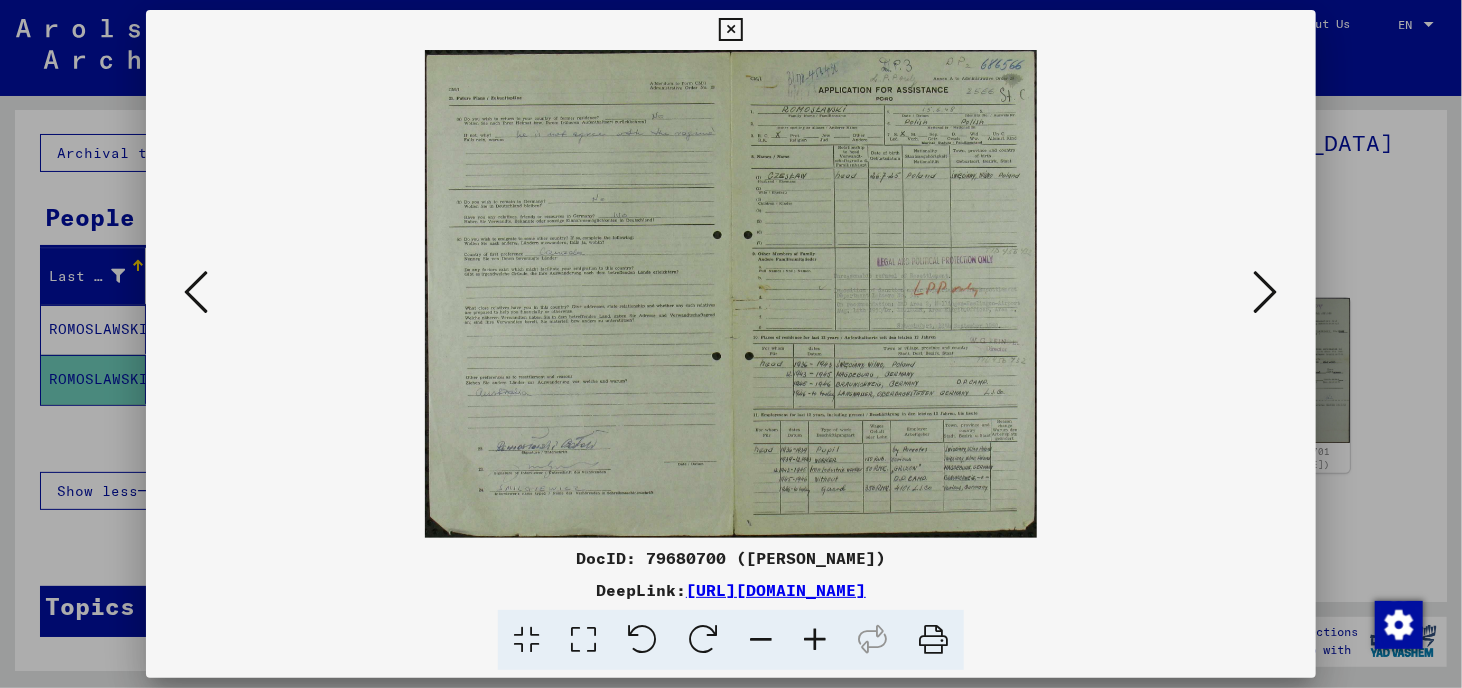click at bounding box center (583, 640) 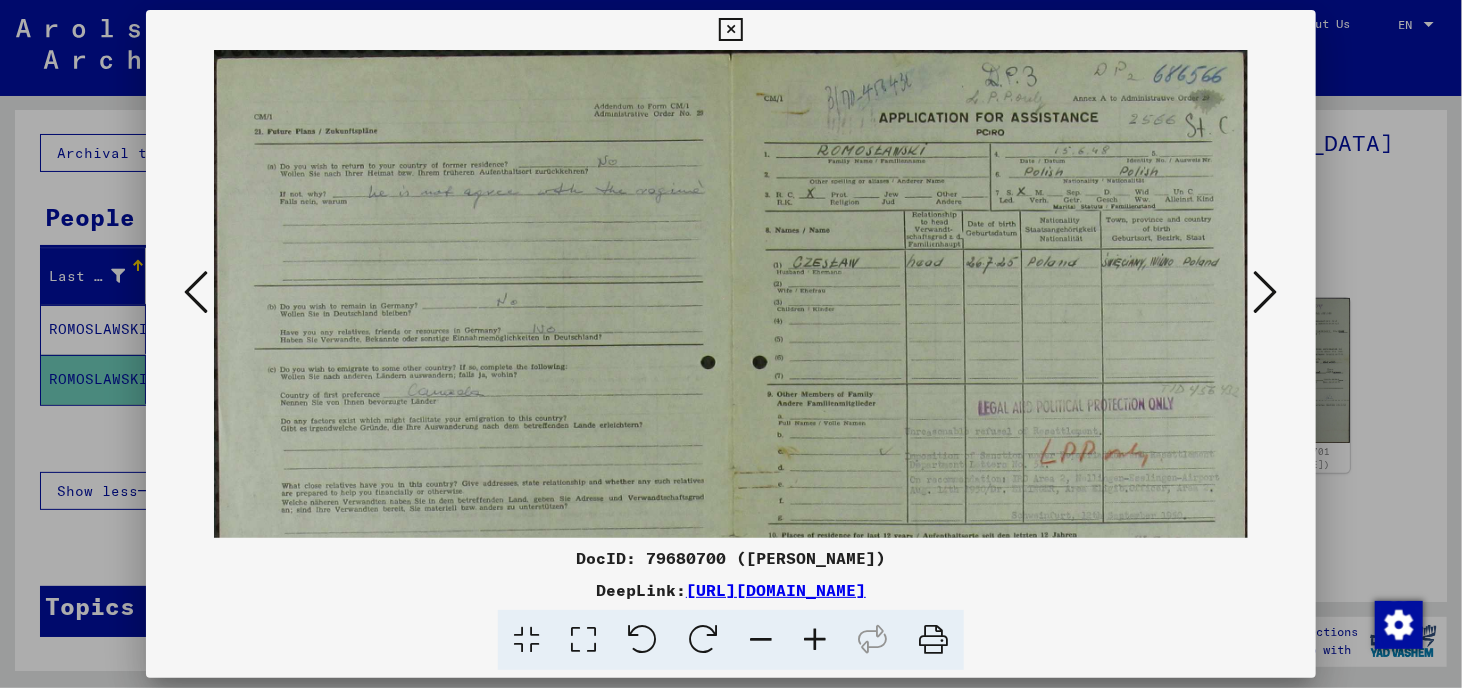 click at bounding box center [815, 640] 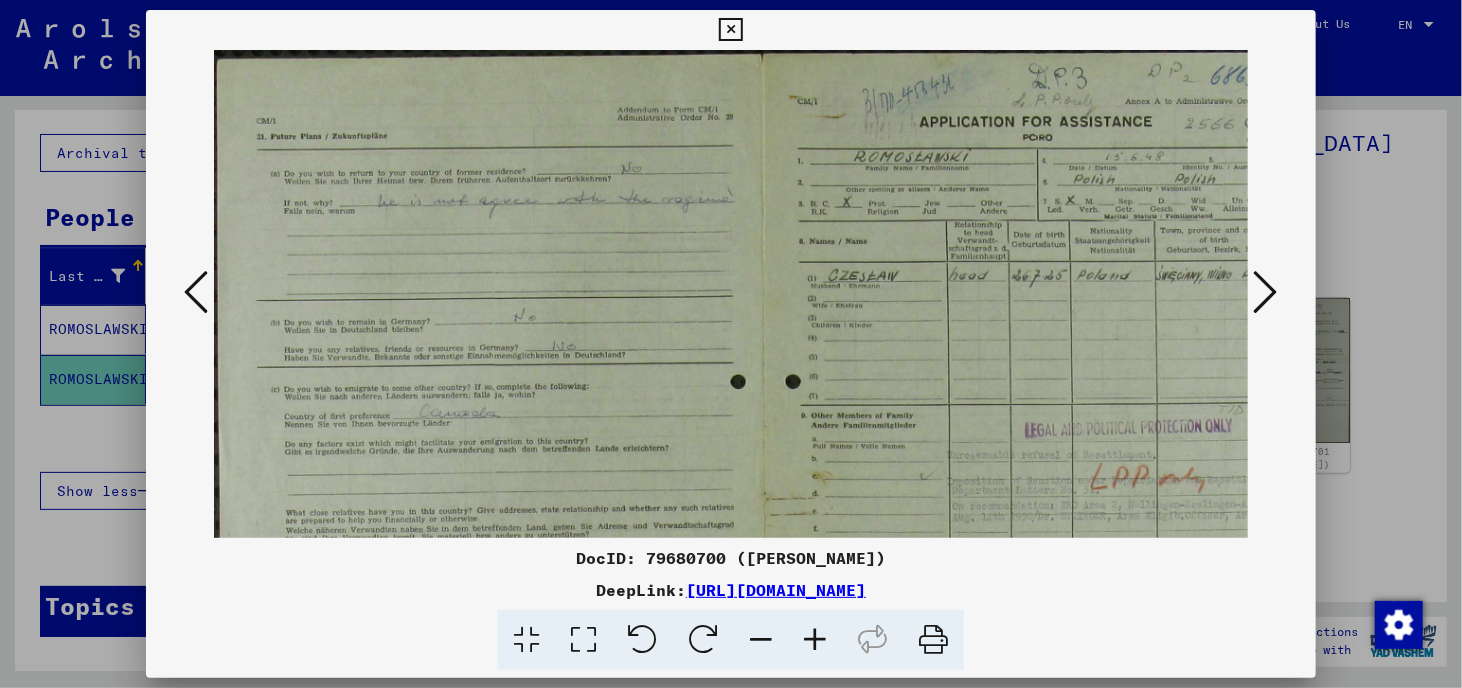 click at bounding box center (815, 640) 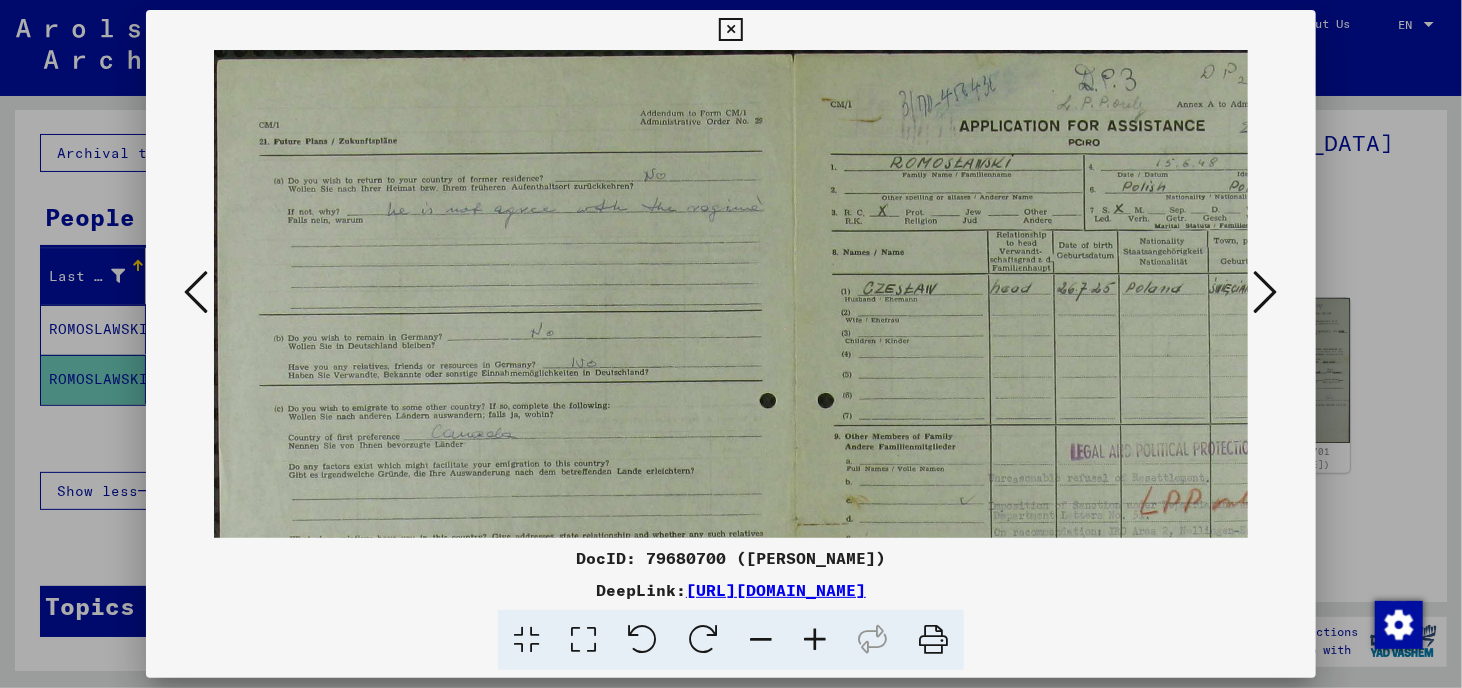 click at bounding box center [815, 640] 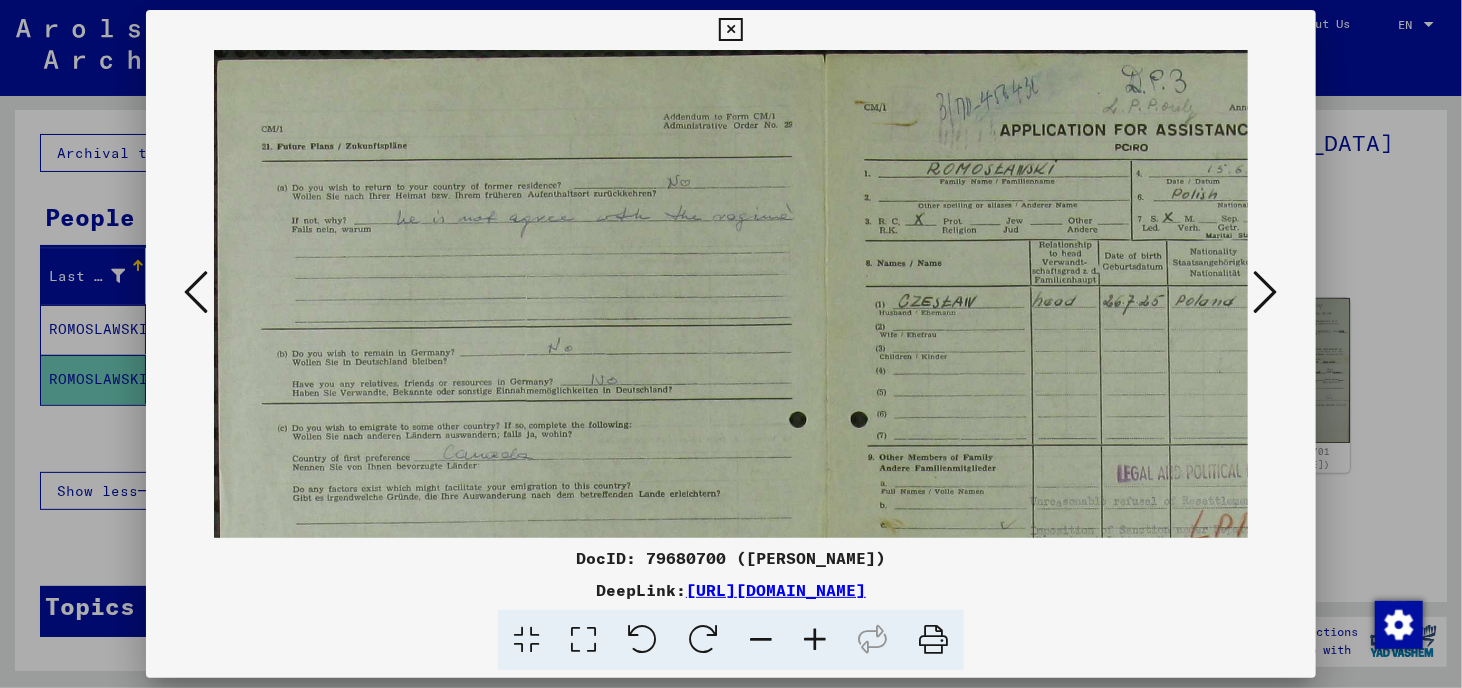click at bounding box center [815, 640] 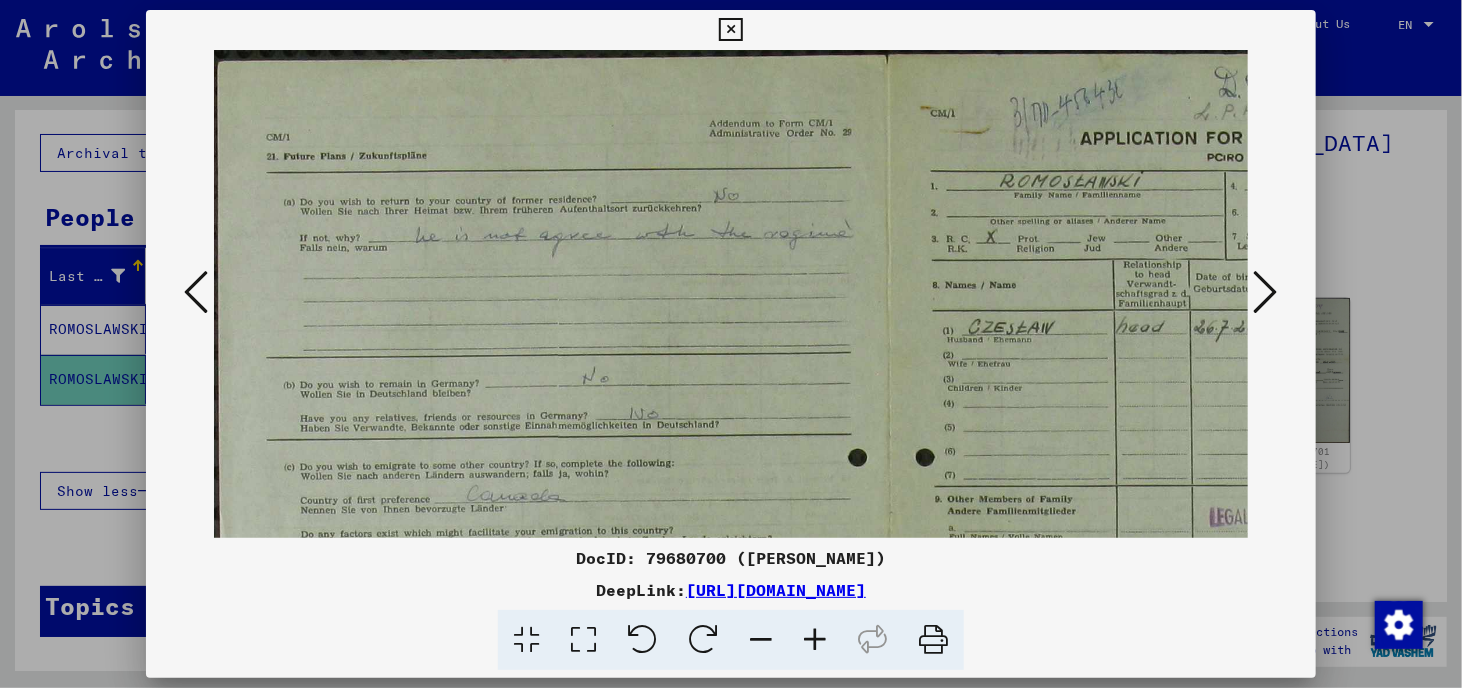 click at bounding box center (815, 640) 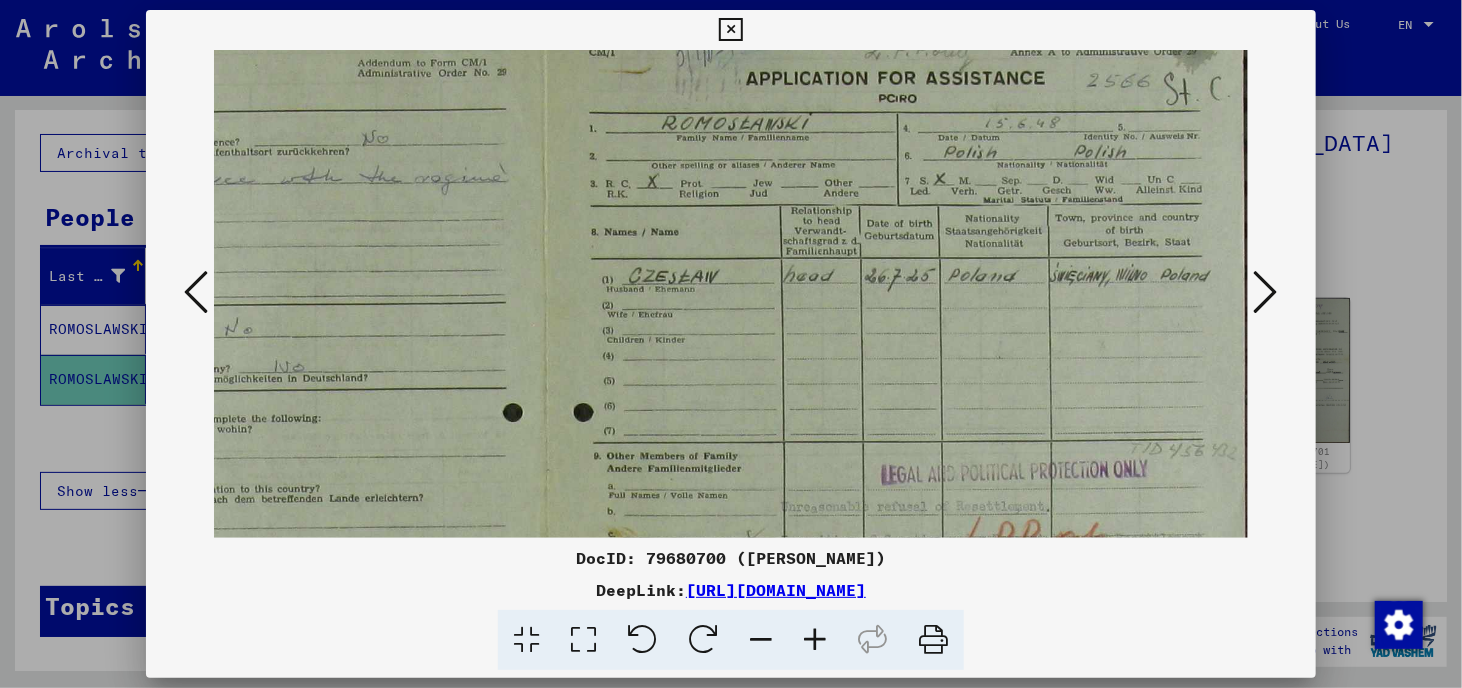 scroll, scrollTop: 66, scrollLeft: 374, axis: both 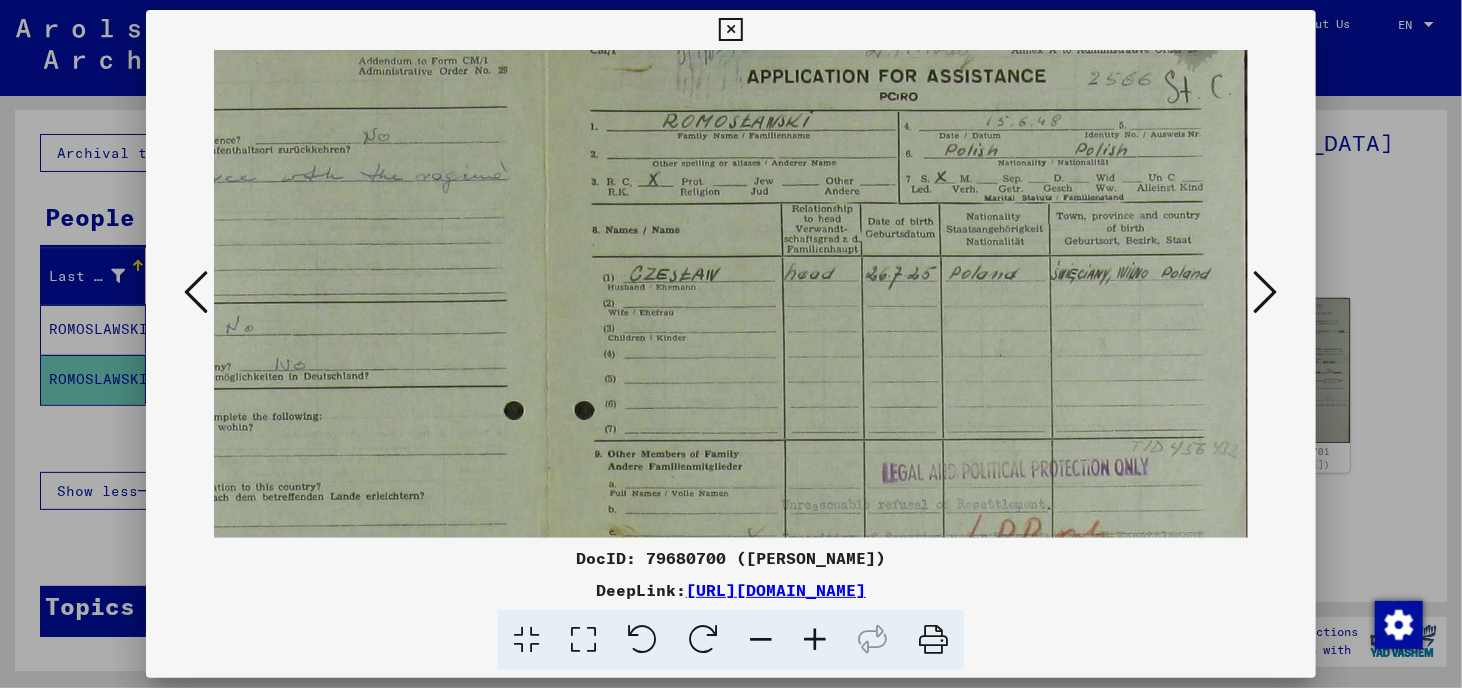 drag, startPoint x: 1142, startPoint y: 323, endPoint x: 692, endPoint y: 316, distance: 450.05444 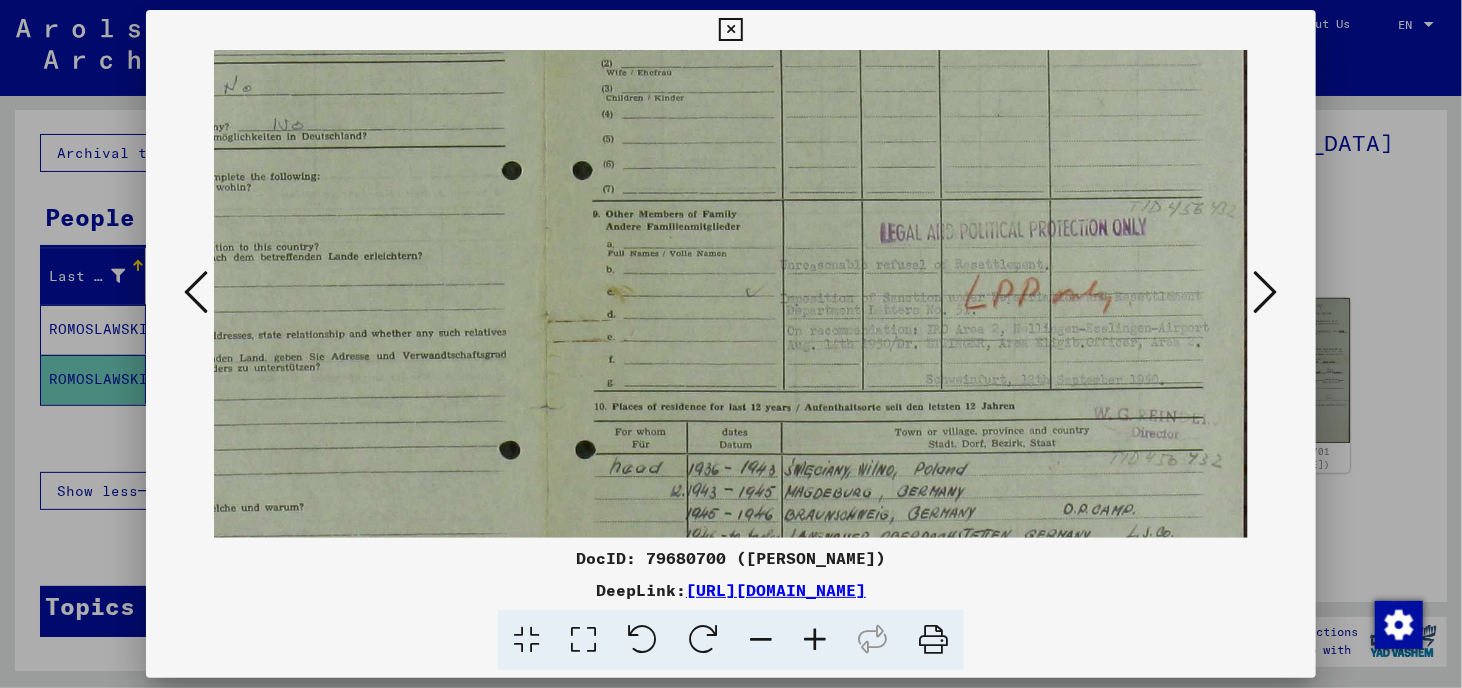 scroll, scrollTop: 311, scrollLeft: 376, axis: both 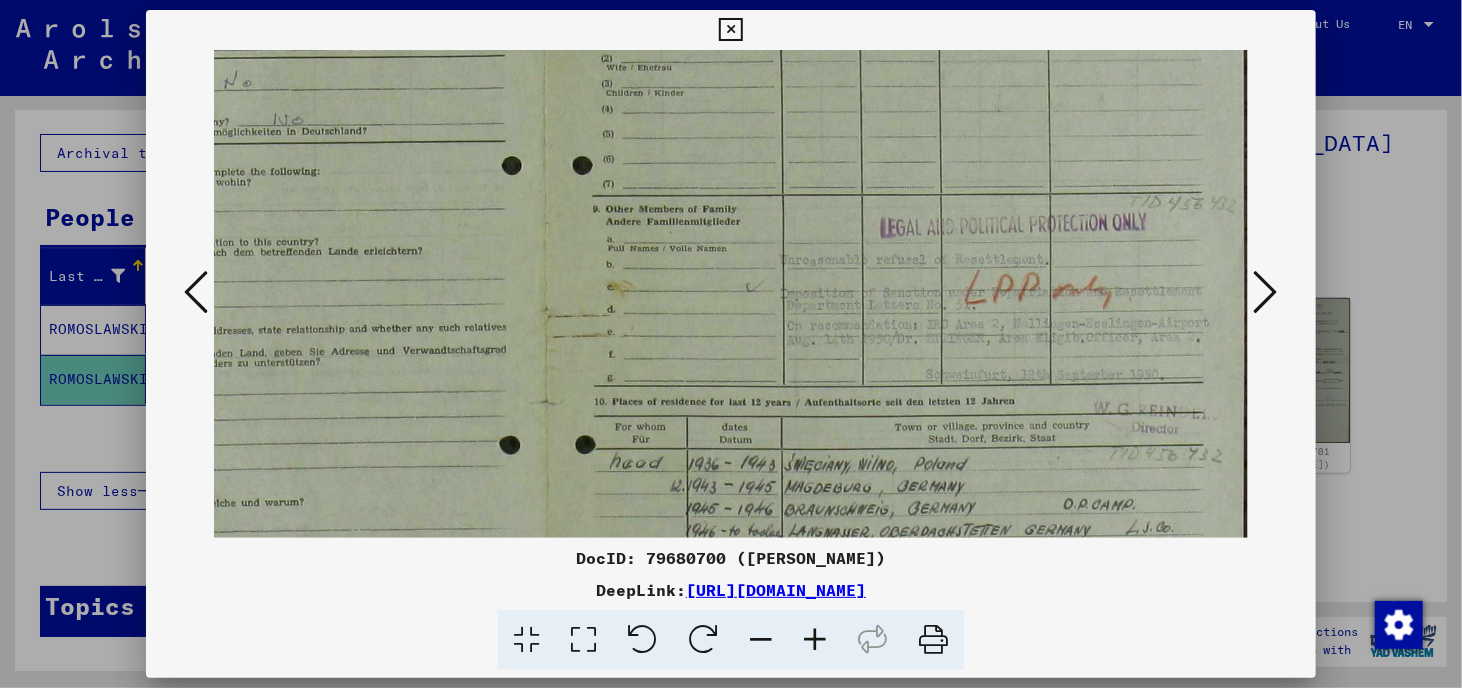 drag, startPoint x: 1058, startPoint y: 379, endPoint x: 1040, endPoint y: 143, distance: 236.68544 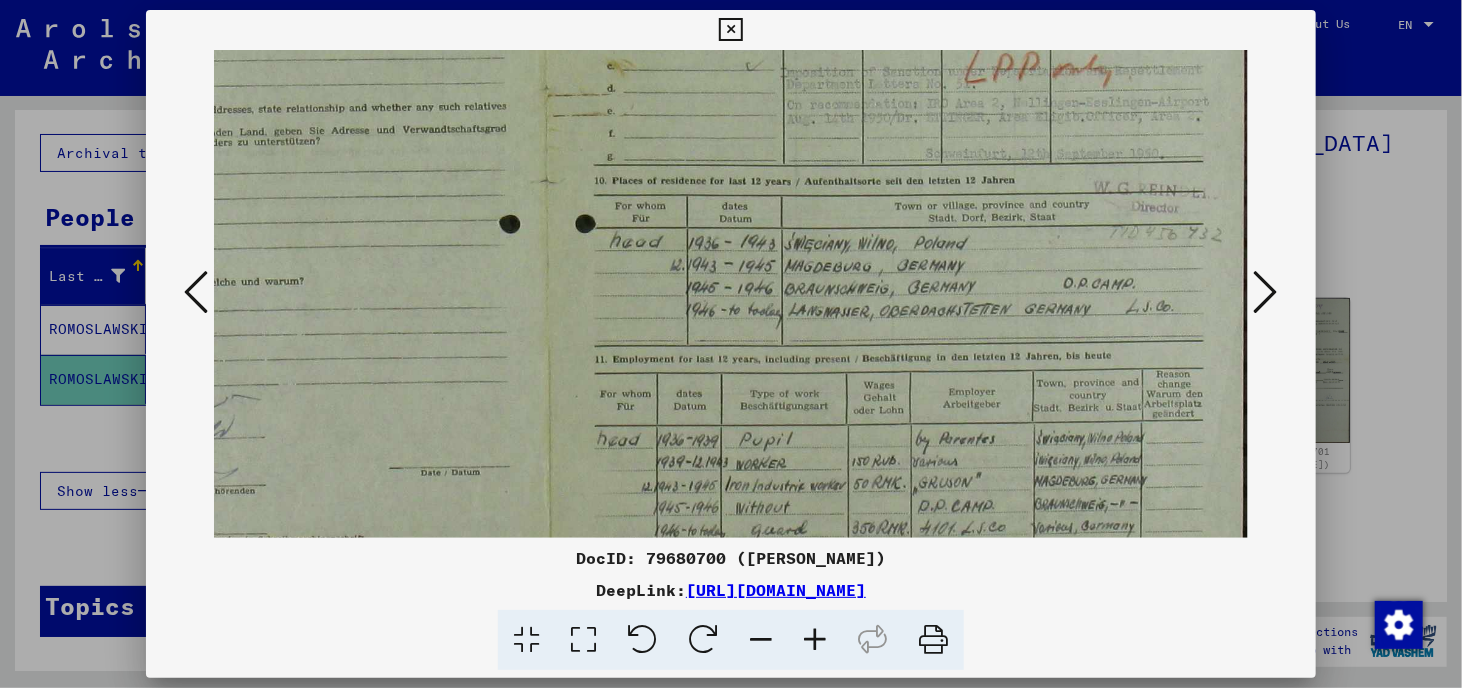 scroll, scrollTop: 541, scrollLeft: 374, axis: both 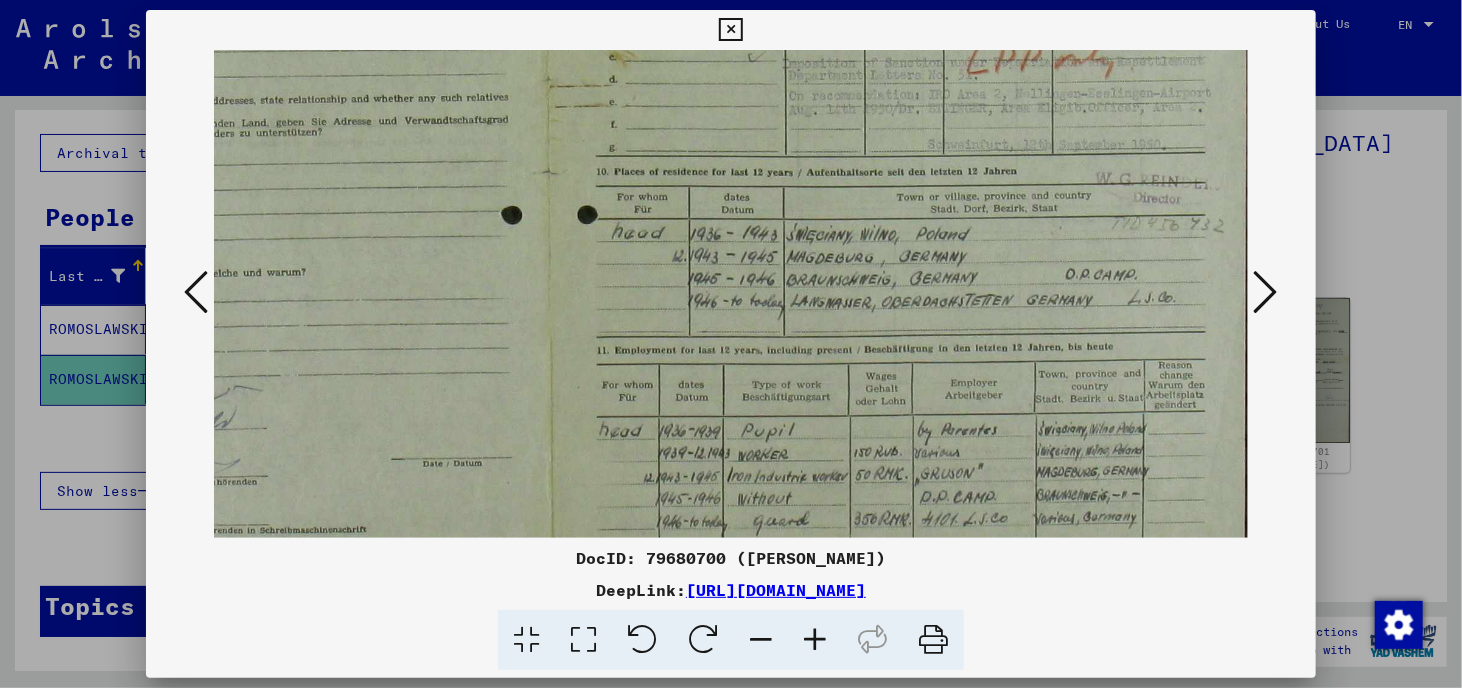 drag, startPoint x: 865, startPoint y: 439, endPoint x: 847, endPoint y: 222, distance: 217.74527 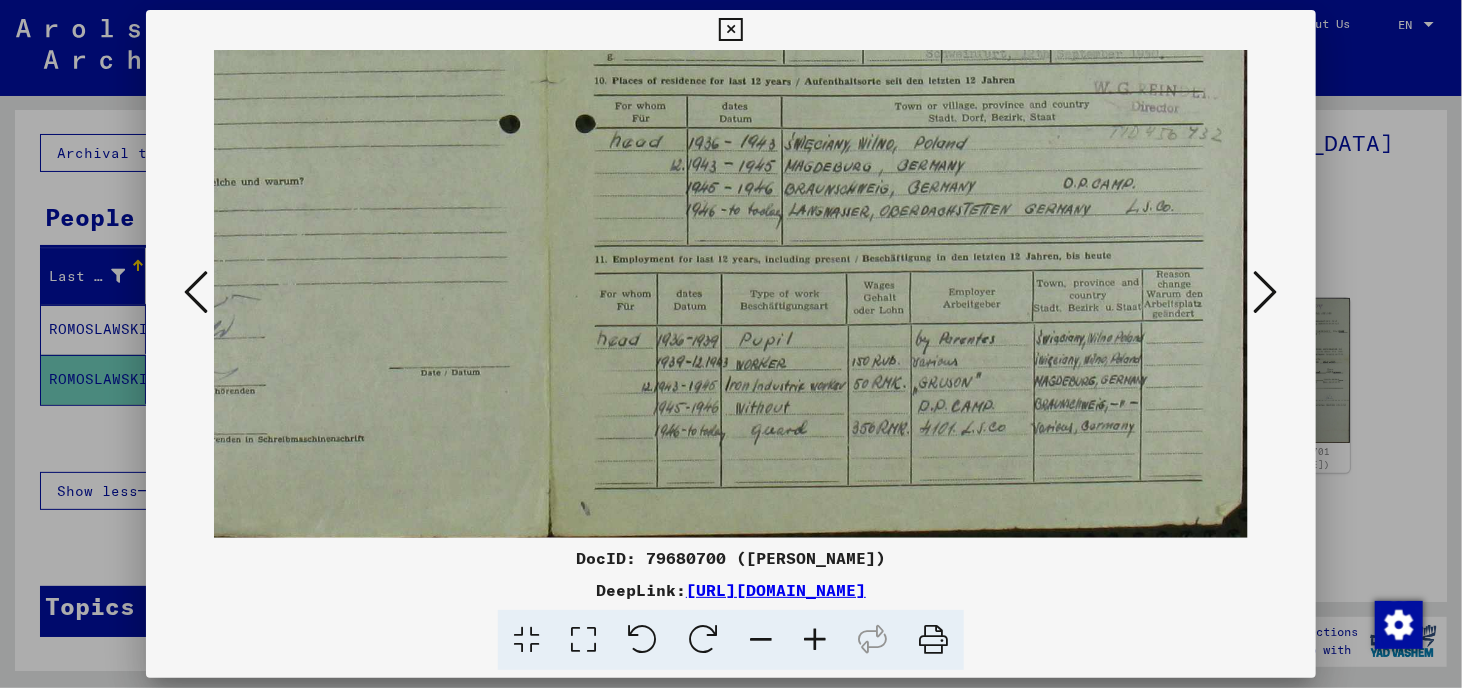 scroll, scrollTop: 636, scrollLeft: 376, axis: both 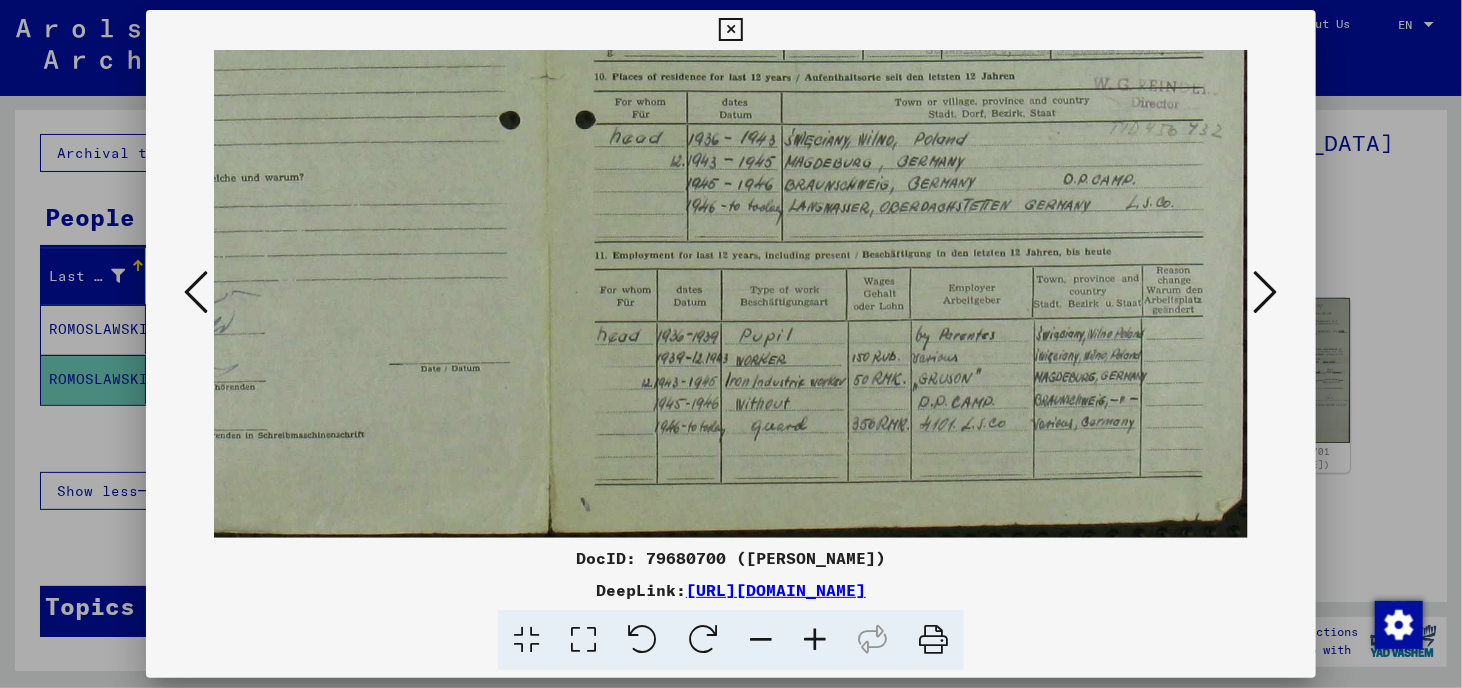 drag, startPoint x: 980, startPoint y: 356, endPoint x: 961, endPoint y: 187, distance: 170.0647 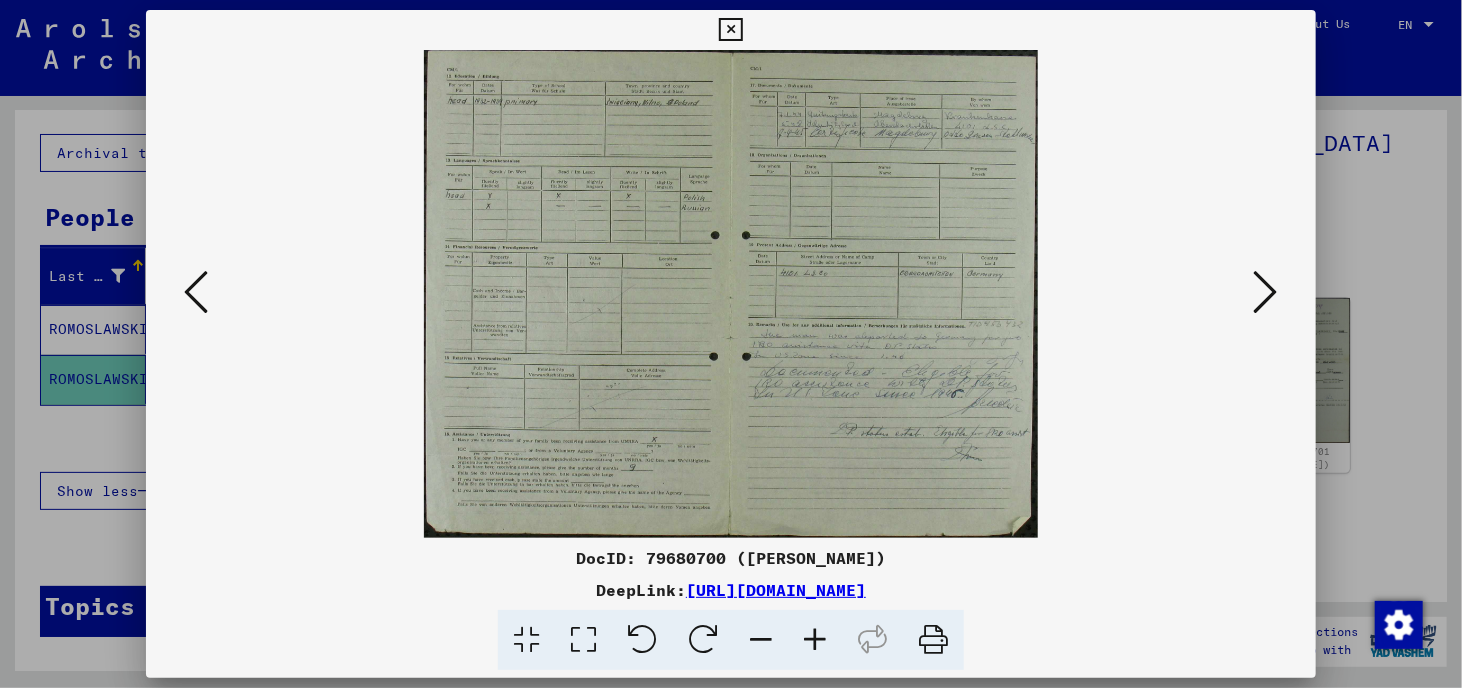 click at bounding box center [731, 294] 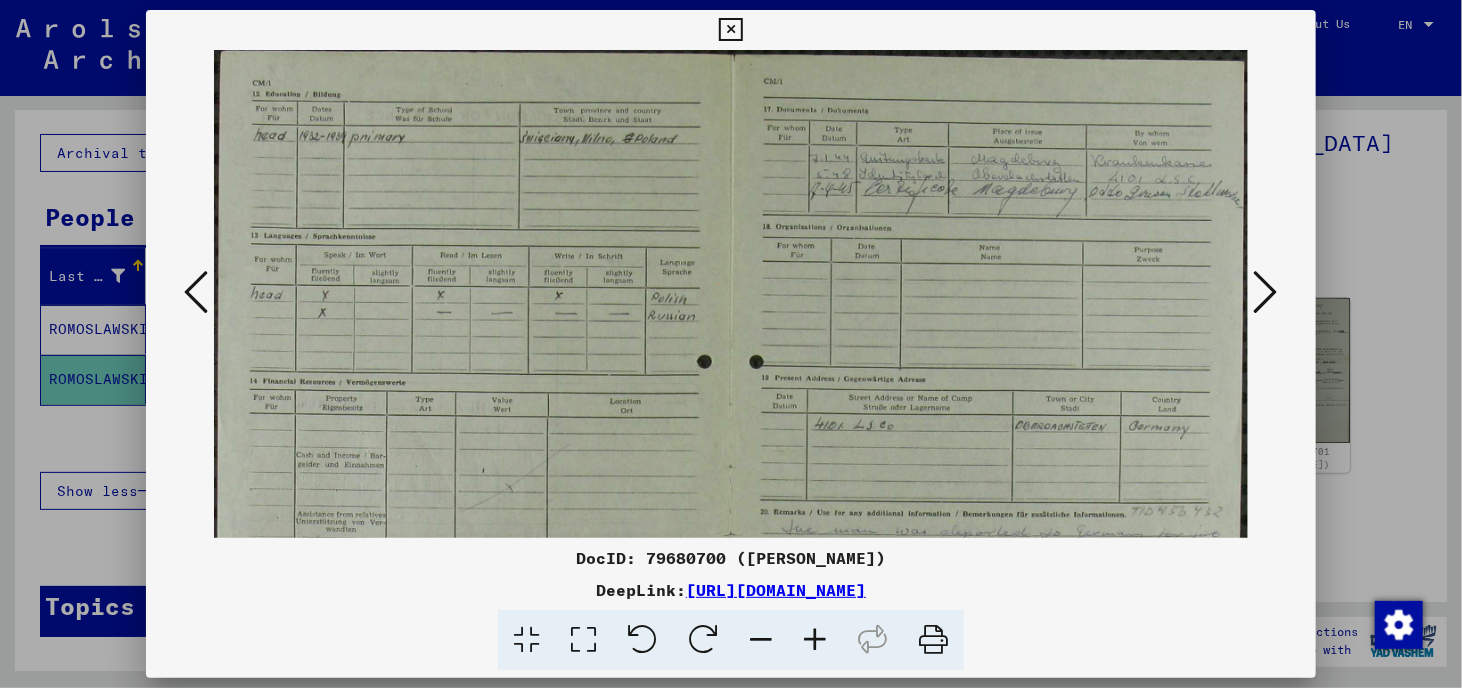 click at bounding box center (815, 640) 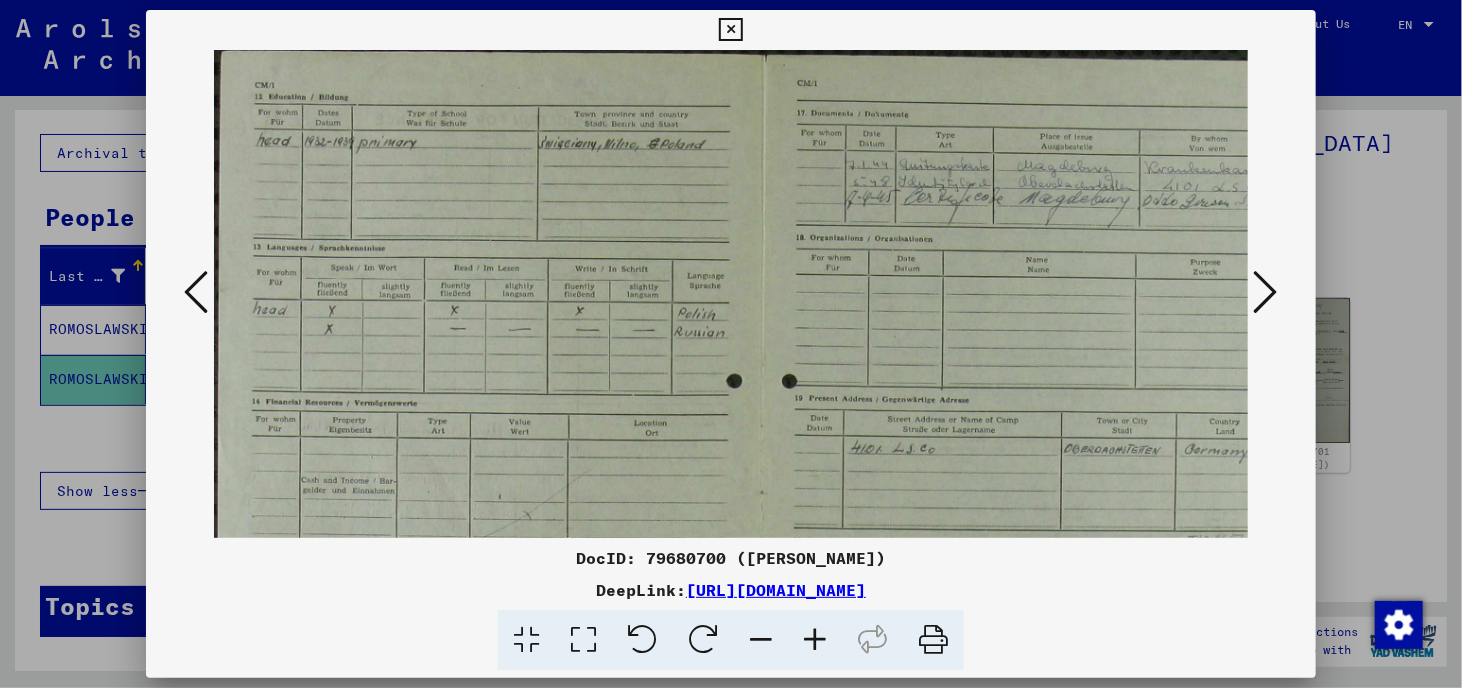 click at bounding box center (815, 640) 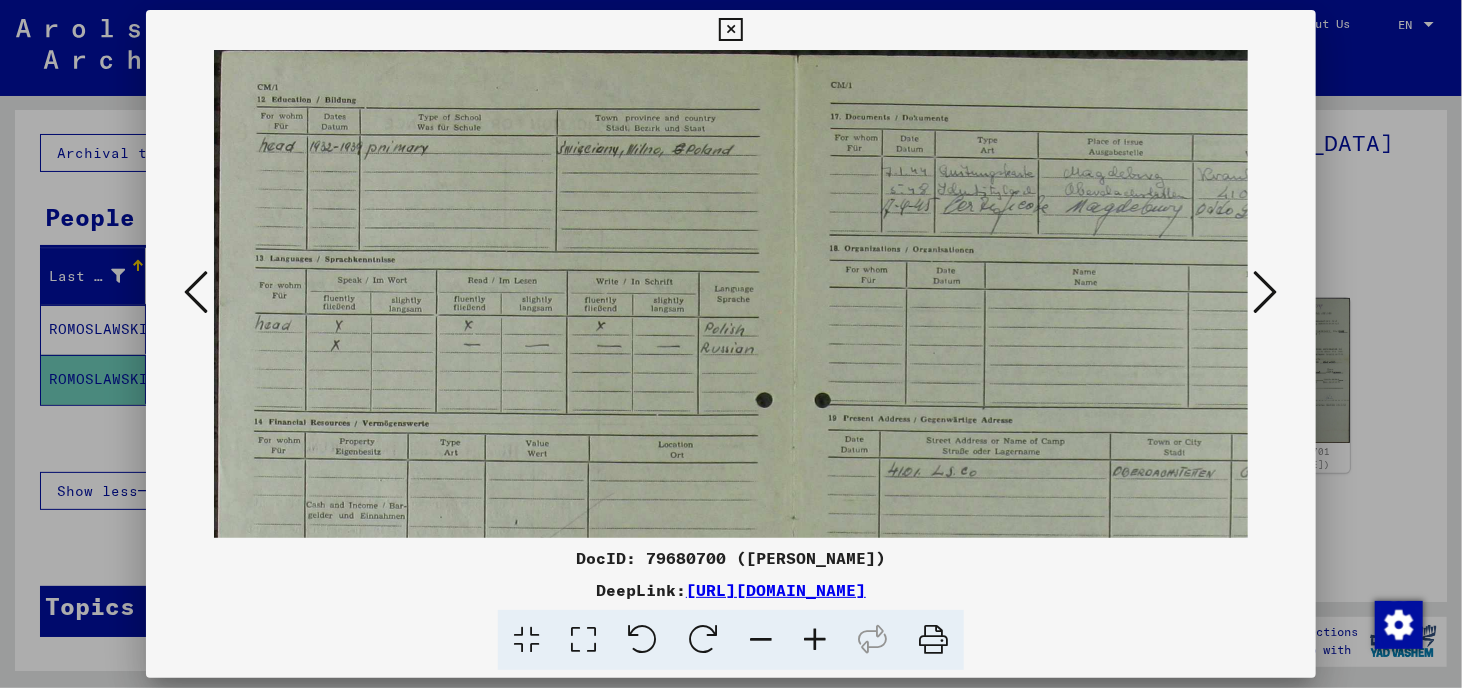click at bounding box center [815, 640] 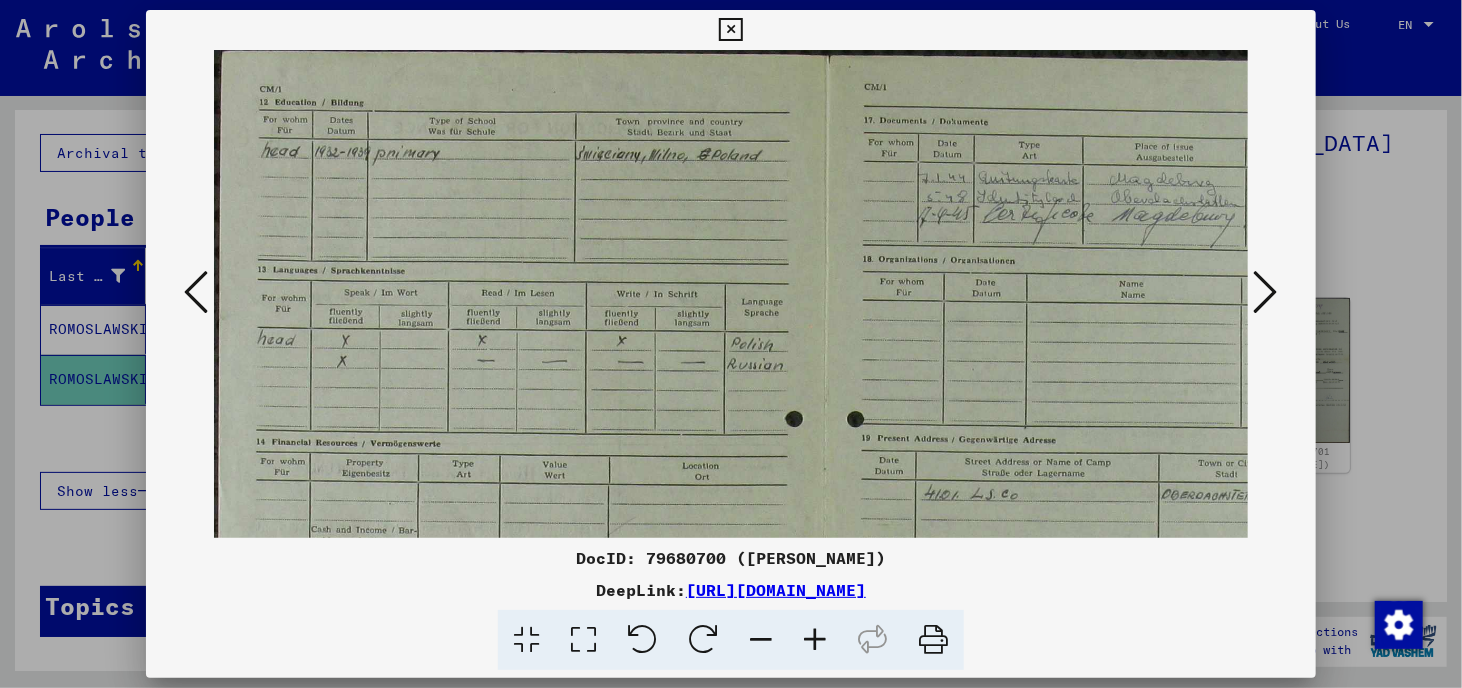 click at bounding box center (815, 640) 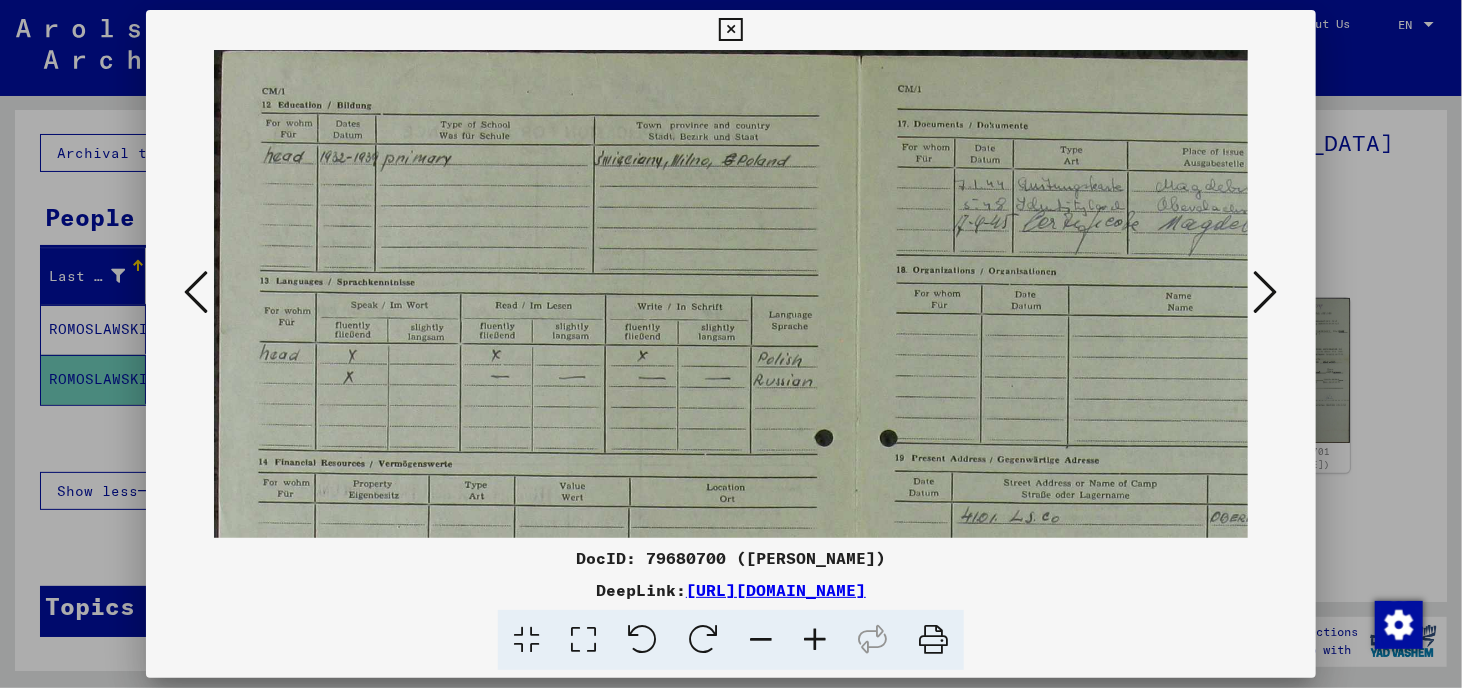 click at bounding box center [815, 640] 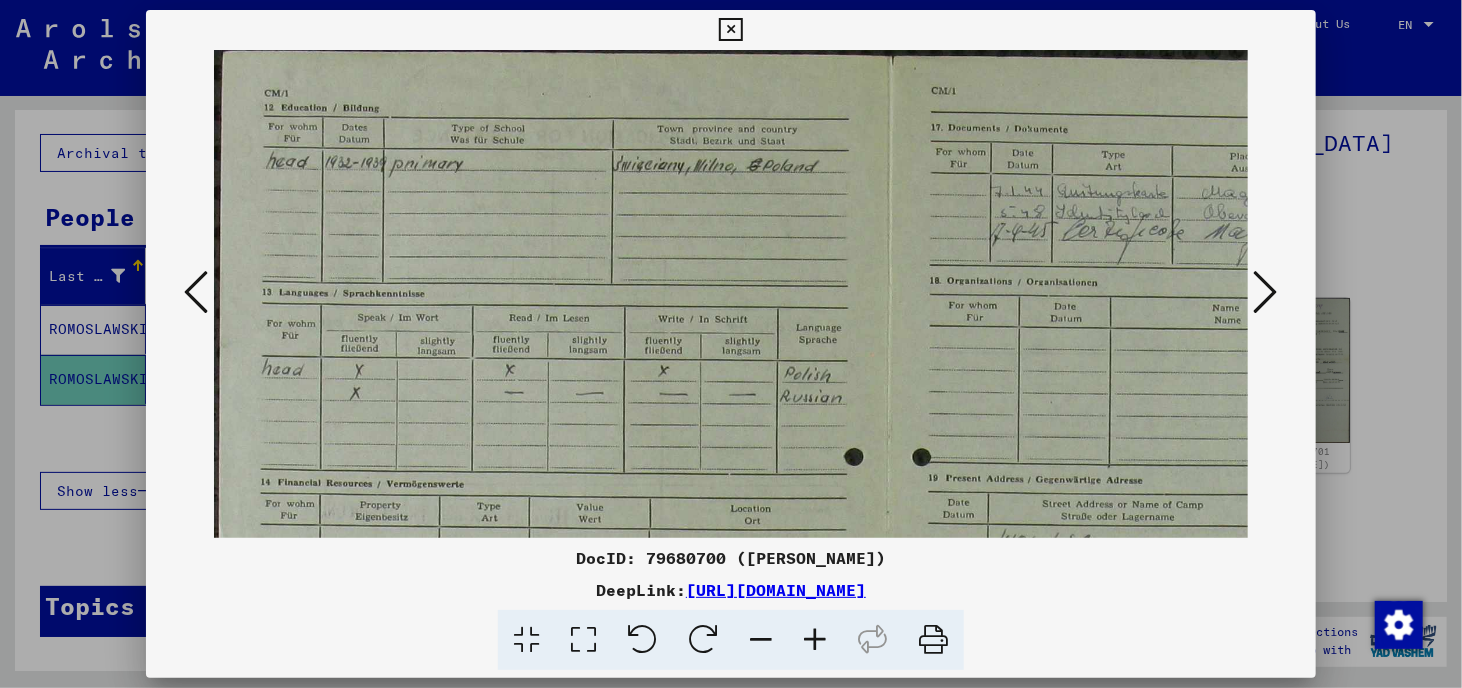 click at bounding box center (815, 640) 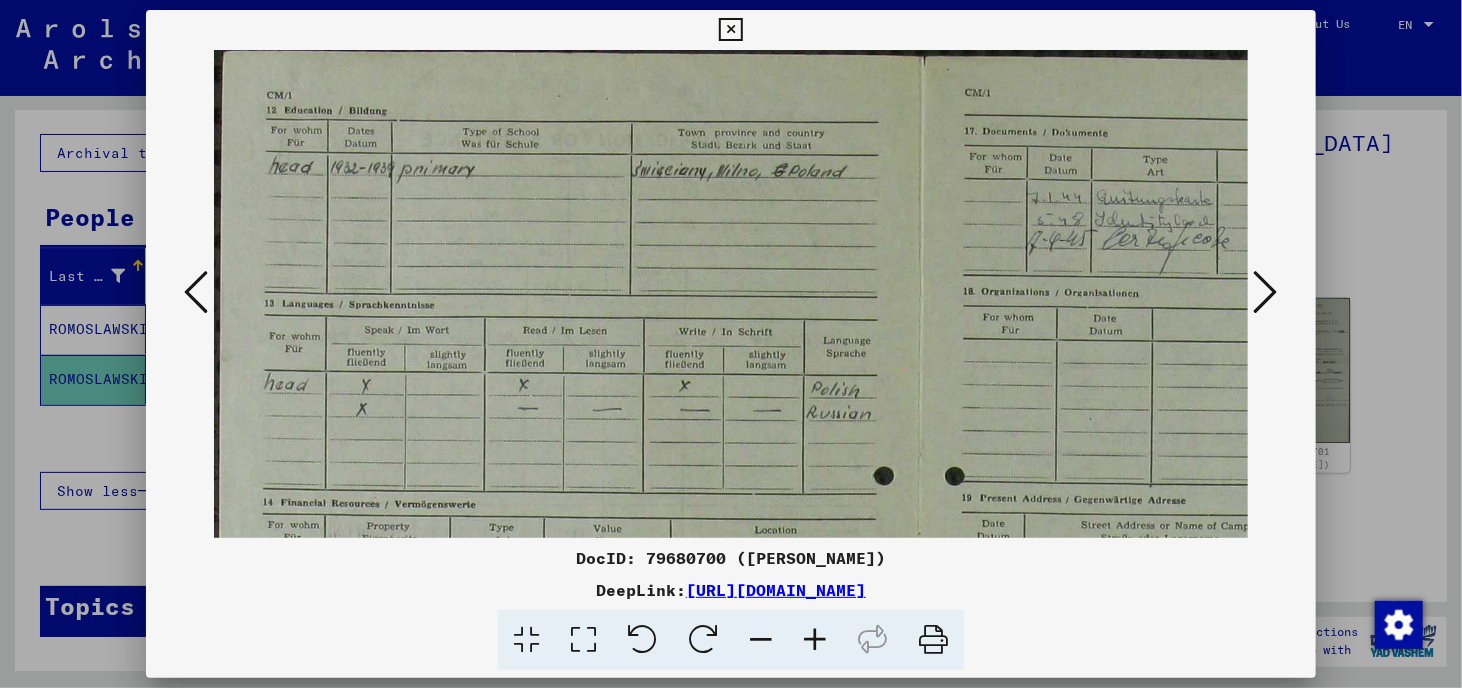 click at bounding box center [815, 640] 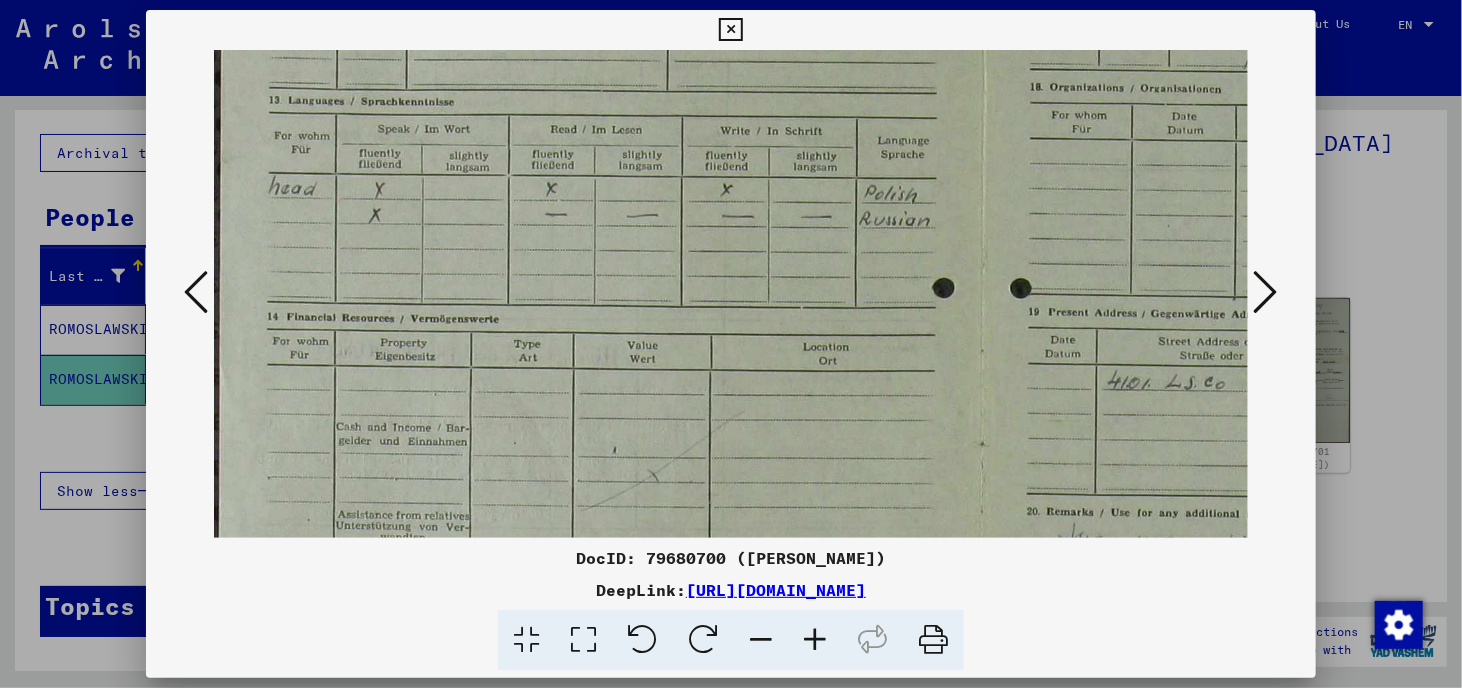 scroll, scrollTop: 264, scrollLeft: 0, axis: vertical 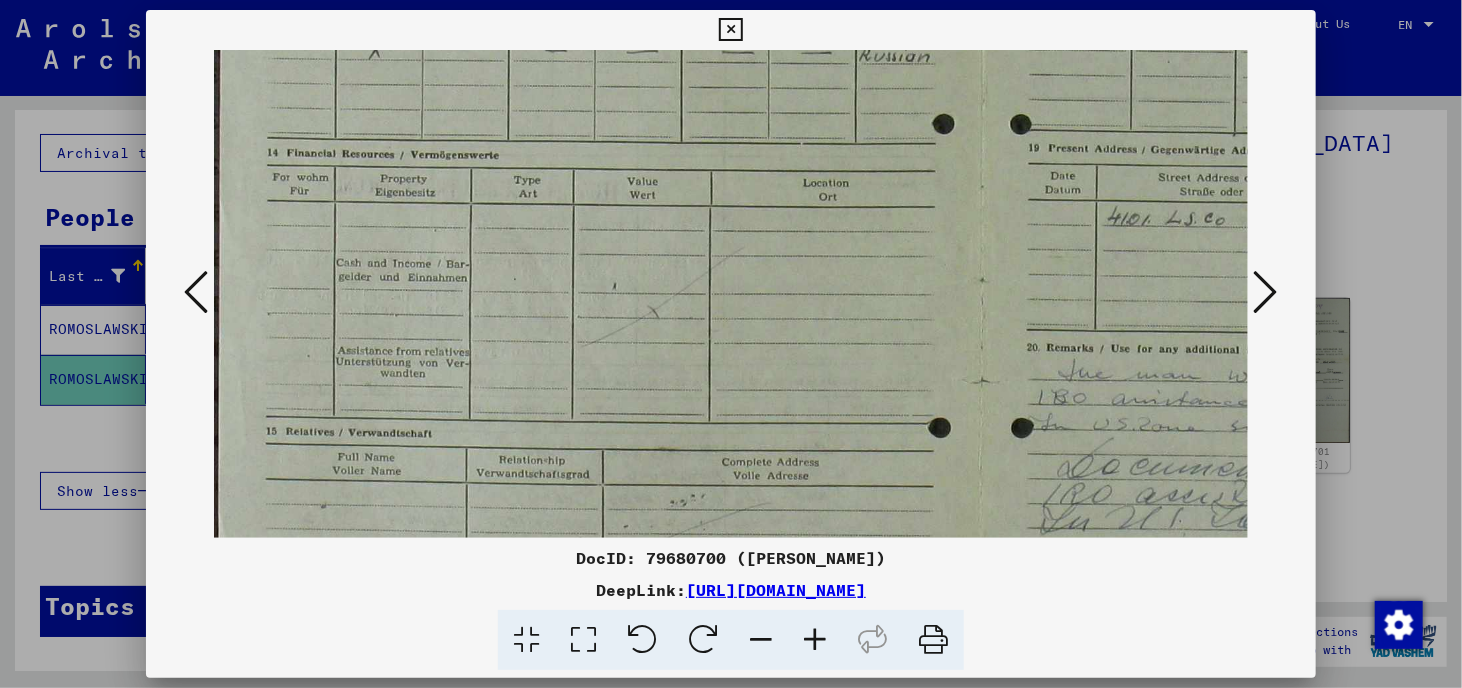 drag, startPoint x: 726, startPoint y: 437, endPoint x: 800, endPoint y: 54, distance: 390.0833 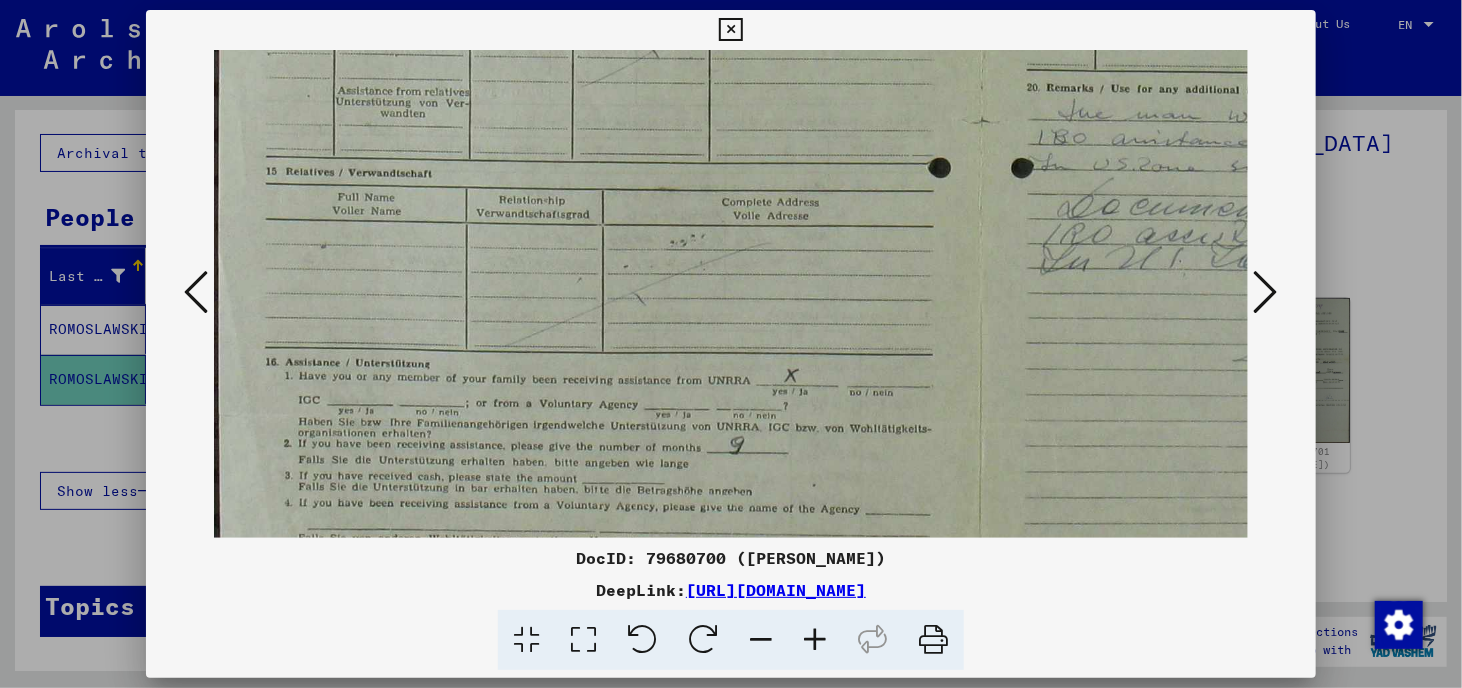drag, startPoint x: 749, startPoint y: 399, endPoint x: 753, endPoint y: 122, distance: 277.02887 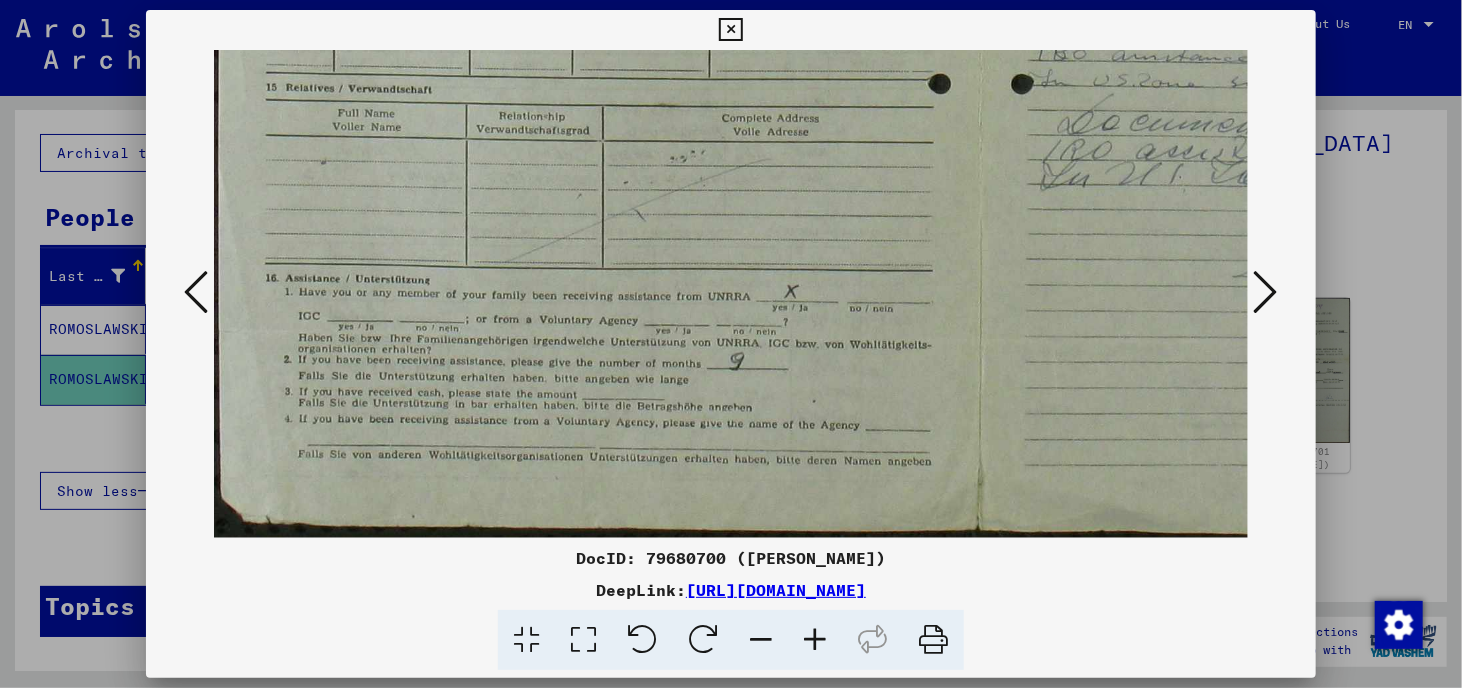scroll, scrollTop: 734, scrollLeft: 0, axis: vertical 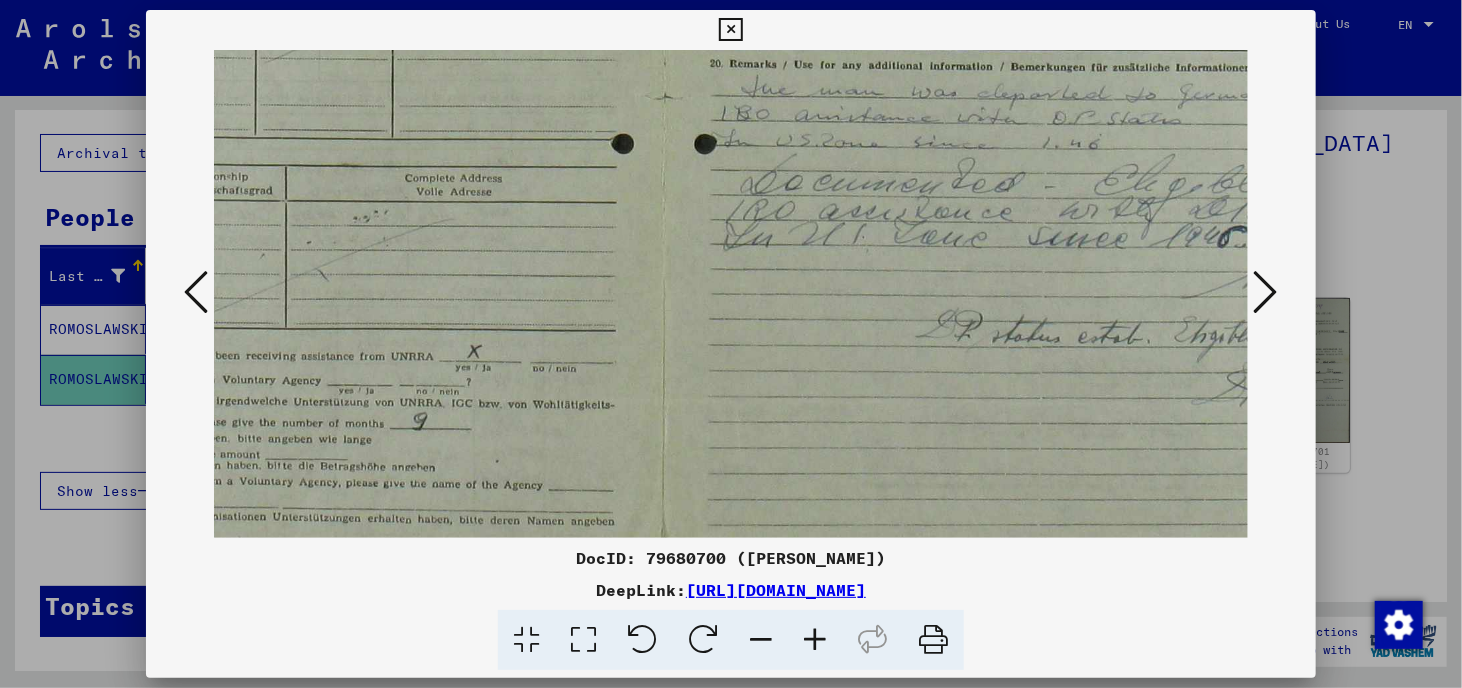 drag, startPoint x: 780, startPoint y: 423, endPoint x: 452, endPoint y: 391, distance: 329.55728 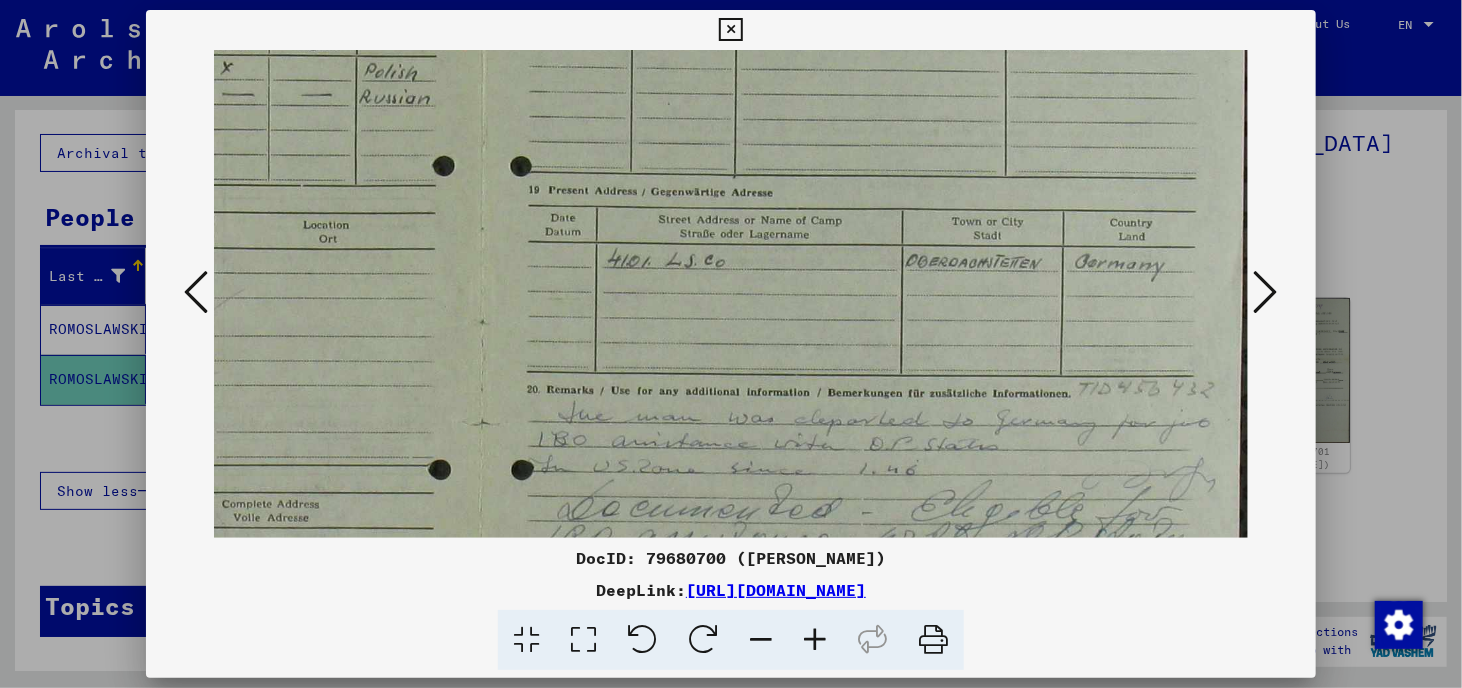drag, startPoint x: 961, startPoint y: 271, endPoint x: 558, endPoint y: 607, distance: 524.6951 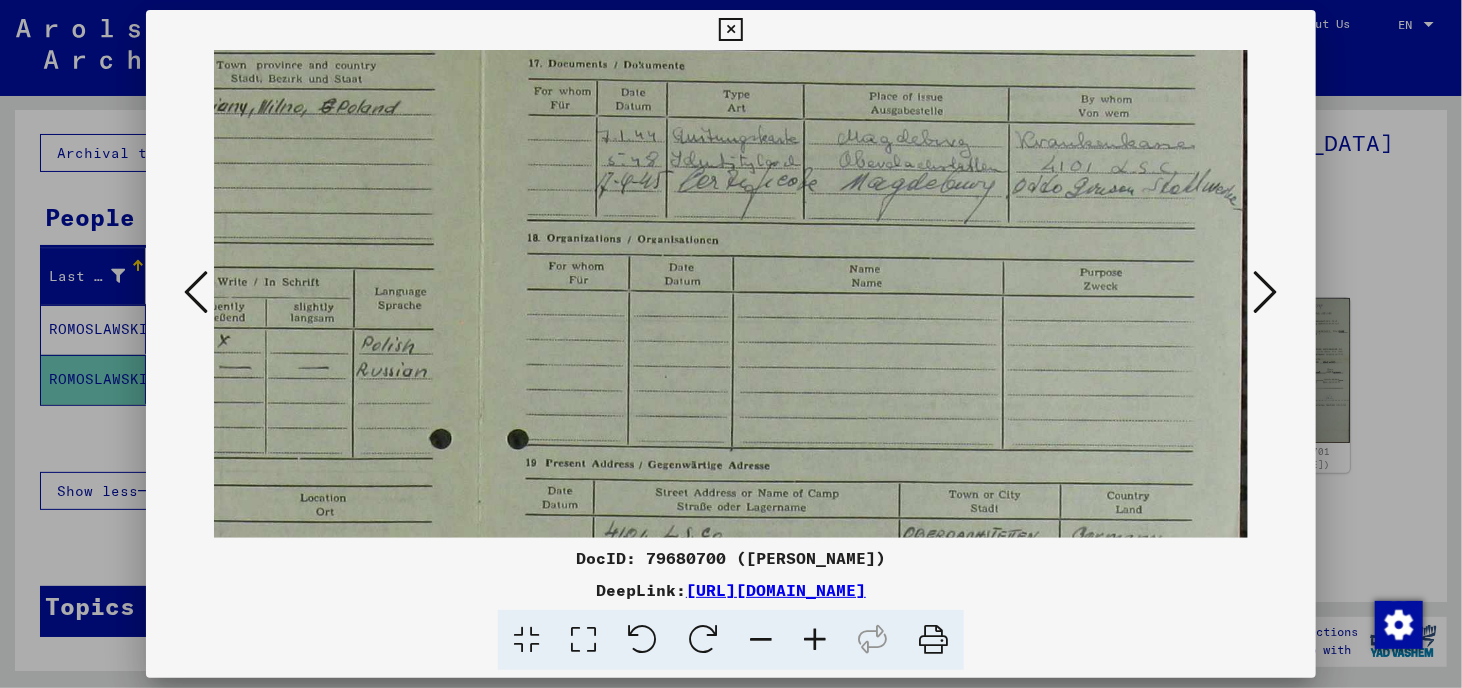 scroll, scrollTop: 68, scrollLeft: 504, axis: both 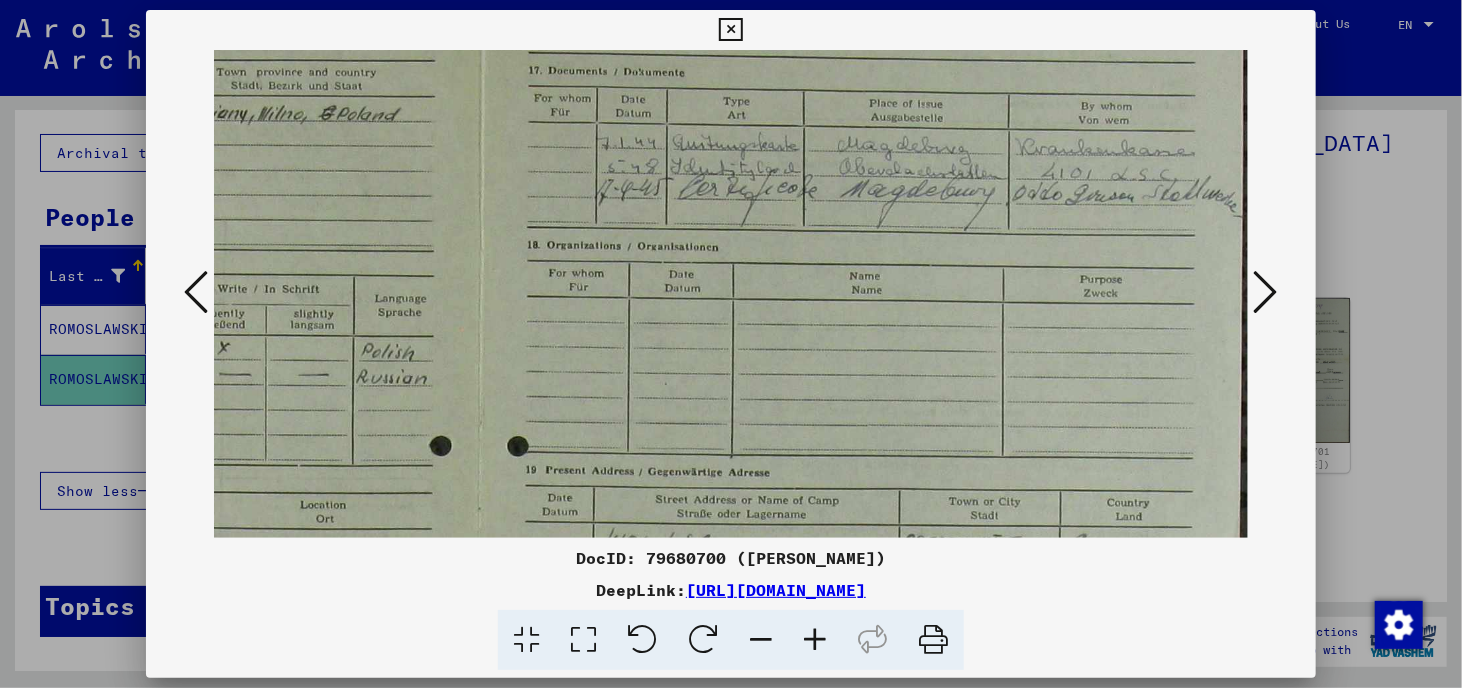 drag, startPoint x: 893, startPoint y: 239, endPoint x: 861, endPoint y: 526, distance: 288.77847 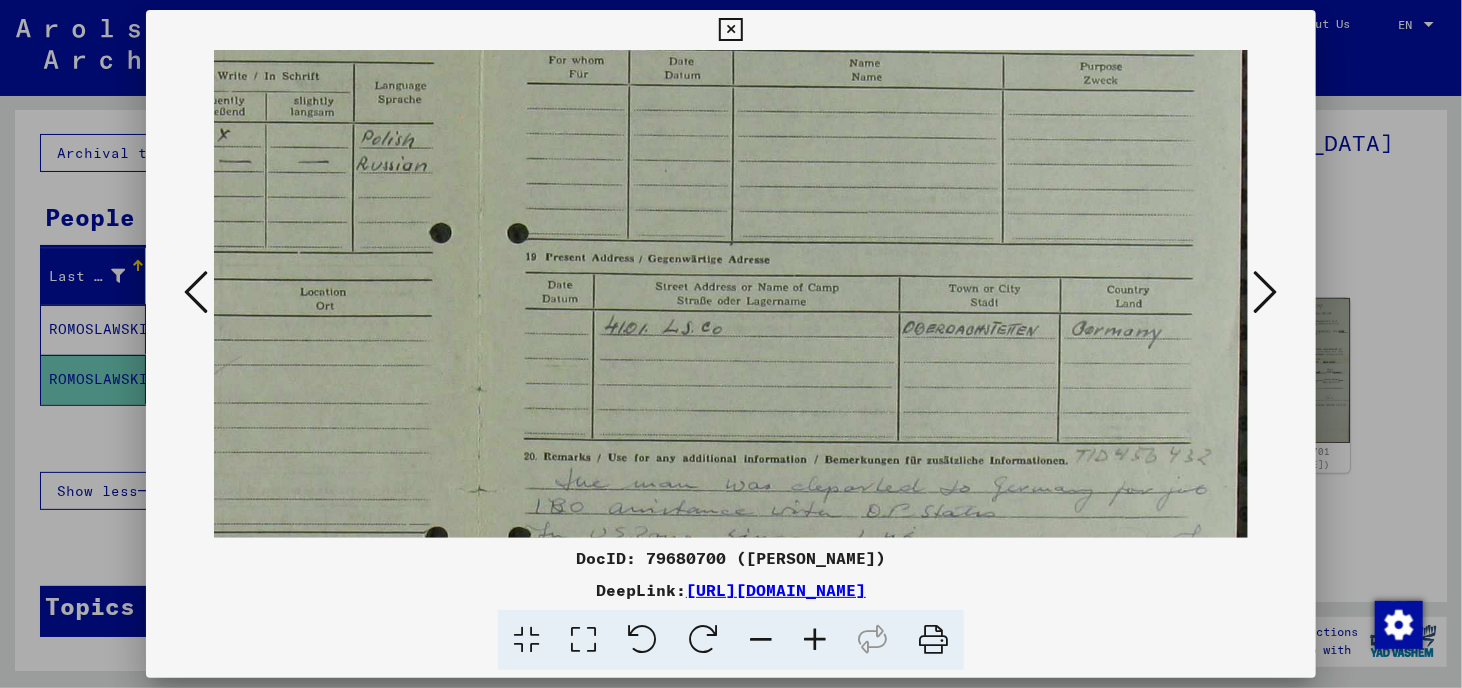 scroll, scrollTop: 282, scrollLeft: 504, axis: both 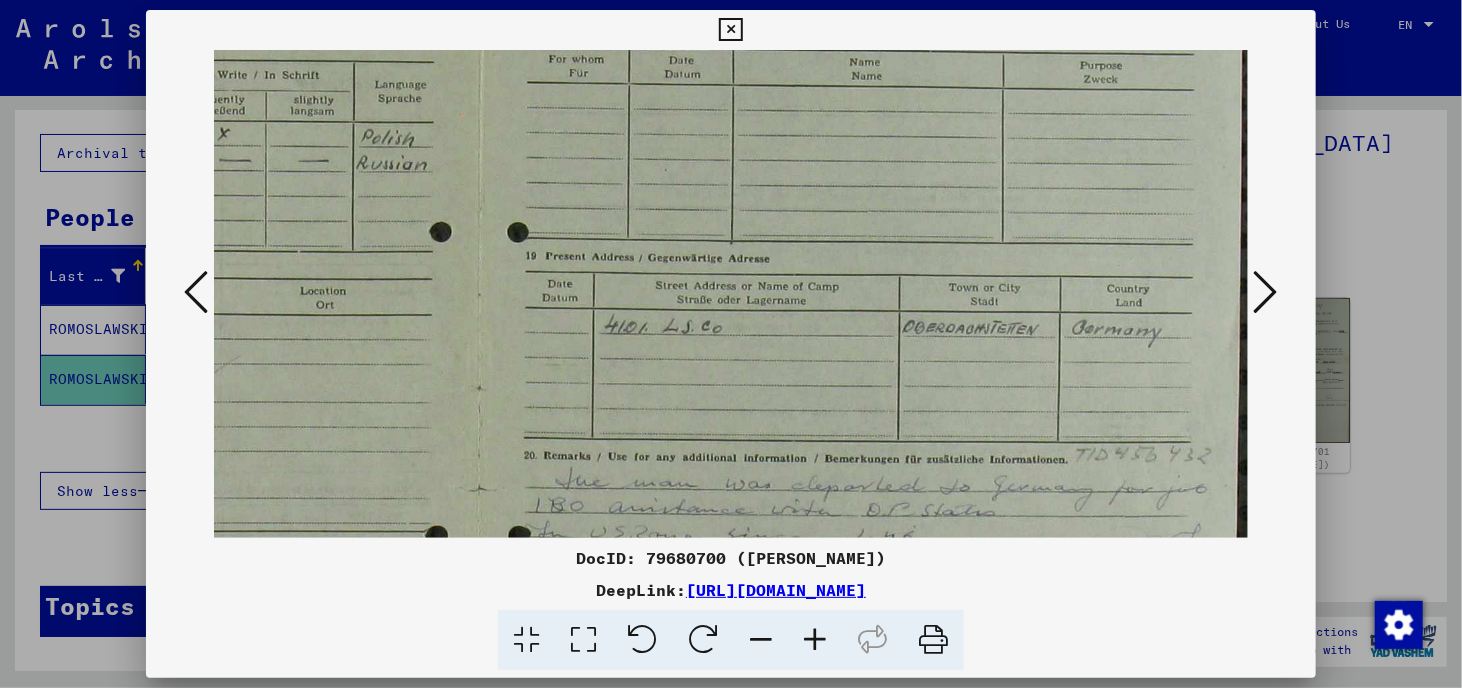 drag, startPoint x: 797, startPoint y: 331, endPoint x: 789, endPoint y: 118, distance: 213.15018 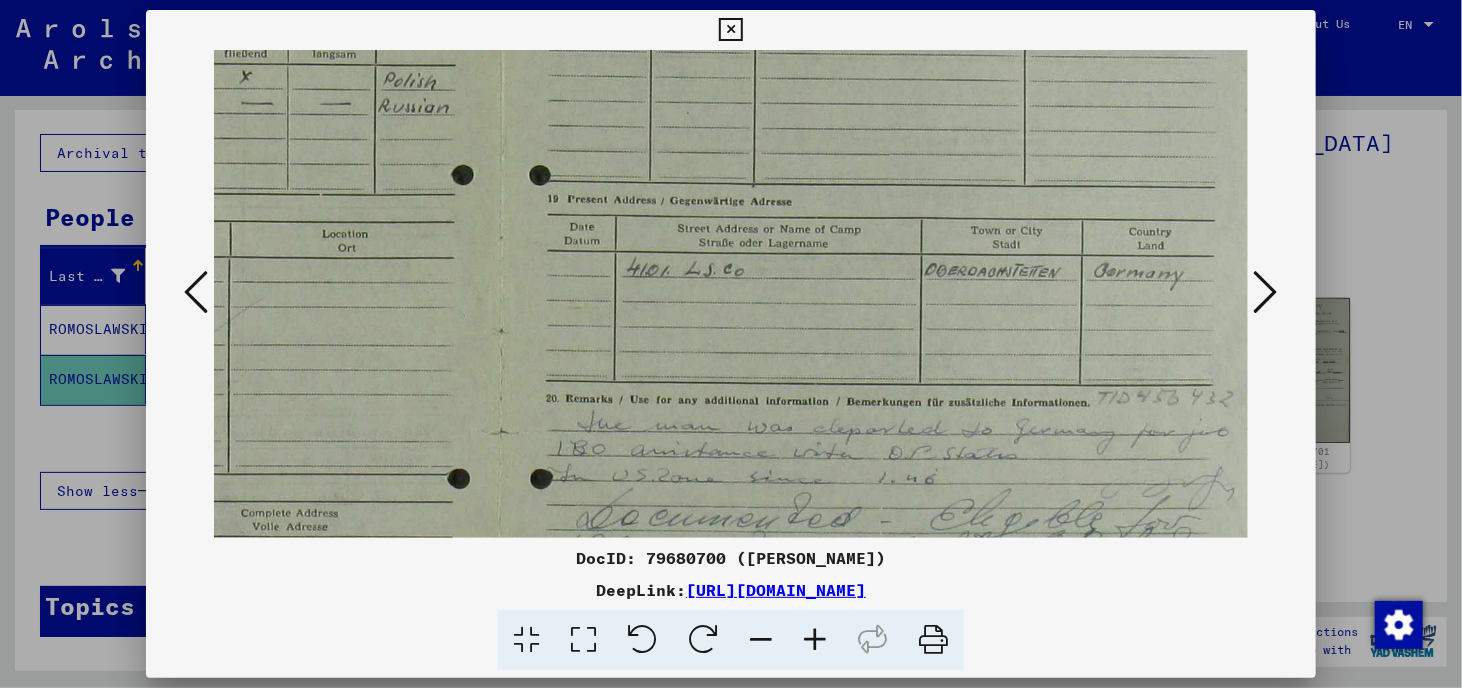 scroll, scrollTop: 310, scrollLeft: 481, axis: both 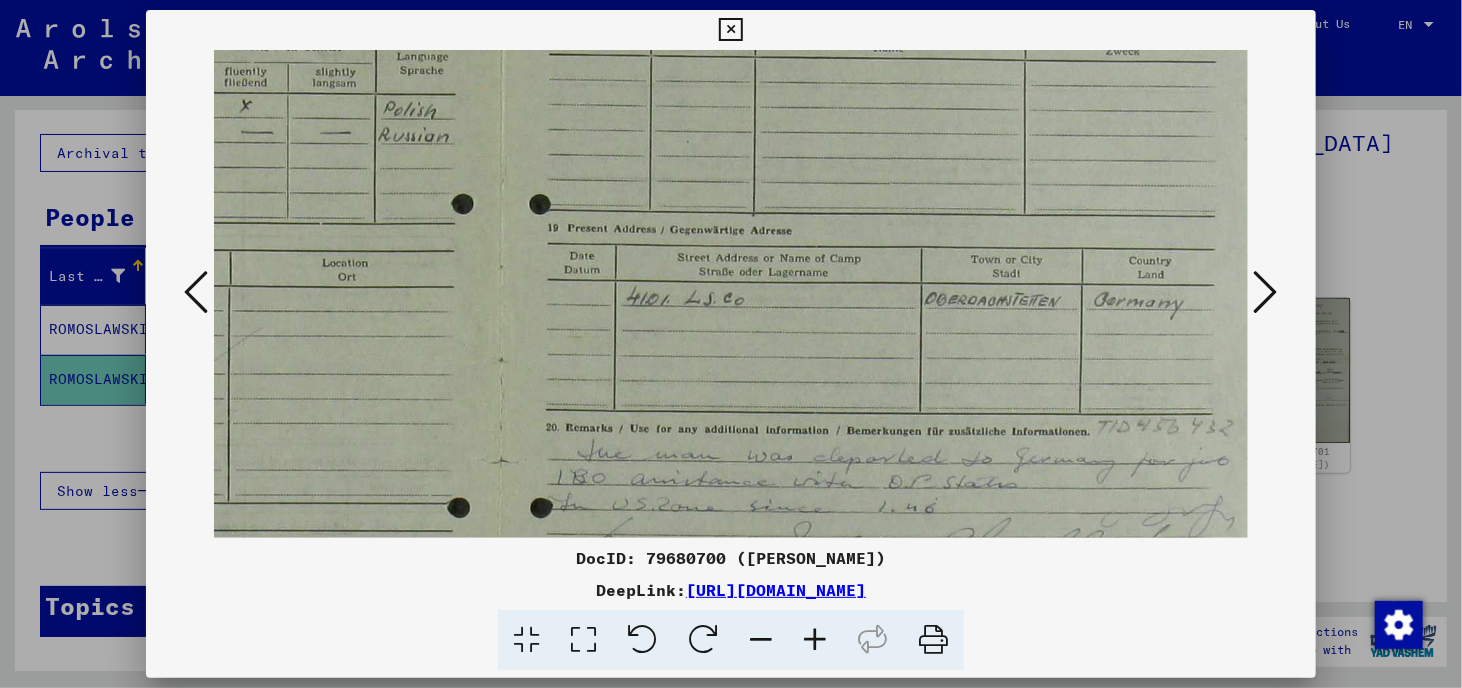 drag, startPoint x: 848, startPoint y: 379, endPoint x: 857, endPoint y: 361, distance: 20.12461 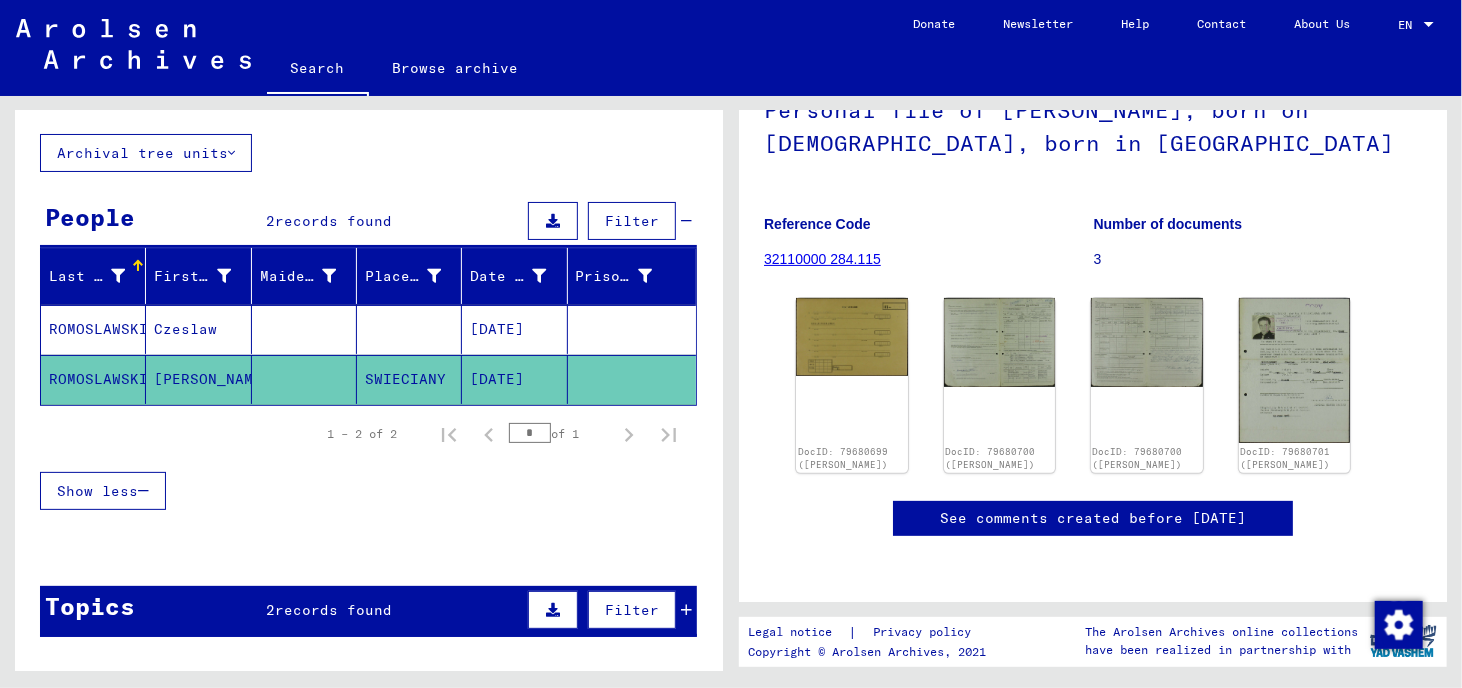 click on "[DATE]" at bounding box center (514, 379) 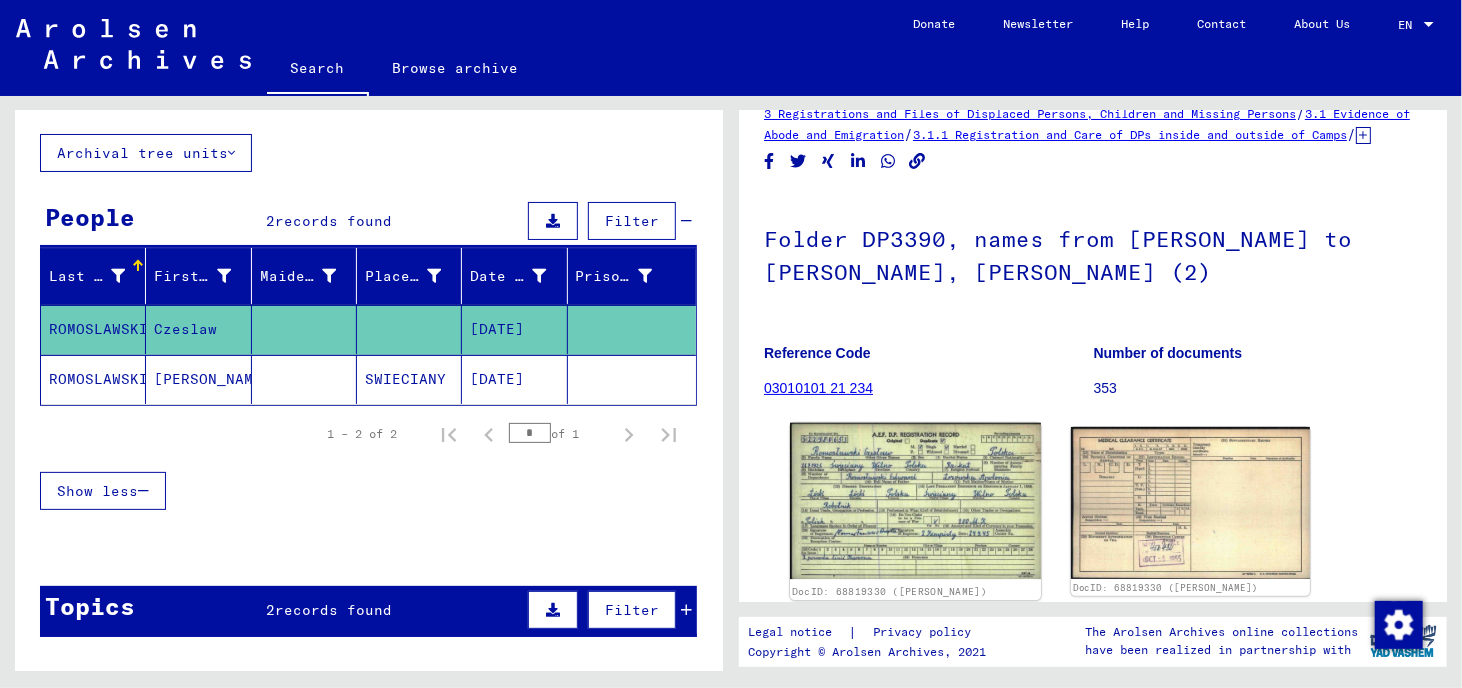 scroll, scrollTop: 98, scrollLeft: 0, axis: vertical 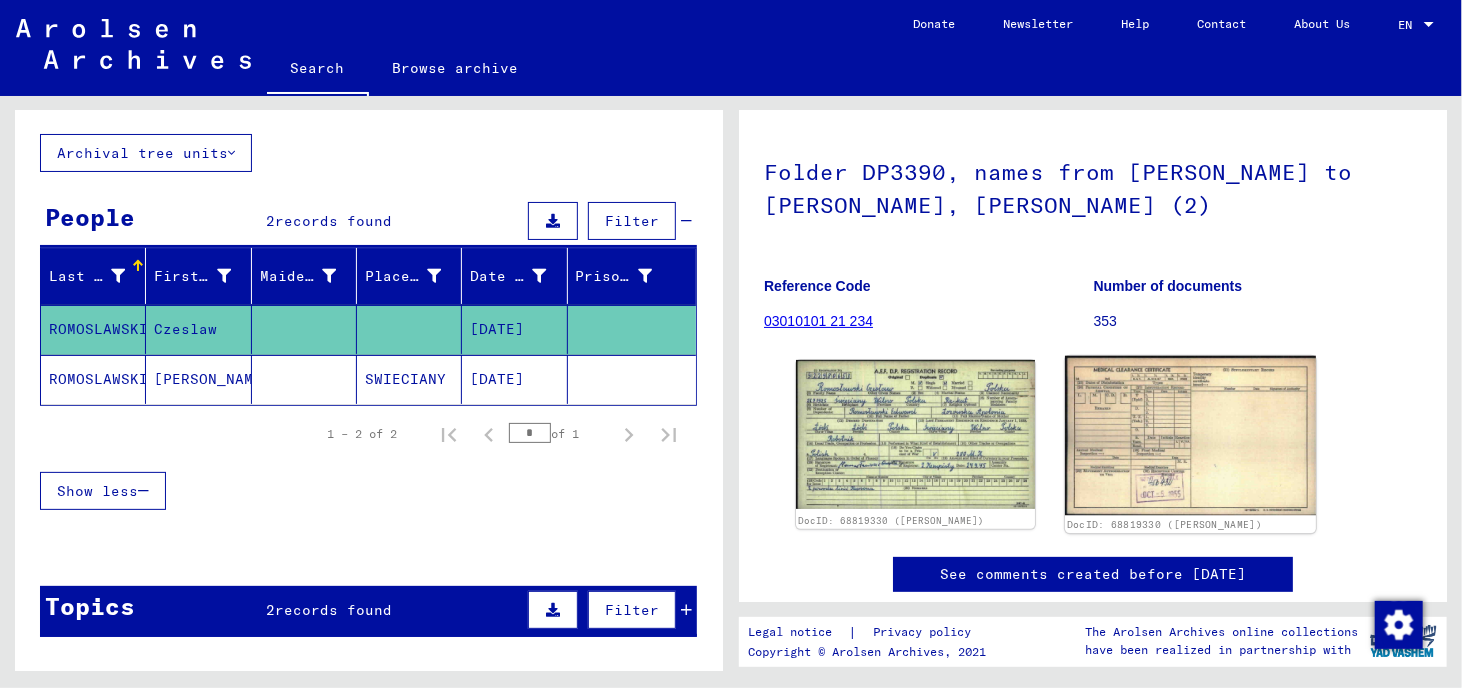 click 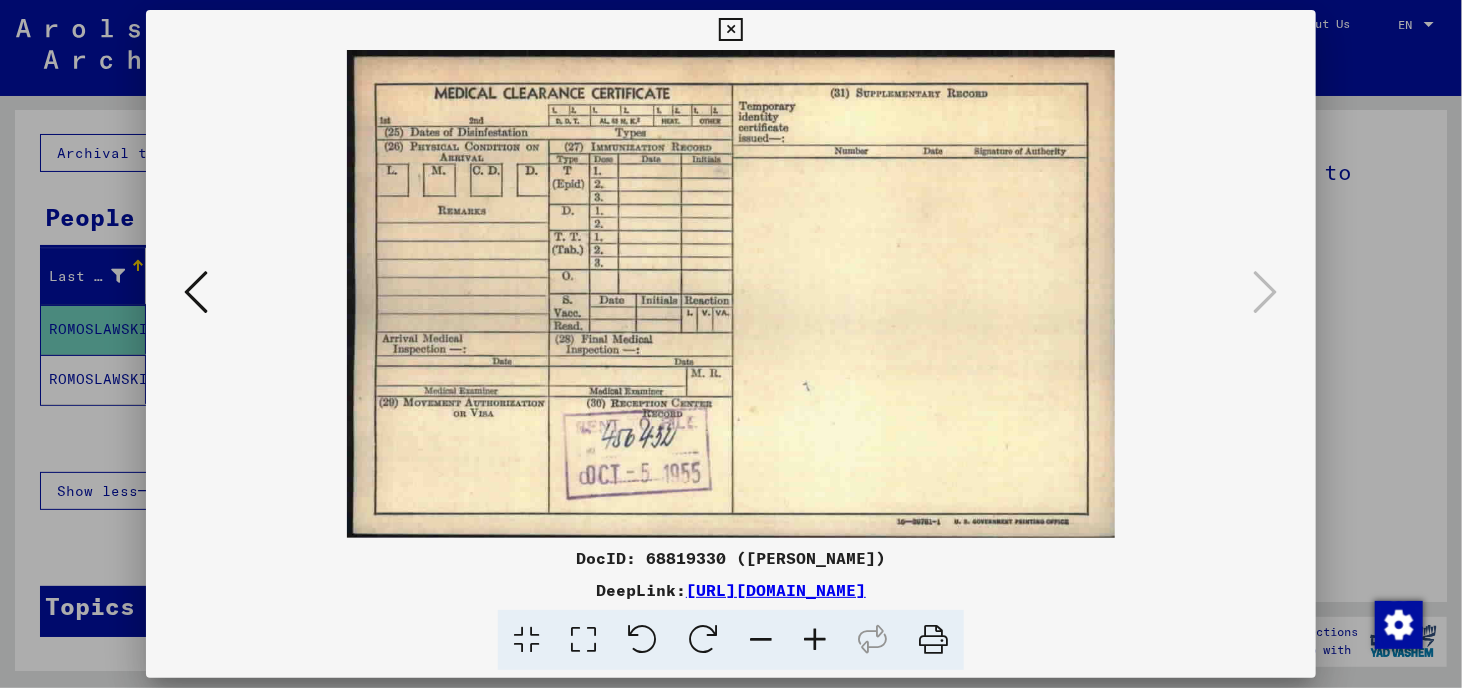 click at bounding box center (583, 640) 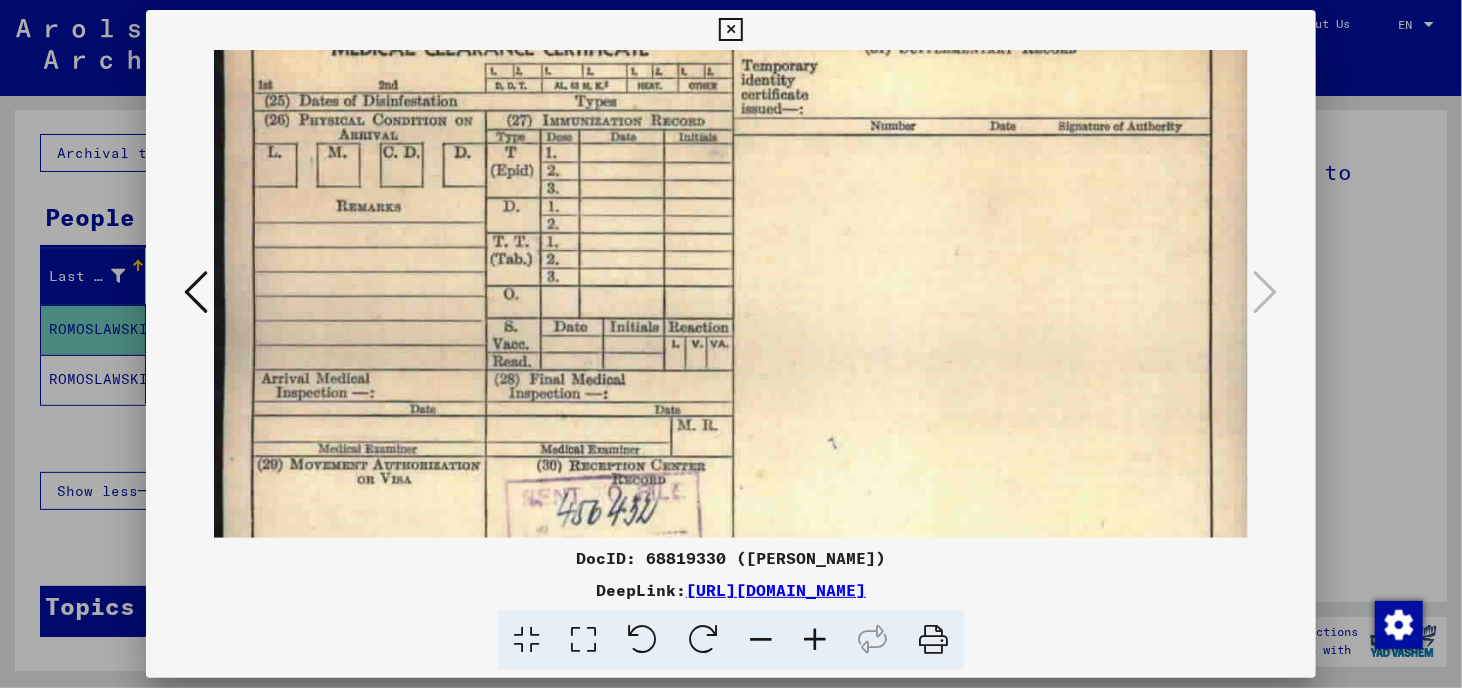 scroll, scrollTop: 0, scrollLeft: 0, axis: both 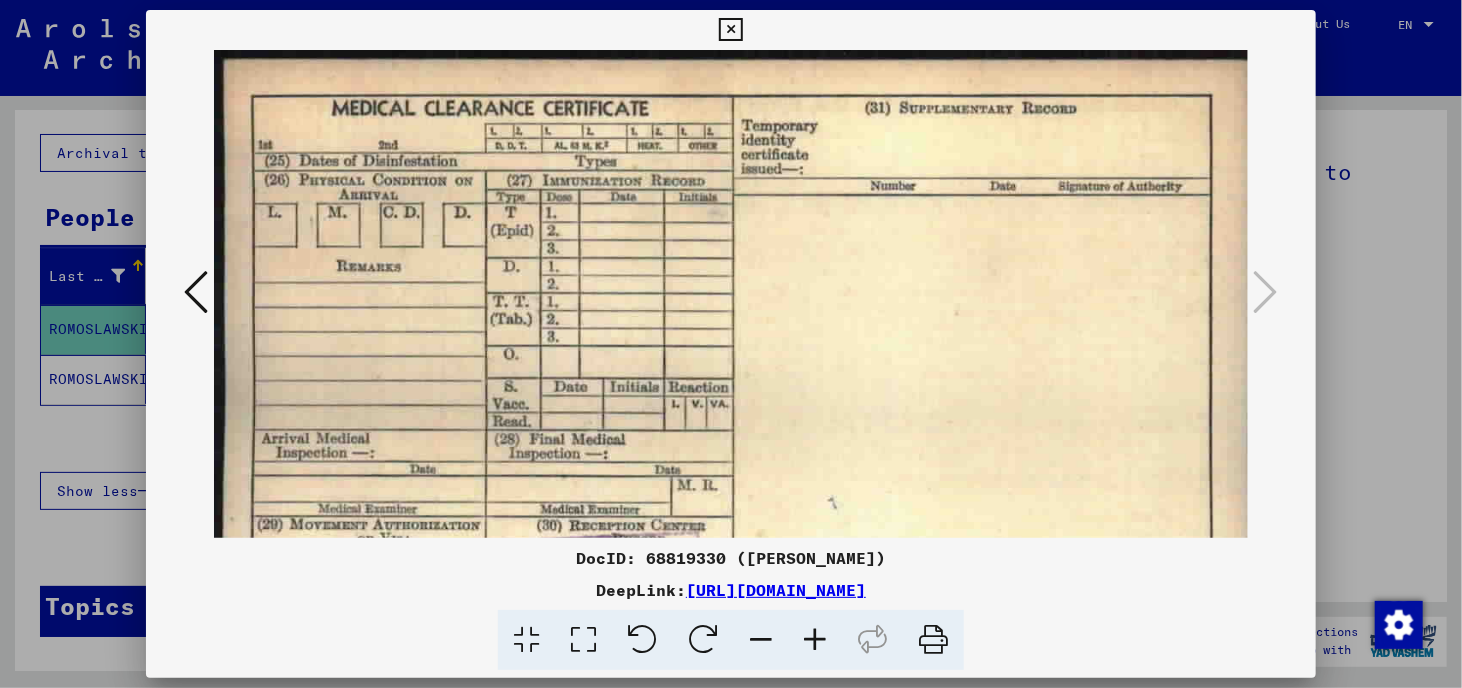 drag, startPoint x: 620, startPoint y: 367, endPoint x: 705, endPoint y: 477, distance: 139.01439 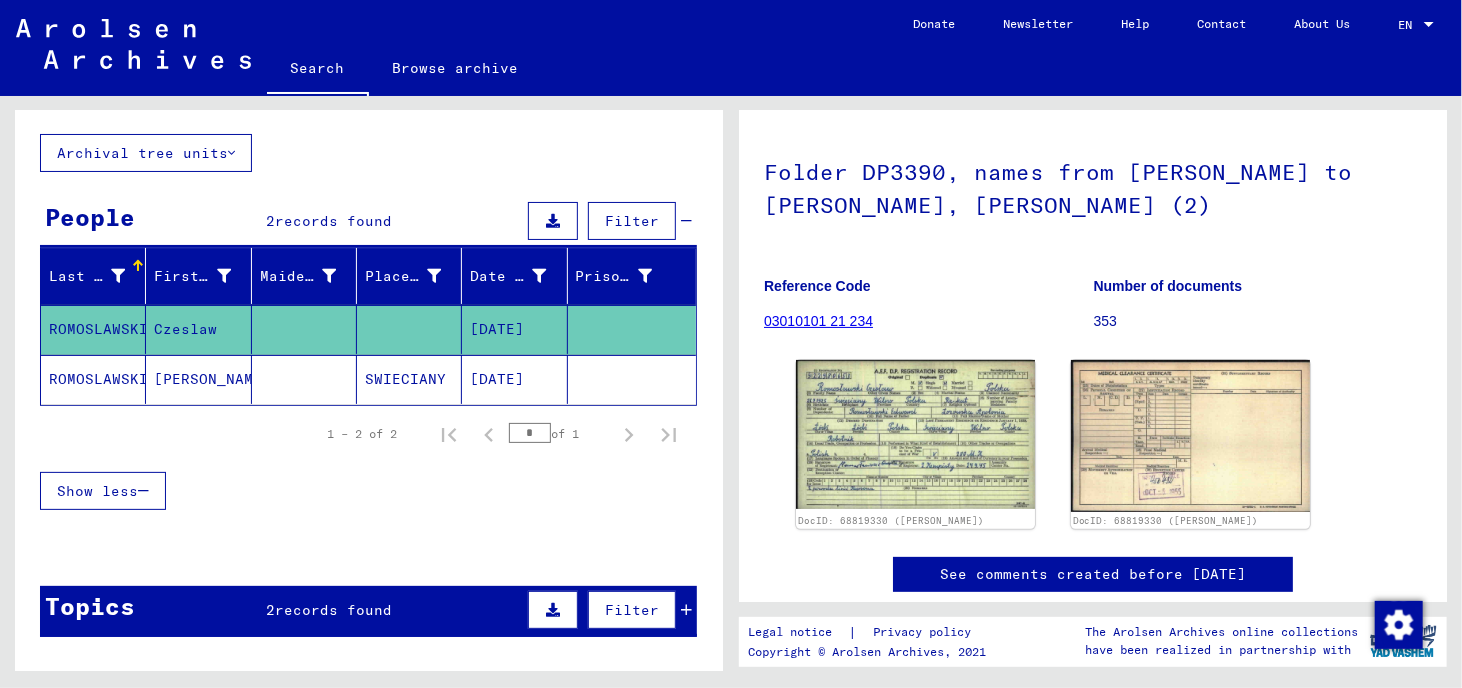 click 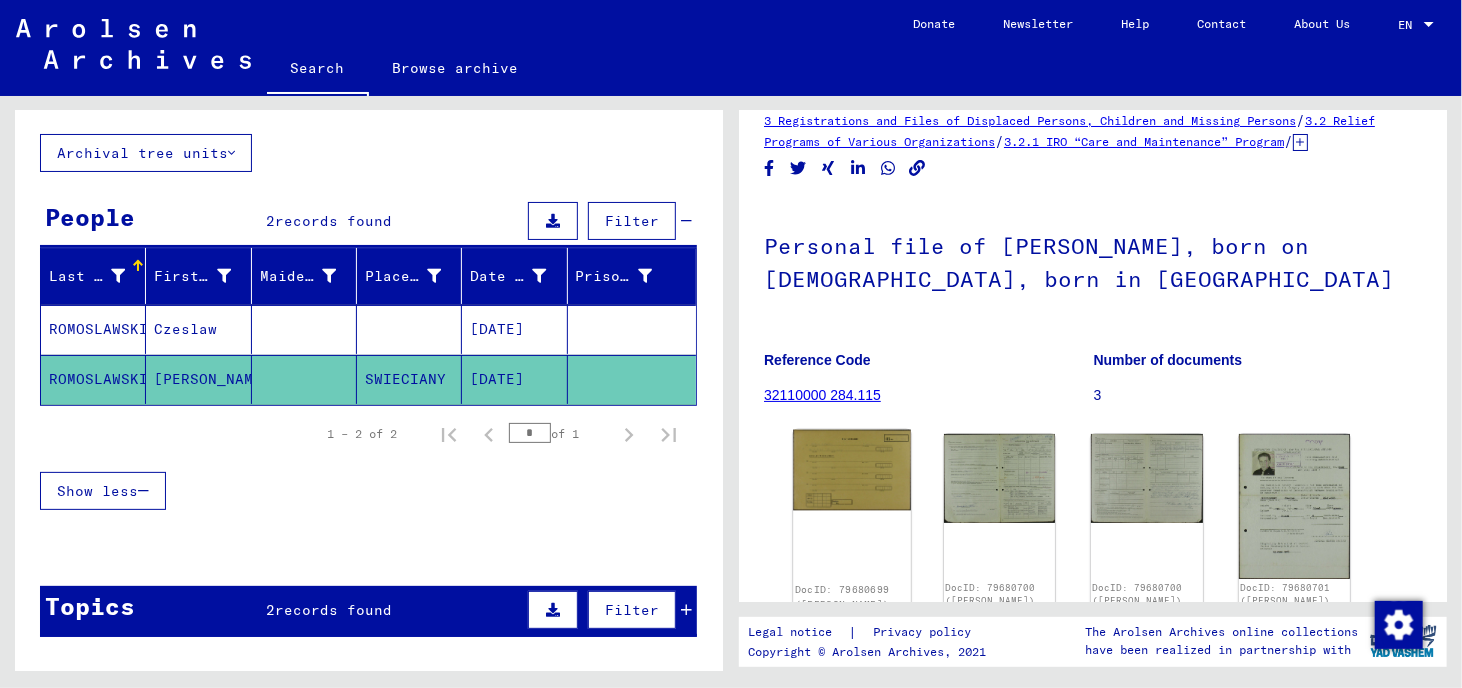 scroll, scrollTop: 0, scrollLeft: 0, axis: both 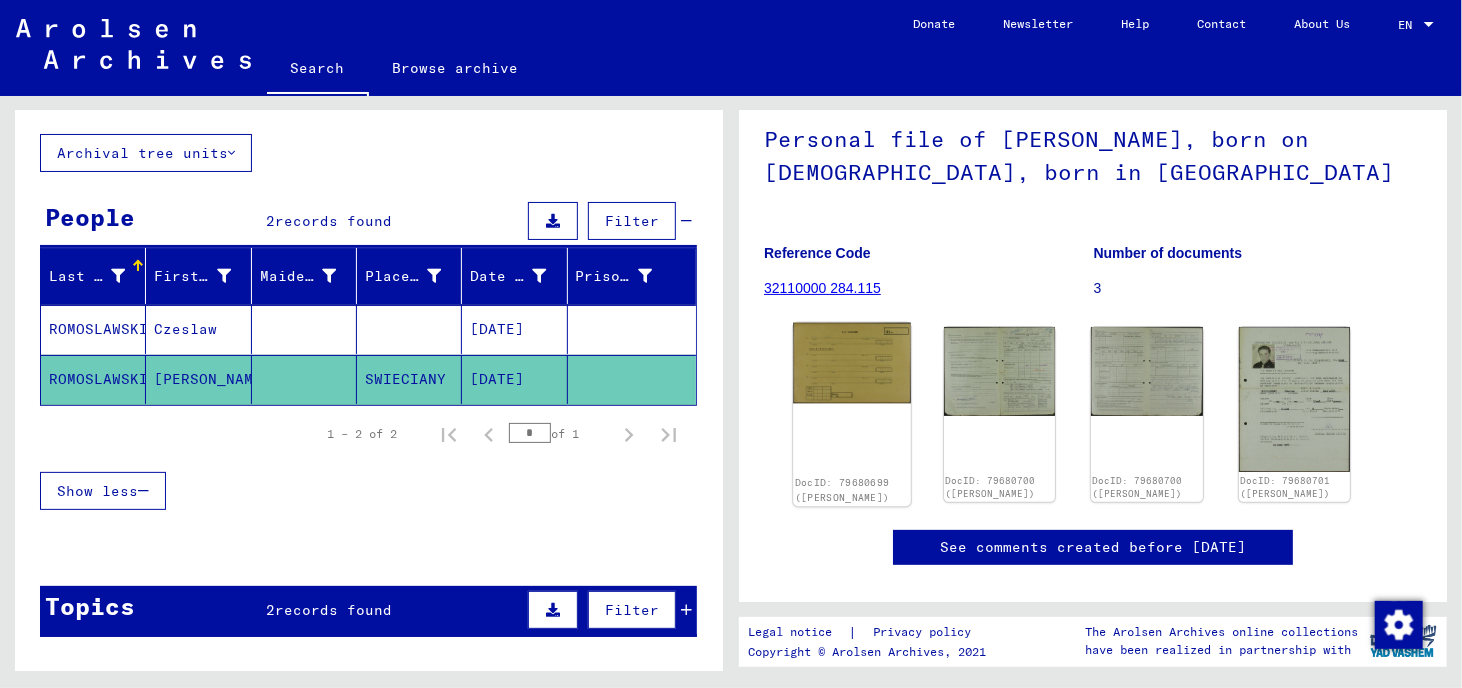 click 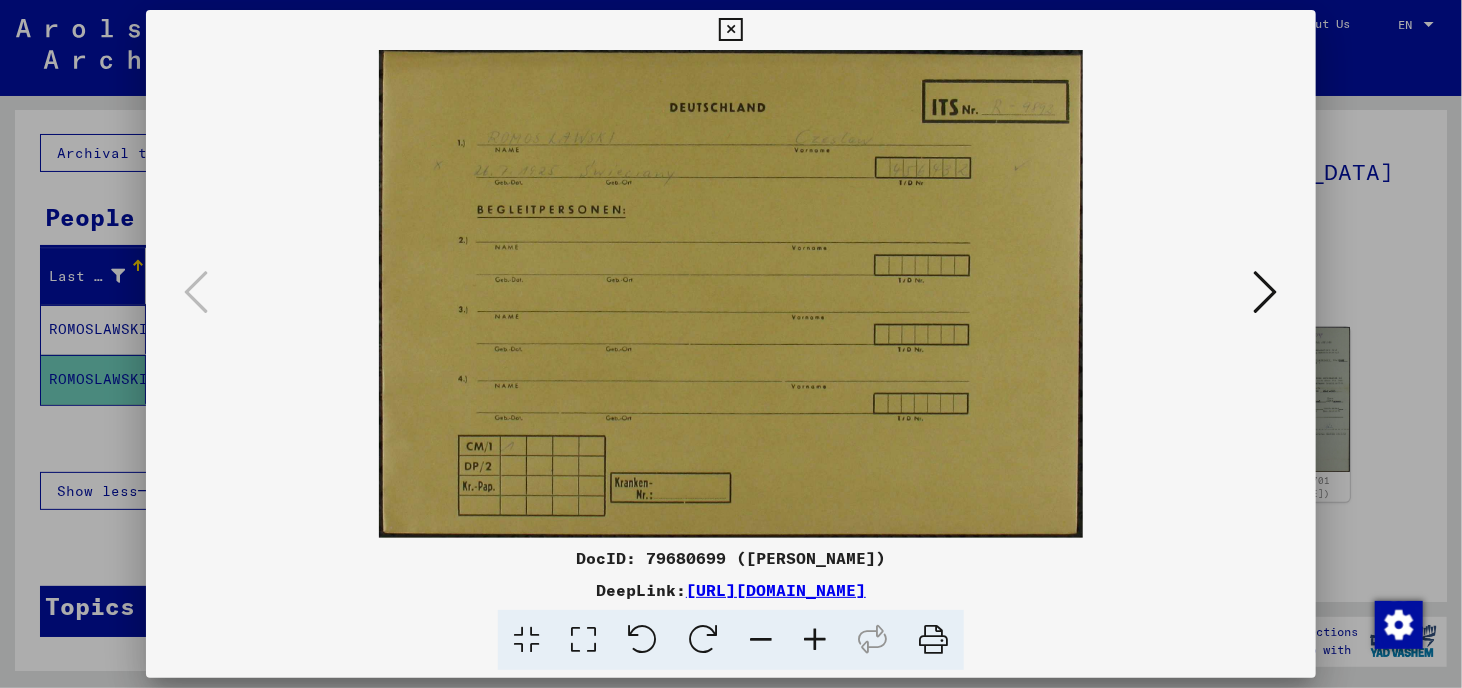 click at bounding box center (933, 640) 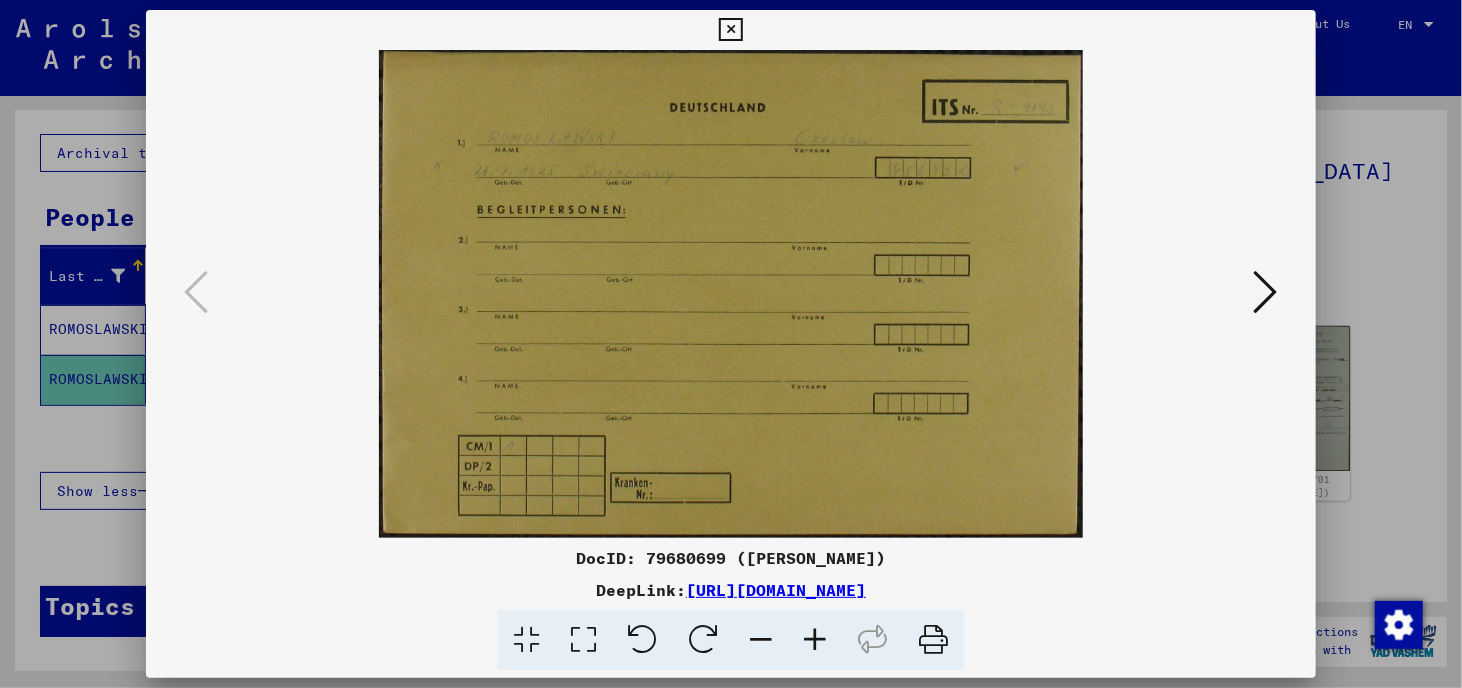 click at bounding box center [1266, 293] 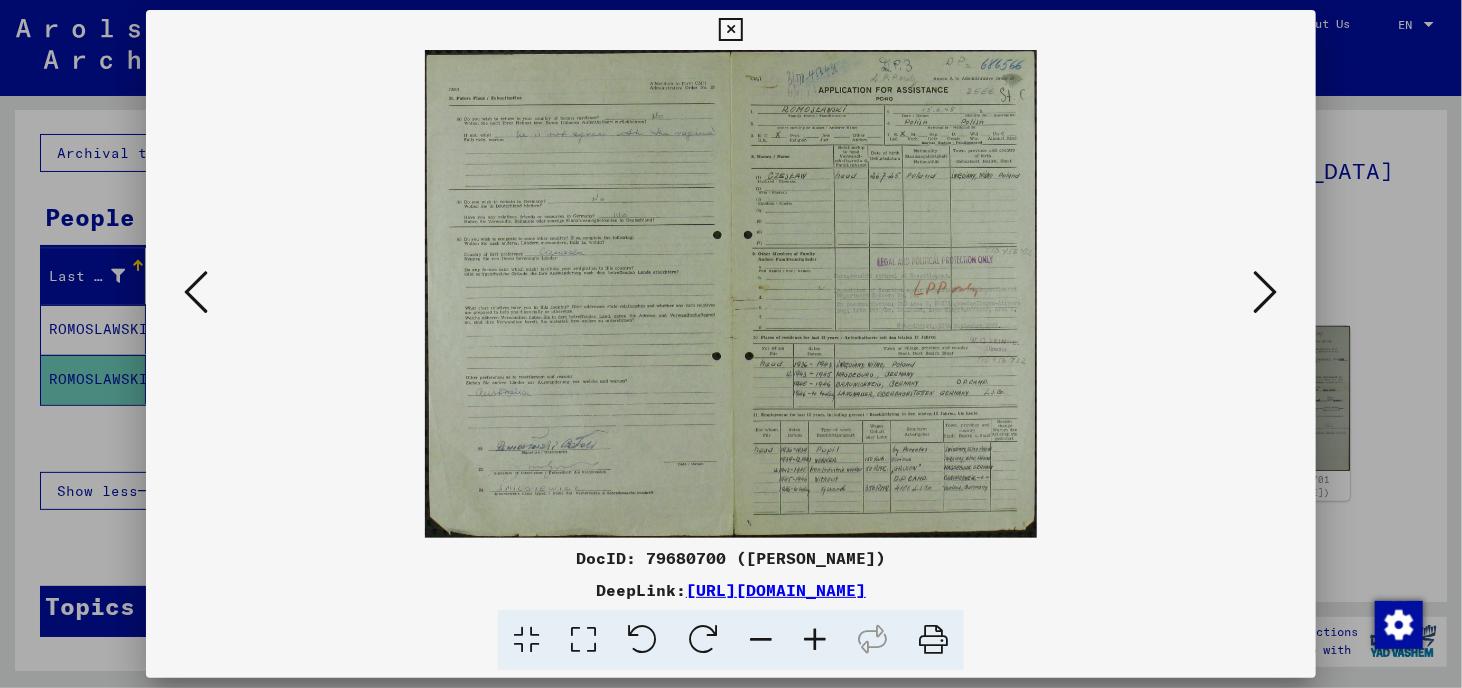 click at bounding box center [583, 640] 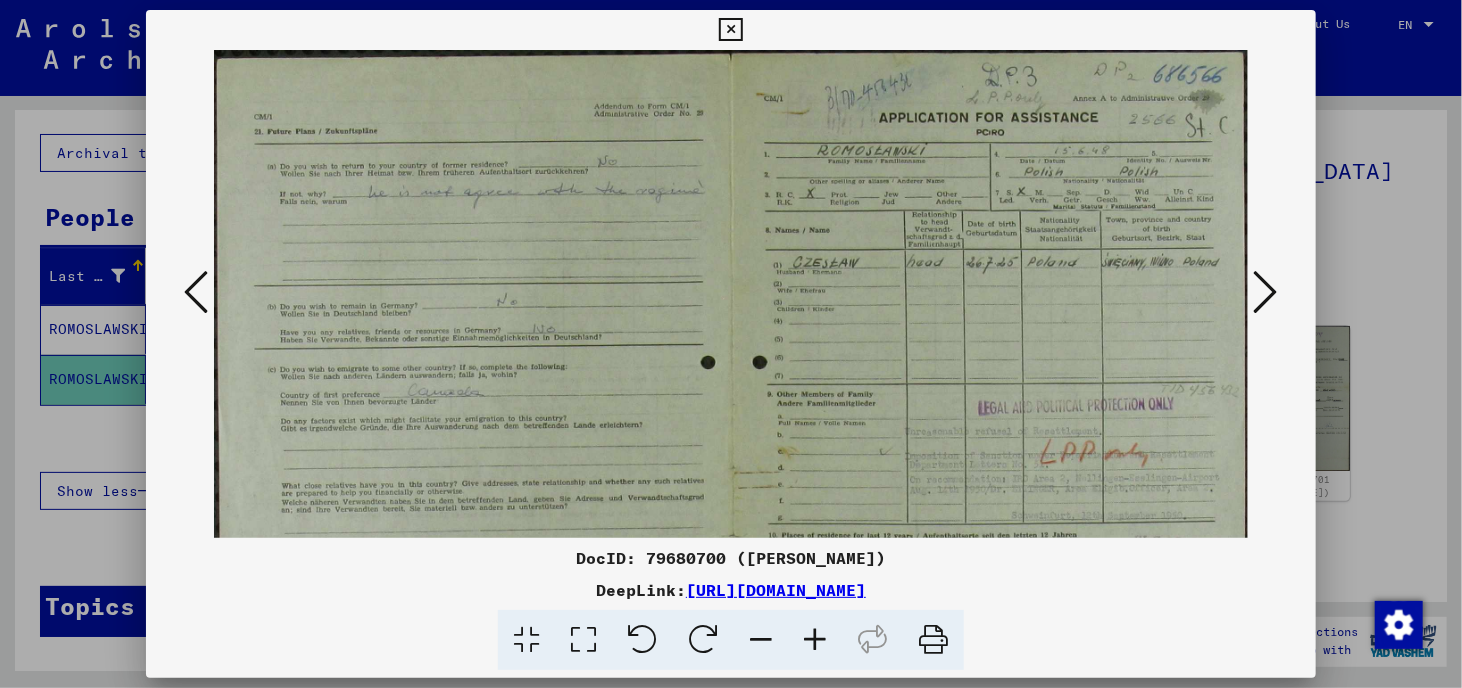click at bounding box center [731, 462] 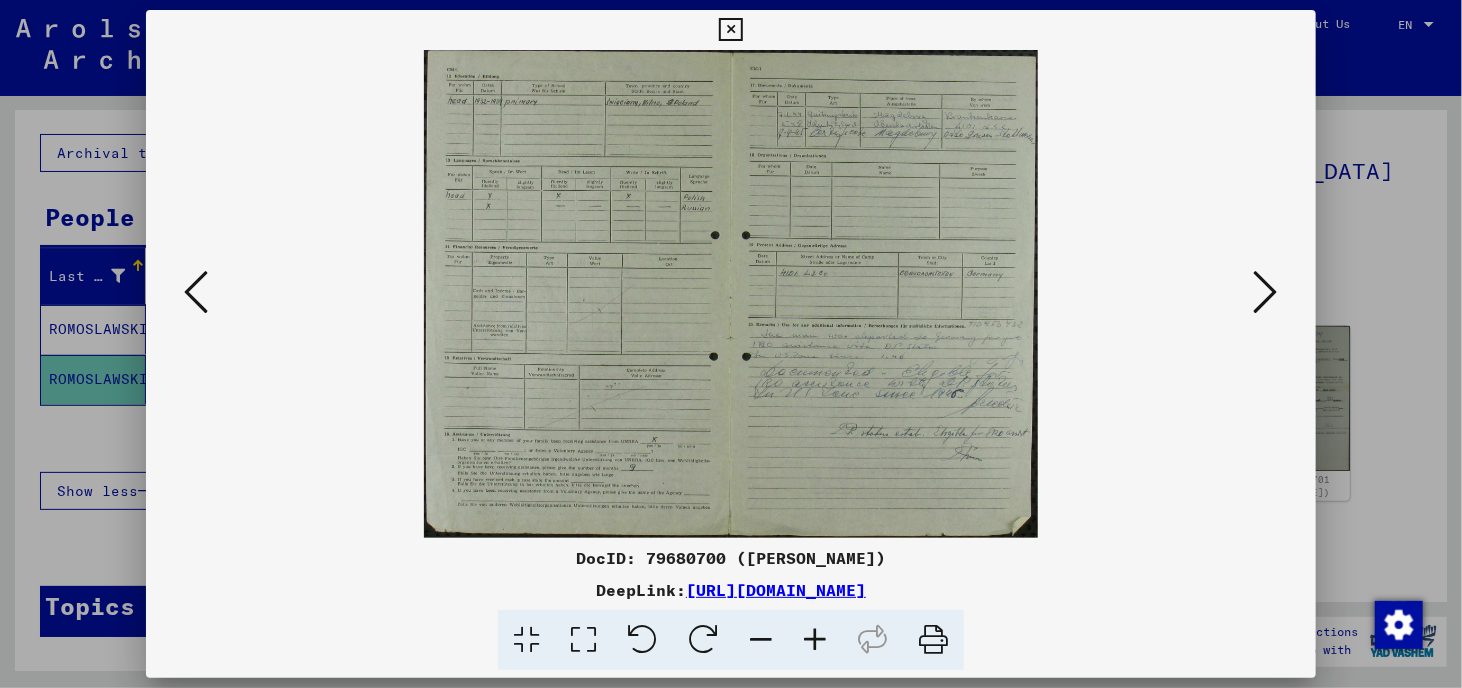click at bounding box center (583, 640) 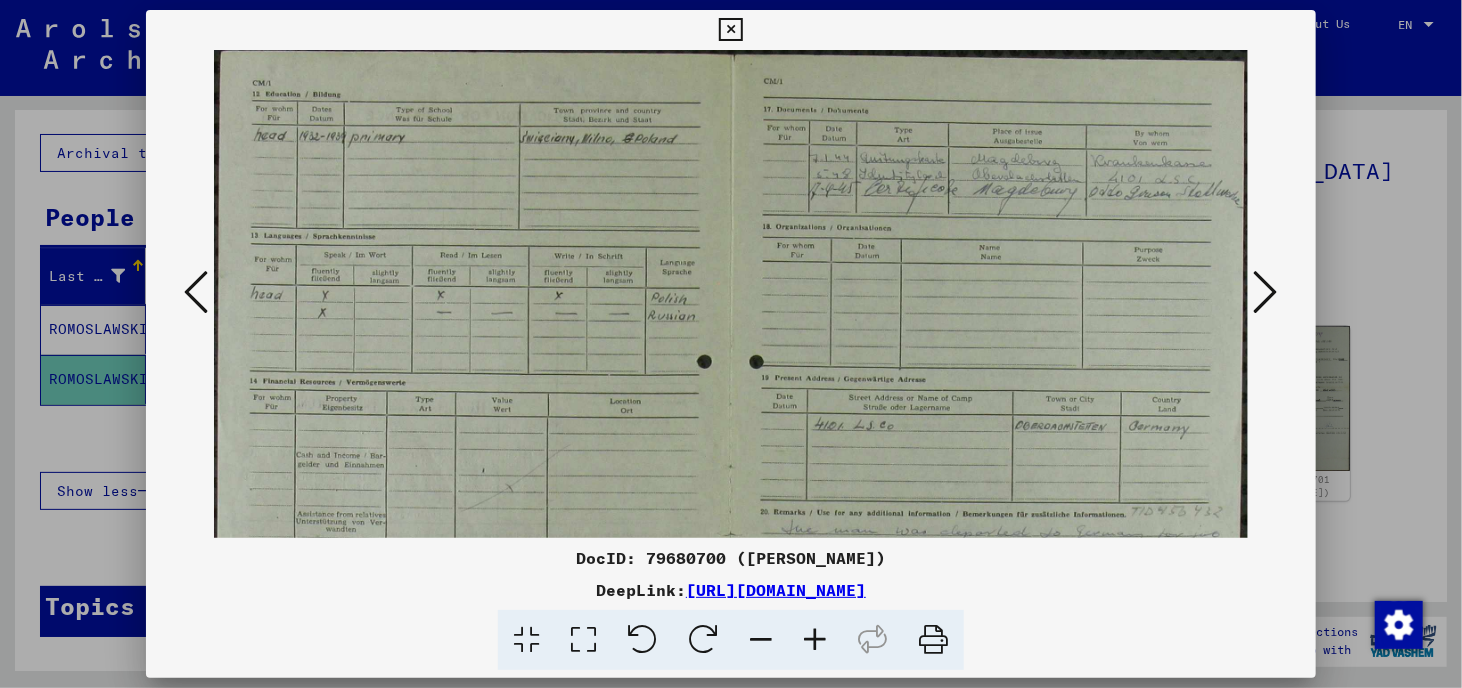 click at bounding box center (933, 640) 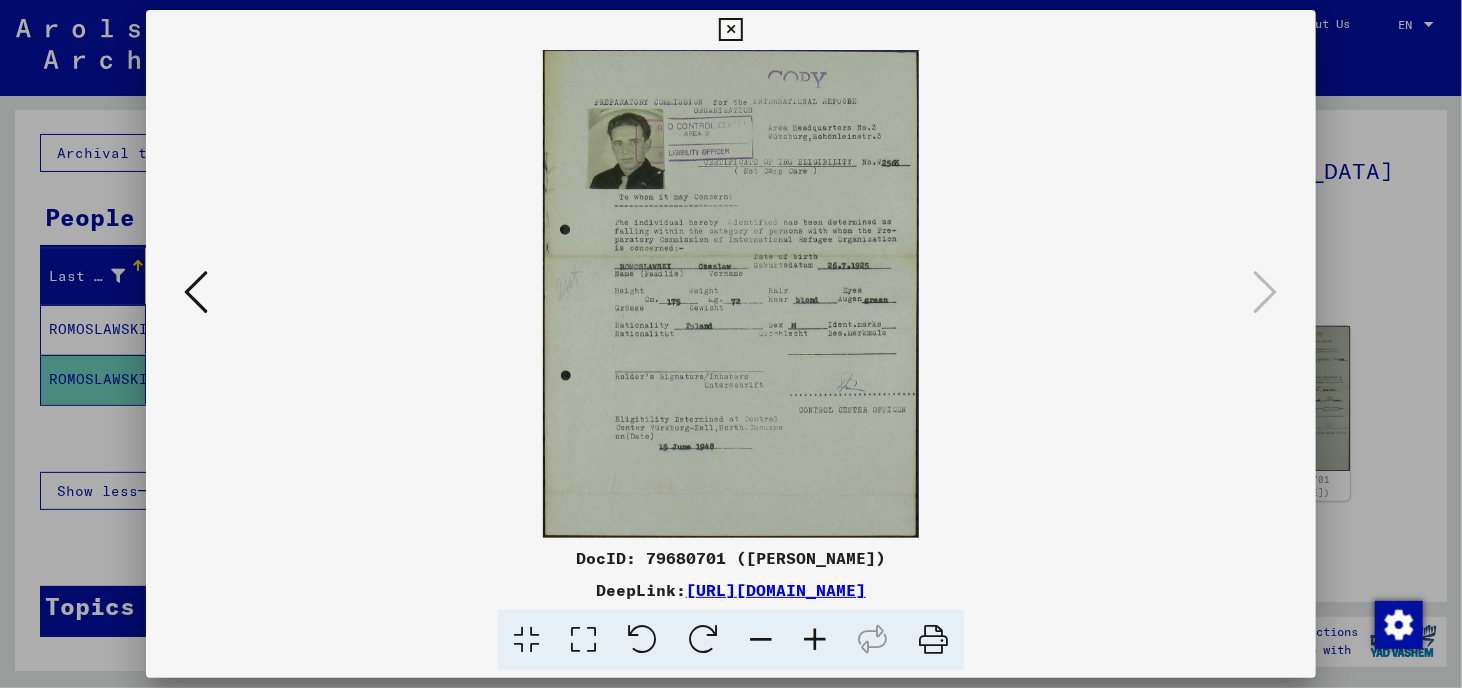 click at bounding box center [933, 640] 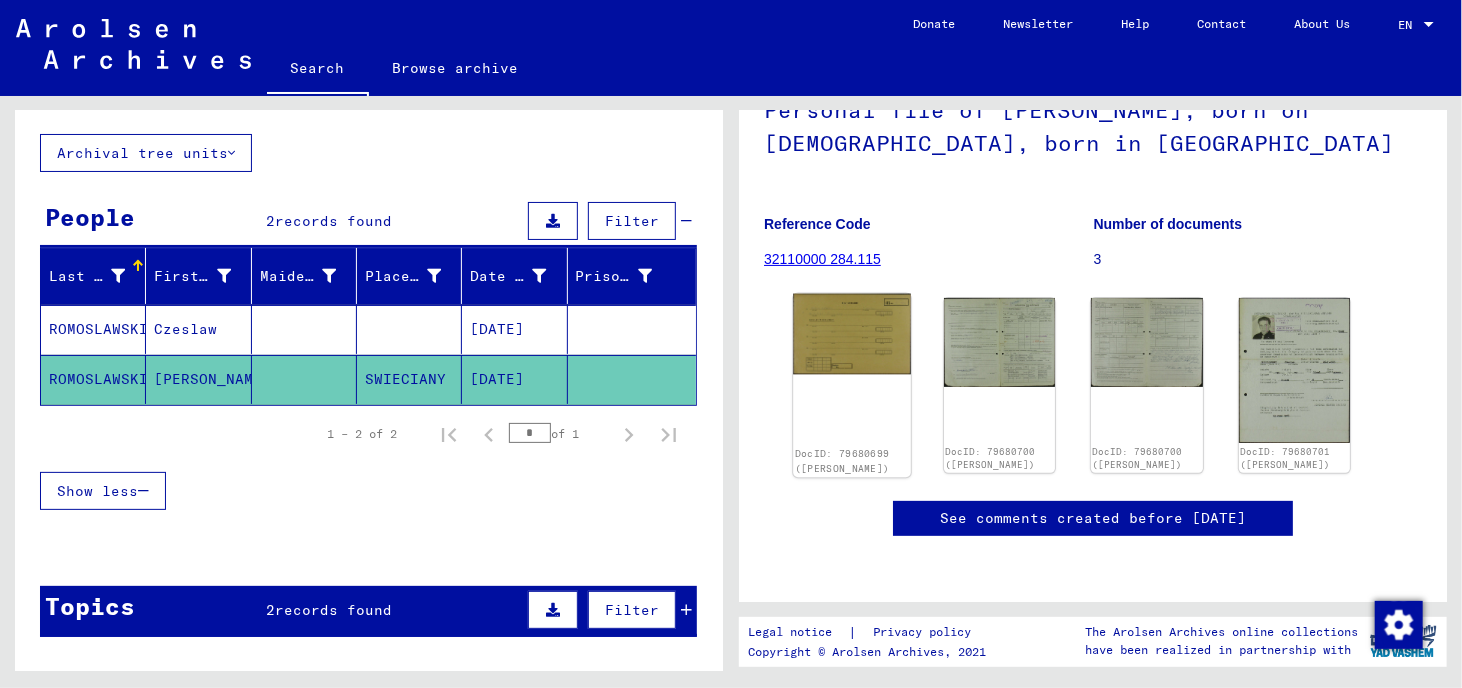 scroll, scrollTop: 492, scrollLeft: 0, axis: vertical 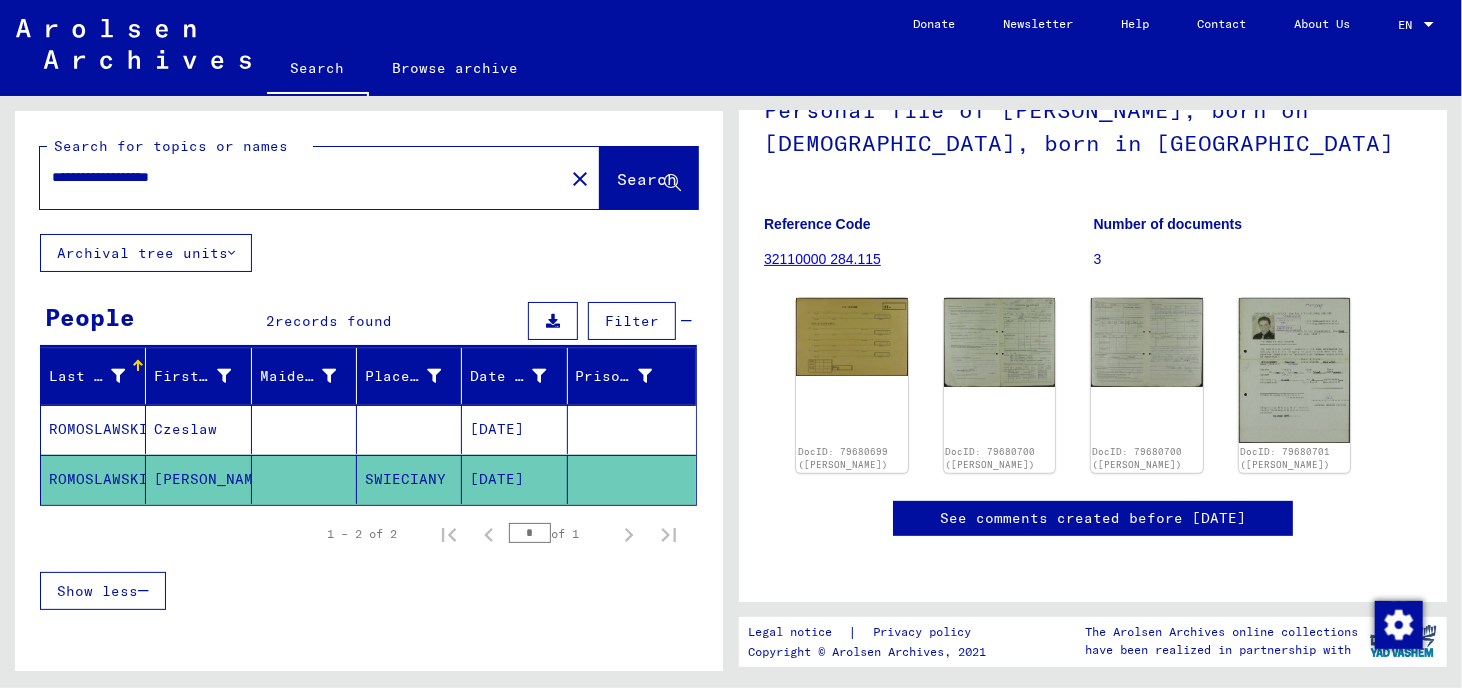 click on "**********" at bounding box center (302, 177) 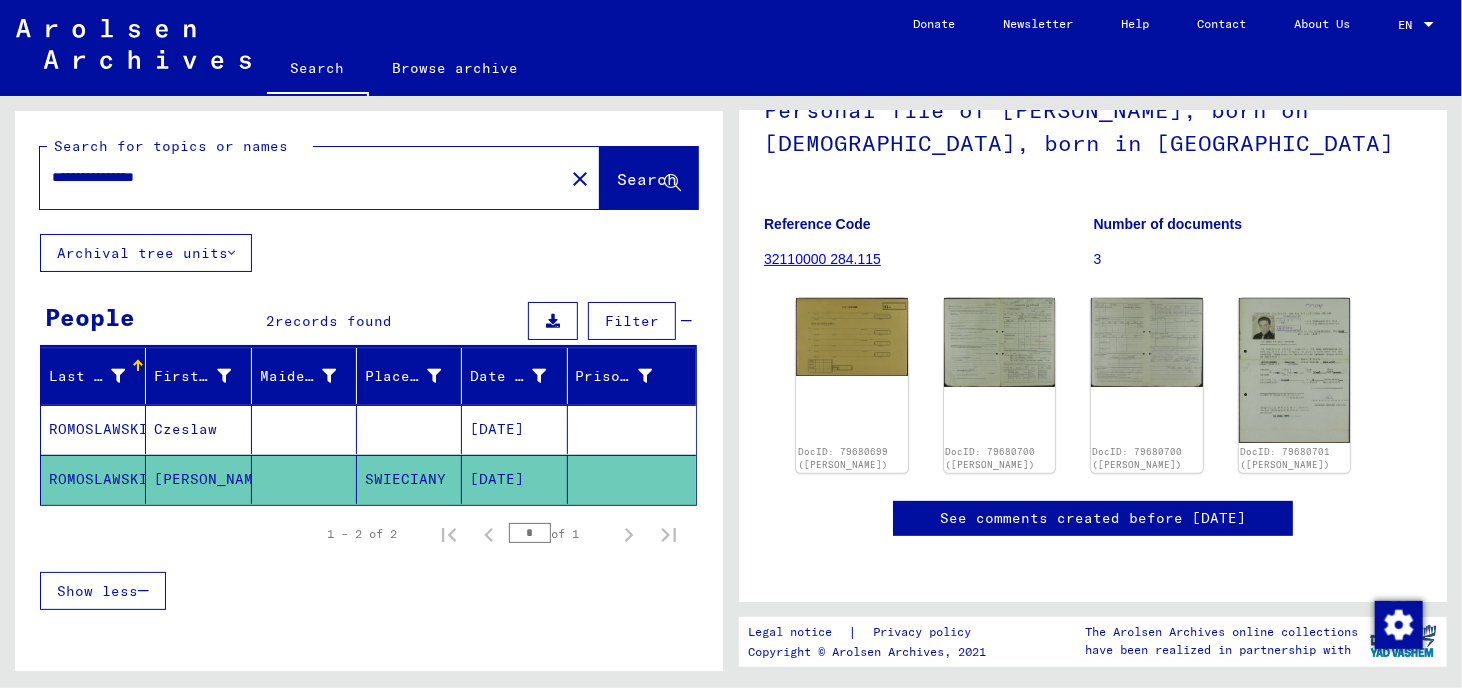 scroll, scrollTop: 265, scrollLeft: 0, axis: vertical 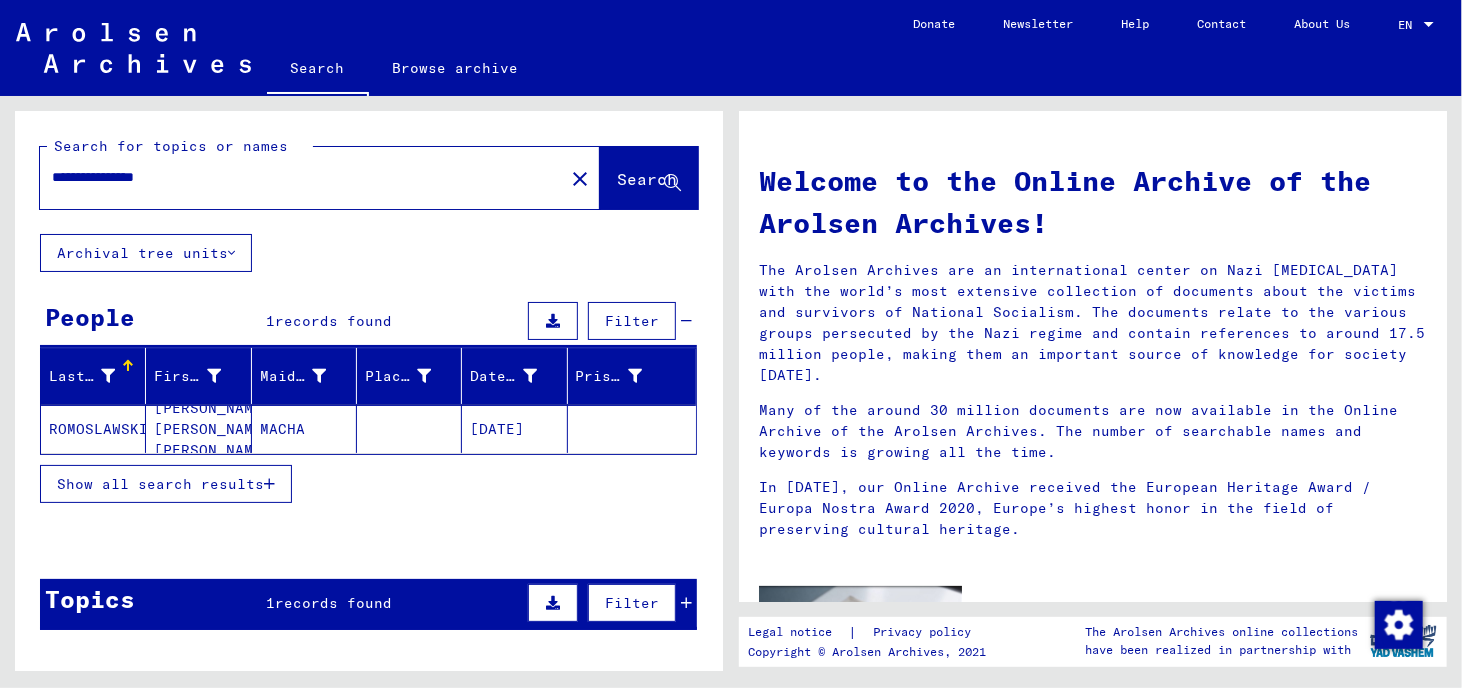 click on "[PERSON_NAME]. [PERSON_NAME]. [PERSON_NAME]" 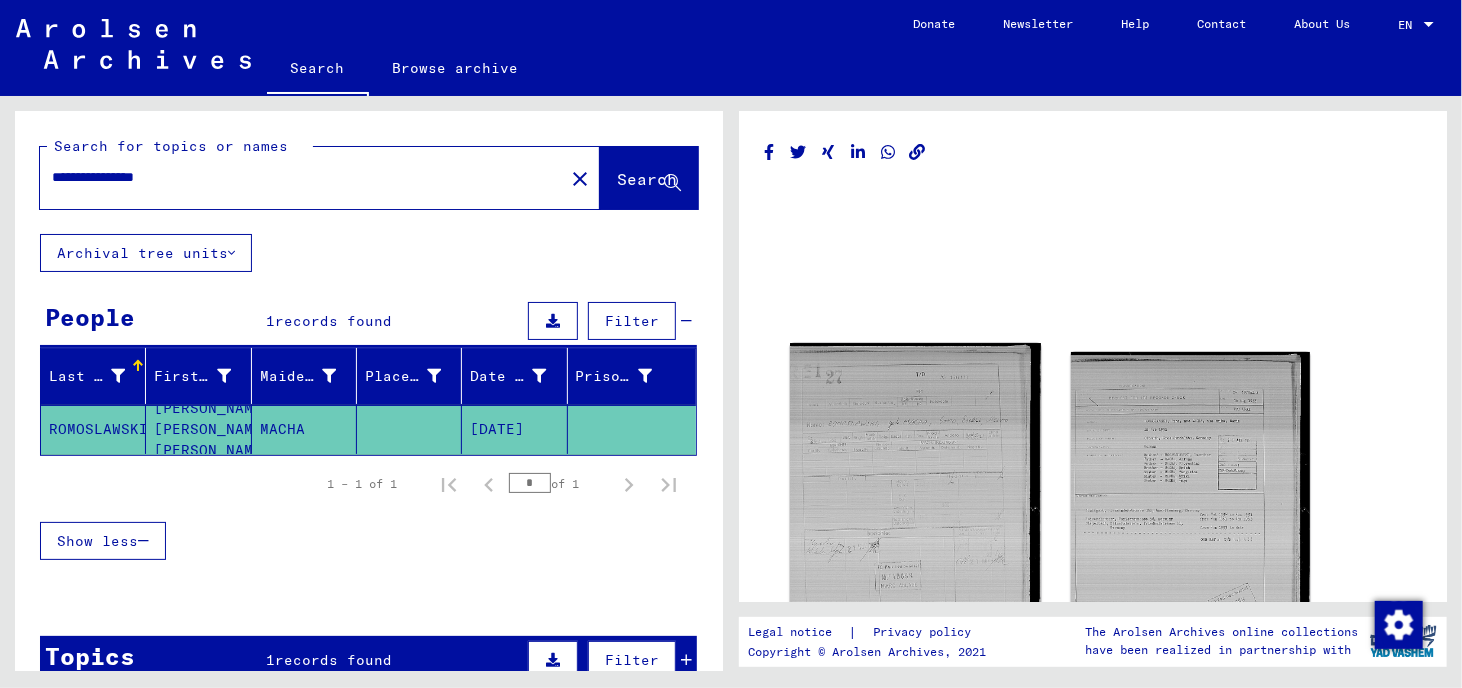 scroll, scrollTop: 0, scrollLeft: 0, axis: both 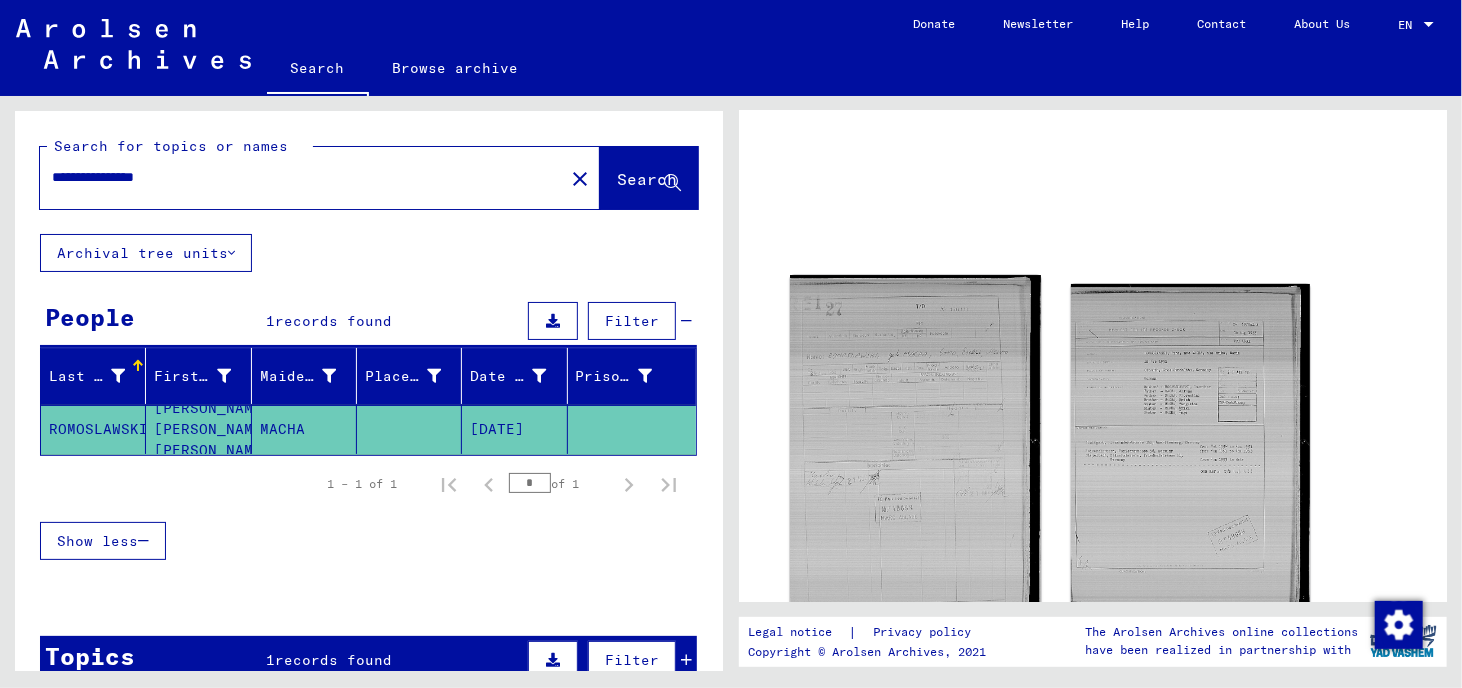 click 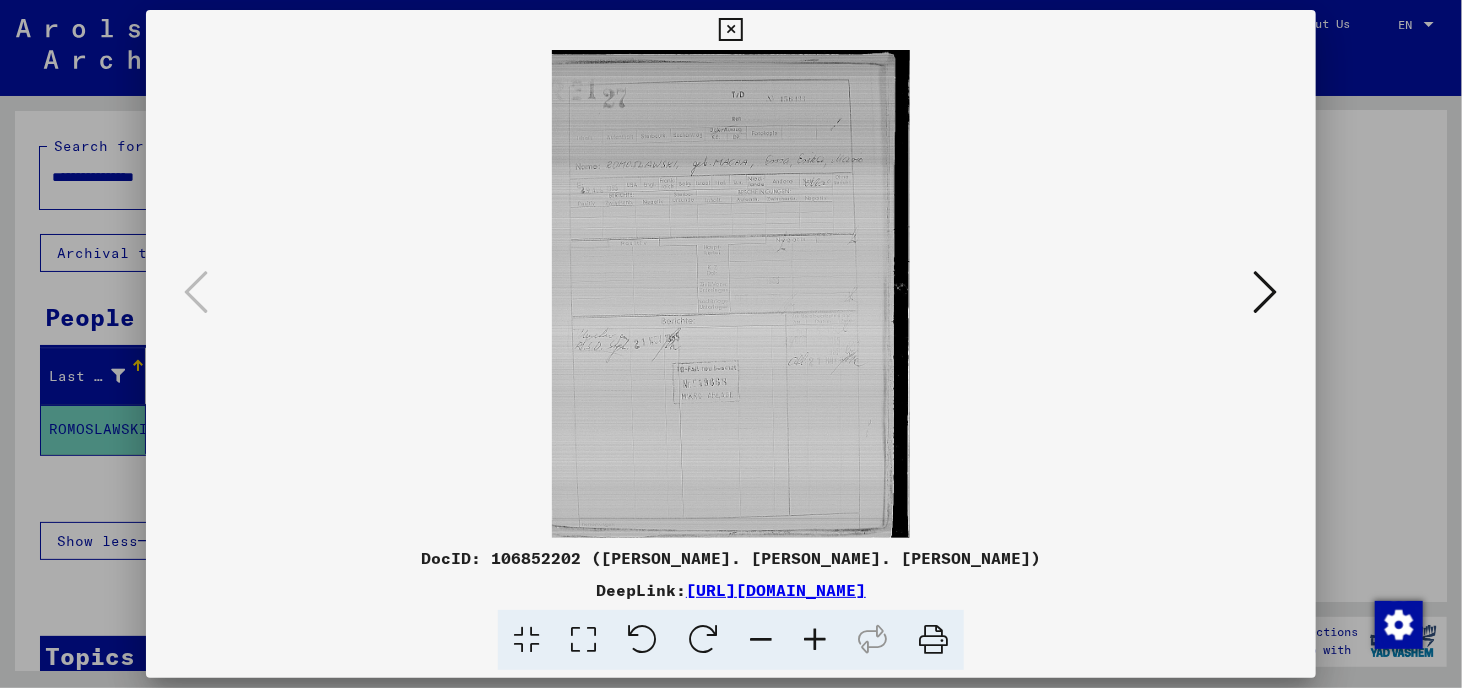 click at bounding box center [583, 640] 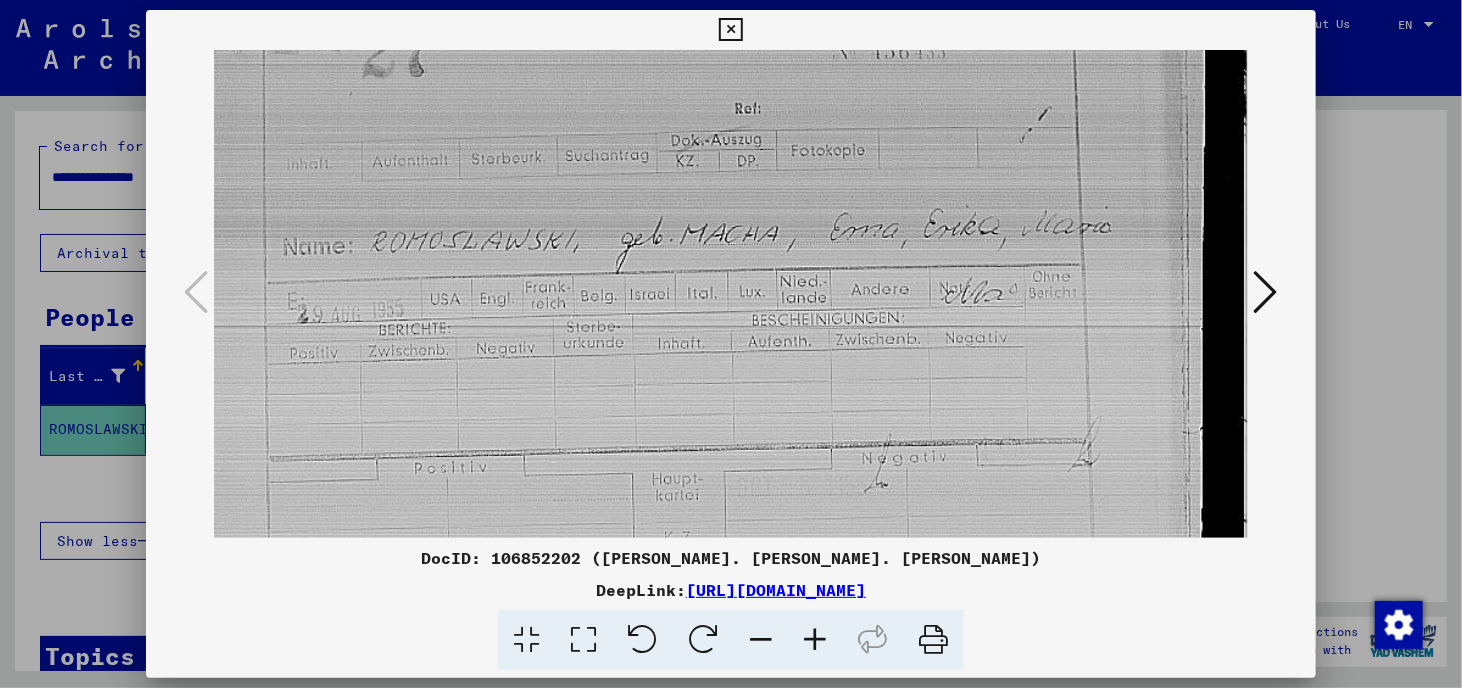 scroll, scrollTop: 201, scrollLeft: 0, axis: vertical 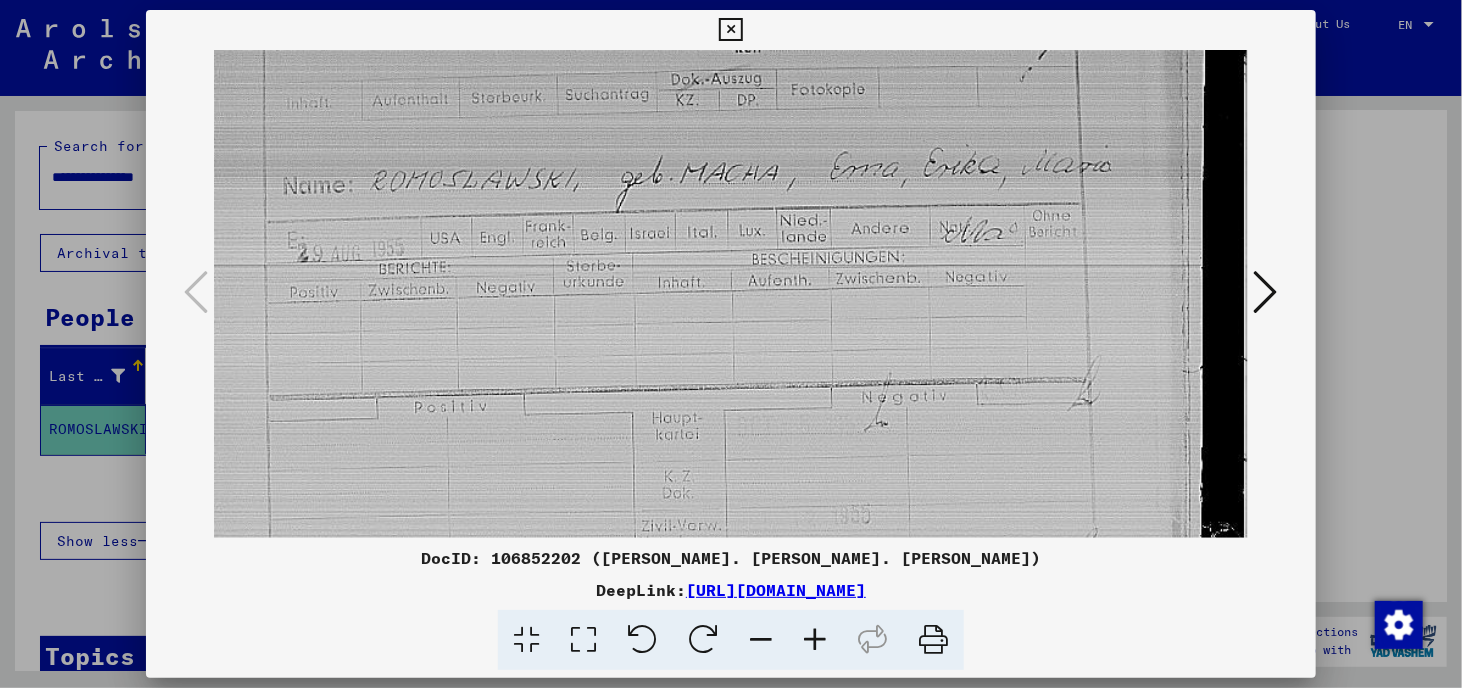 drag, startPoint x: 811, startPoint y: 331, endPoint x: 800, endPoint y: 131, distance: 200.30228 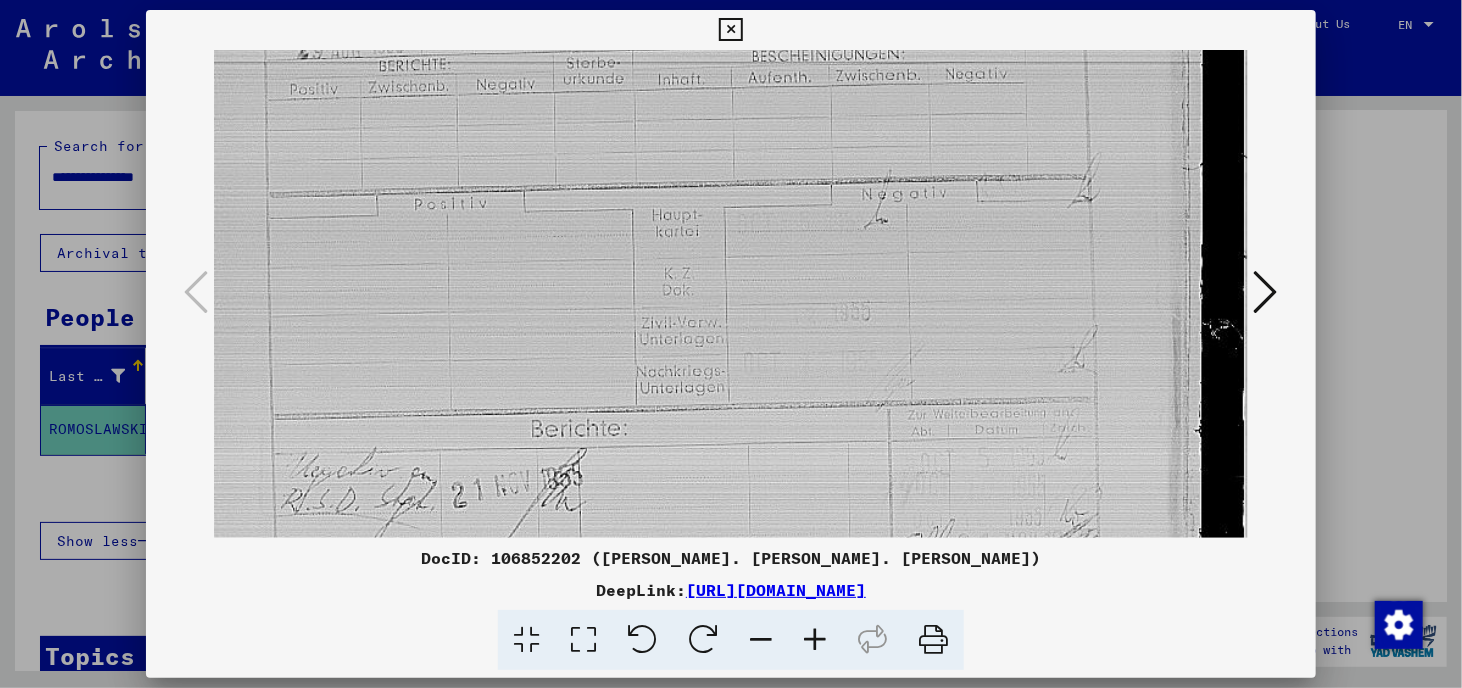 scroll, scrollTop: 451, scrollLeft: 0, axis: vertical 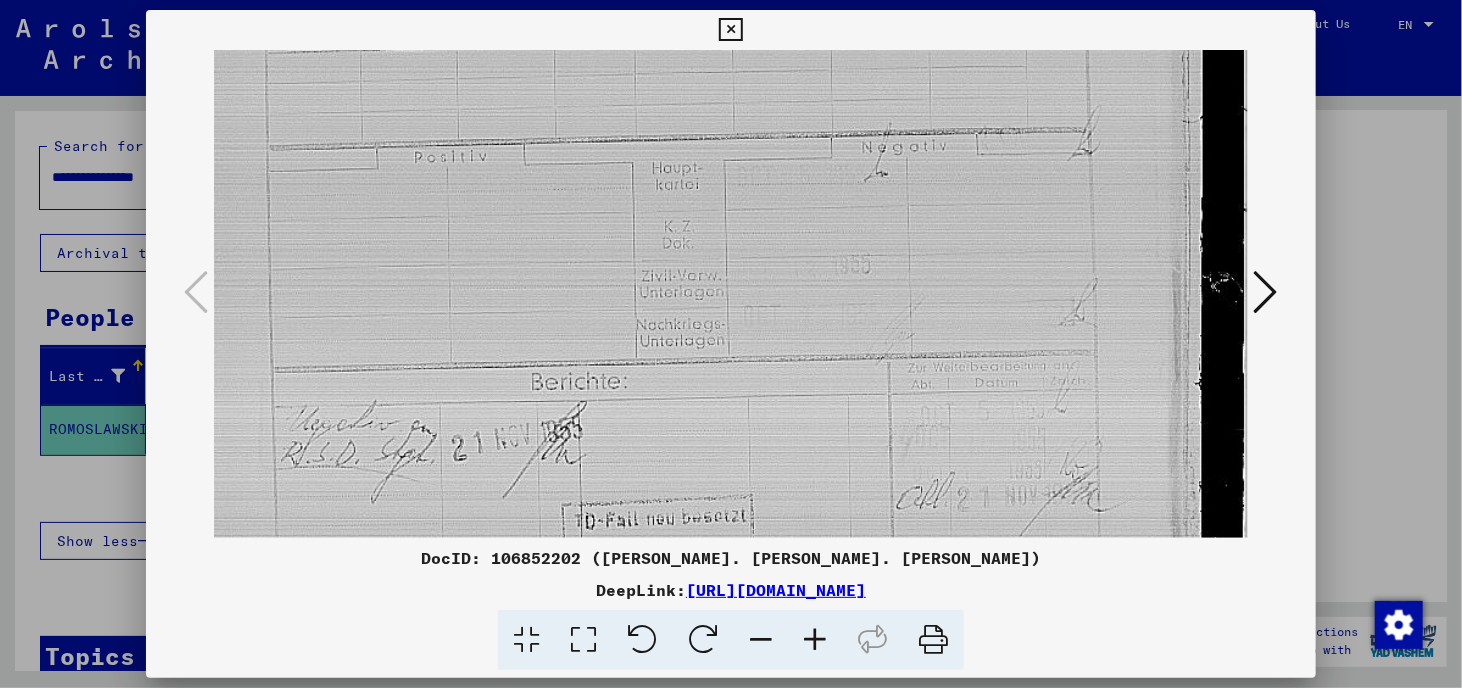 drag, startPoint x: 774, startPoint y: 380, endPoint x: 807, endPoint y: 131, distance: 251.17723 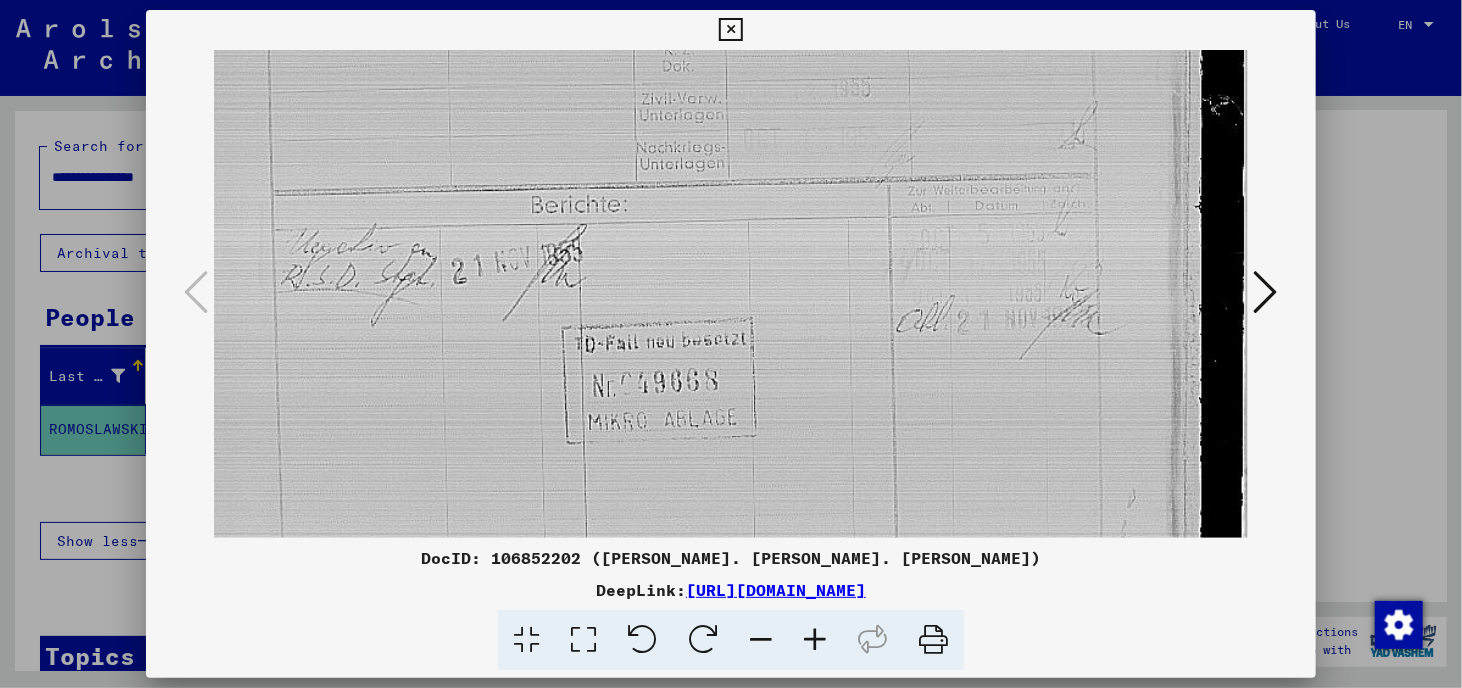 scroll, scrollTop: 748, scrollLeft: 0, axis: vertical 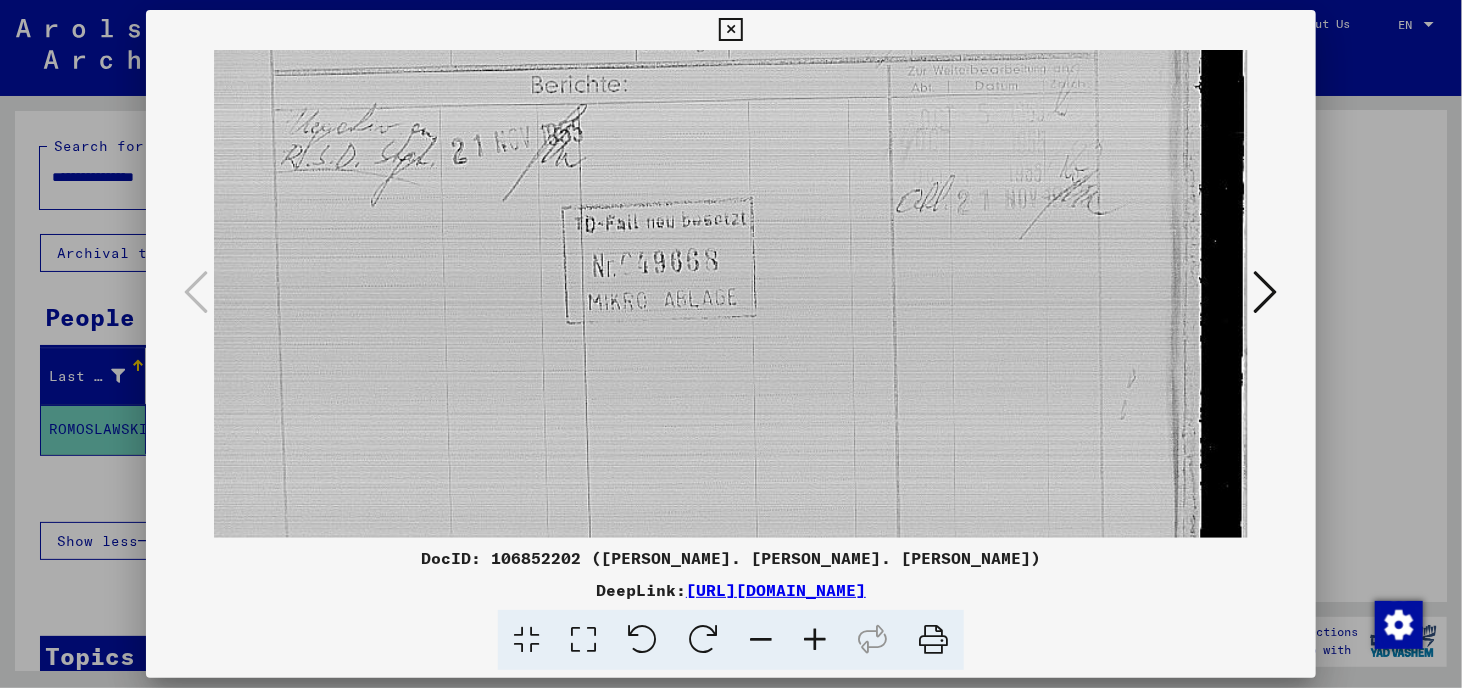 drag, startPoint x: 763, startPoint y: 383, endPoint x: 784, endPoint y: 89, distance: 294.74905 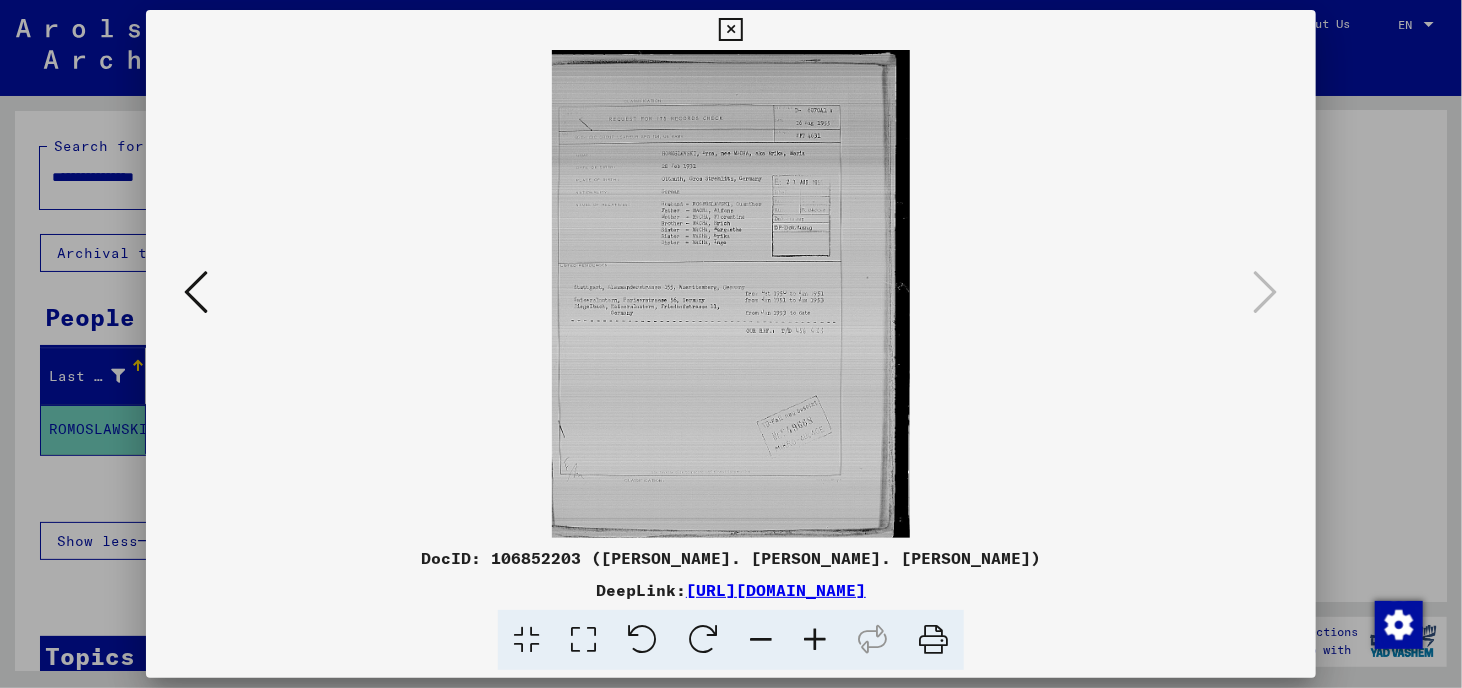click at bounding box center (583, 640) 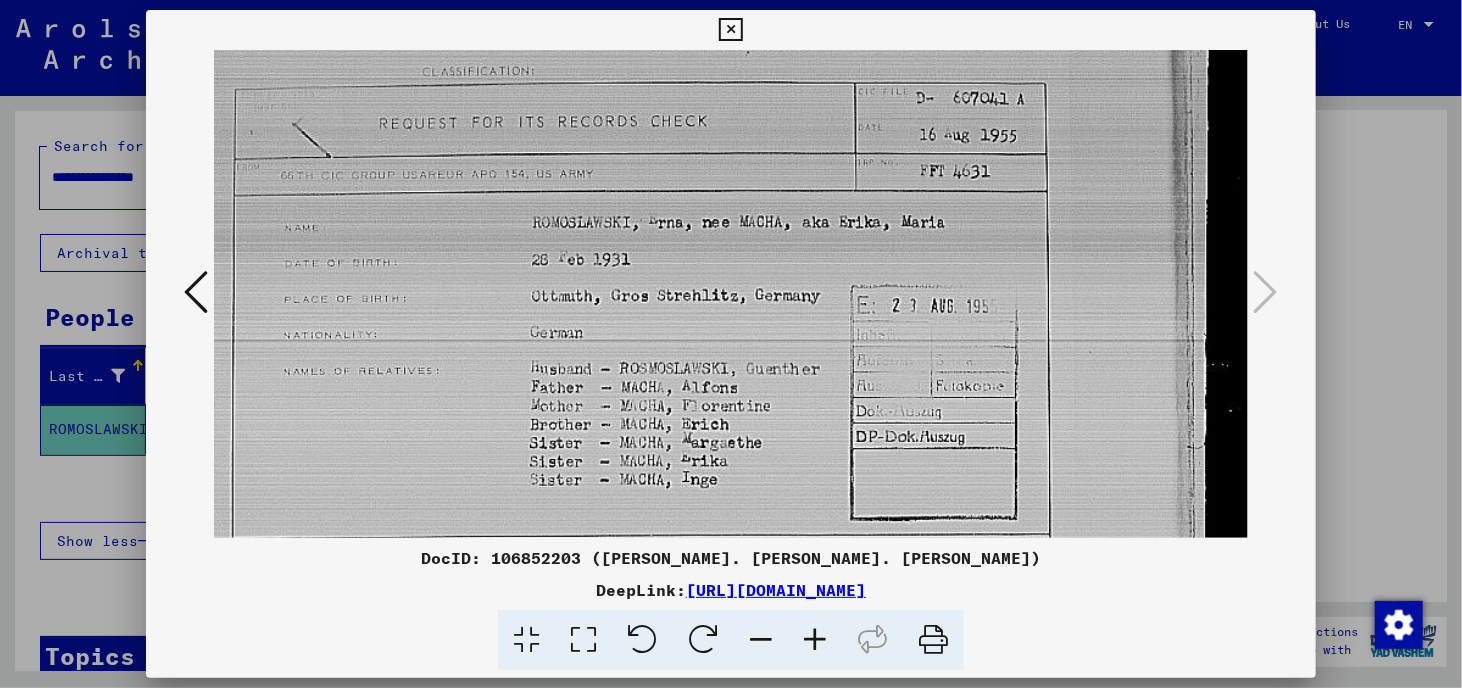 scroll, scrollTop: 203, scrollLeft: 0, axis: vertical 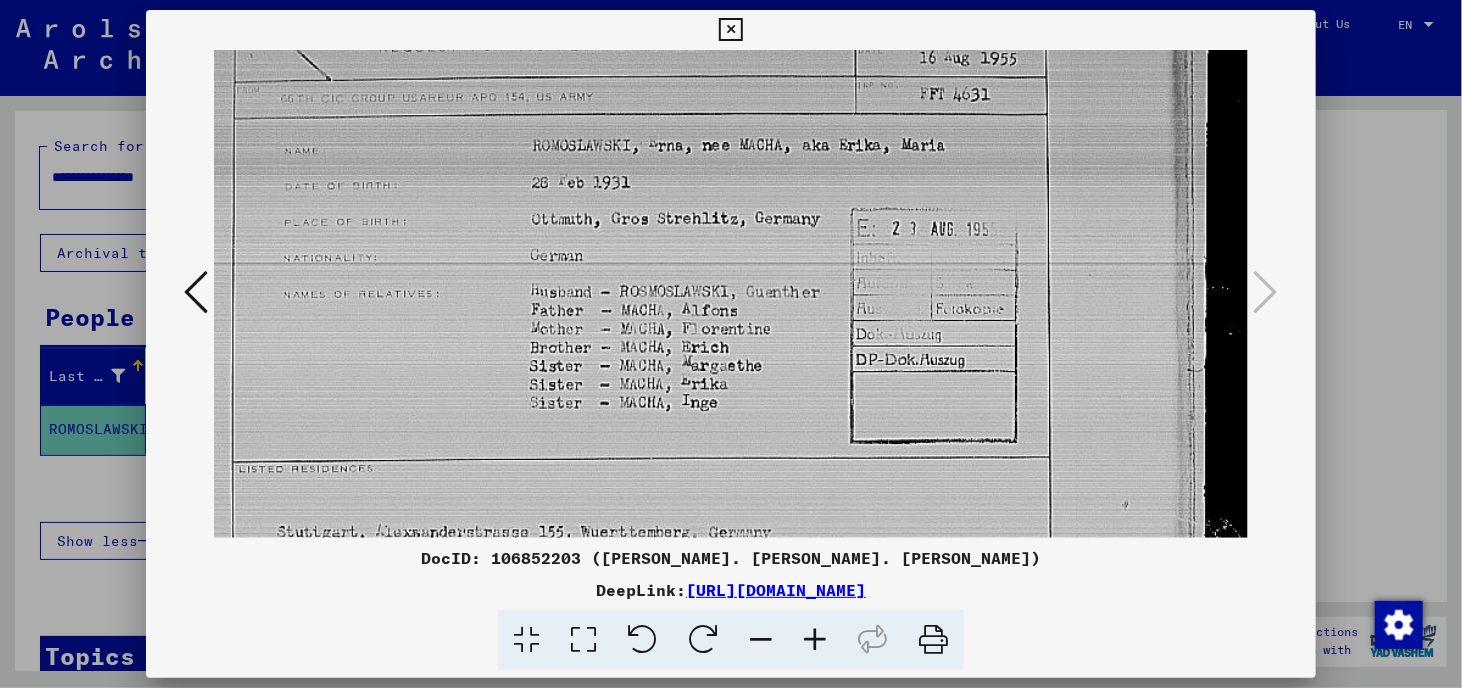 drag, startPoint x: 785, startPoint y: 267, endPoint x: 852, endPoint y: 66, distance: 211.8726 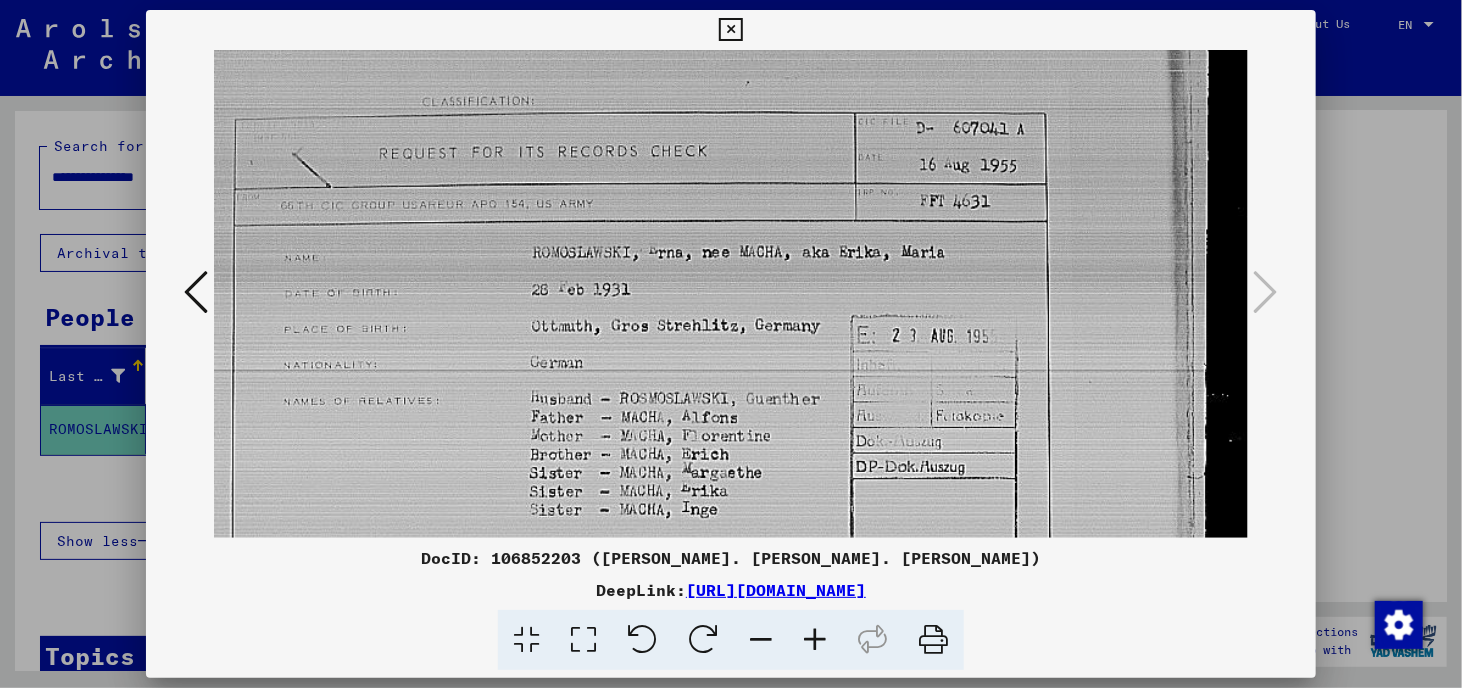 scroll, scrollTop: 98, scrollLeft: 0, axis: vertical 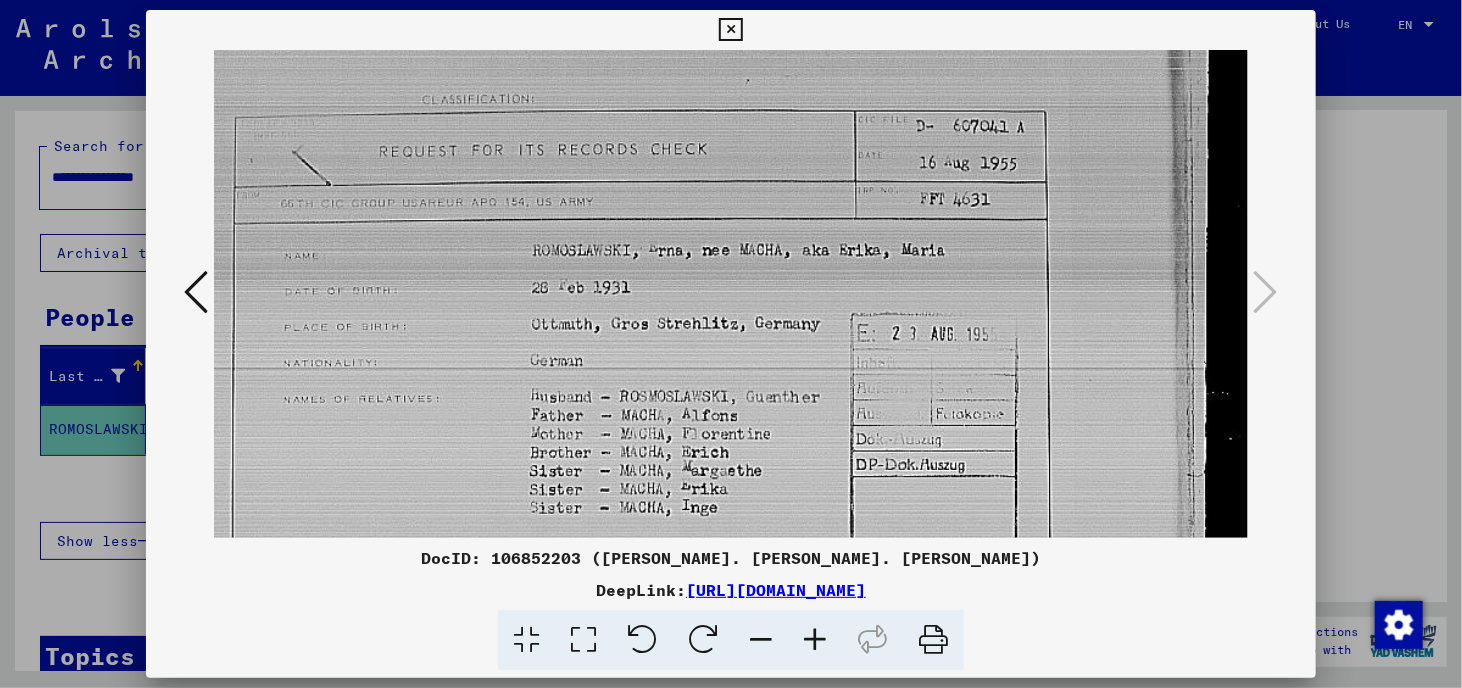 drag, startPoint x: 740, startPoint y: 385, endPoint x: 637, endPoint y: 495, distance: 150.69505 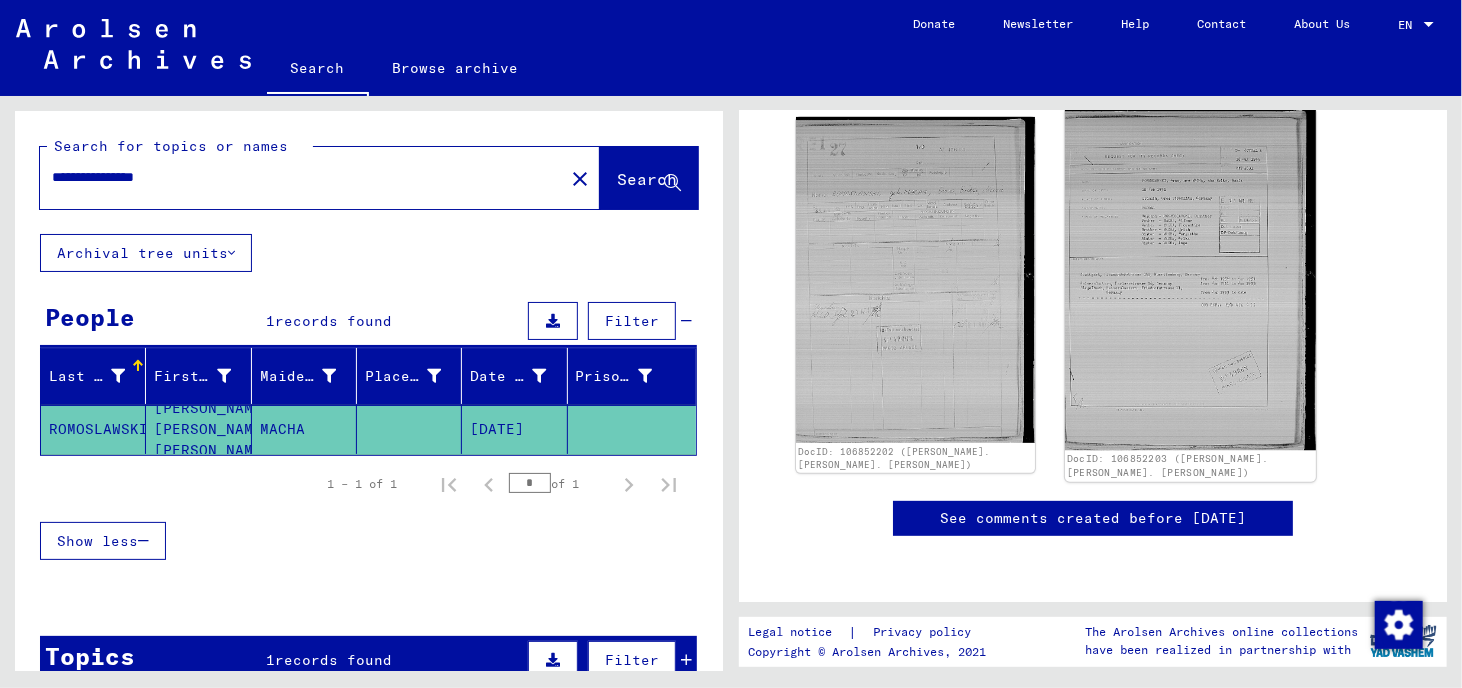 scroll, scrollTop: 480, scrollLeft: 0, axis: vertical 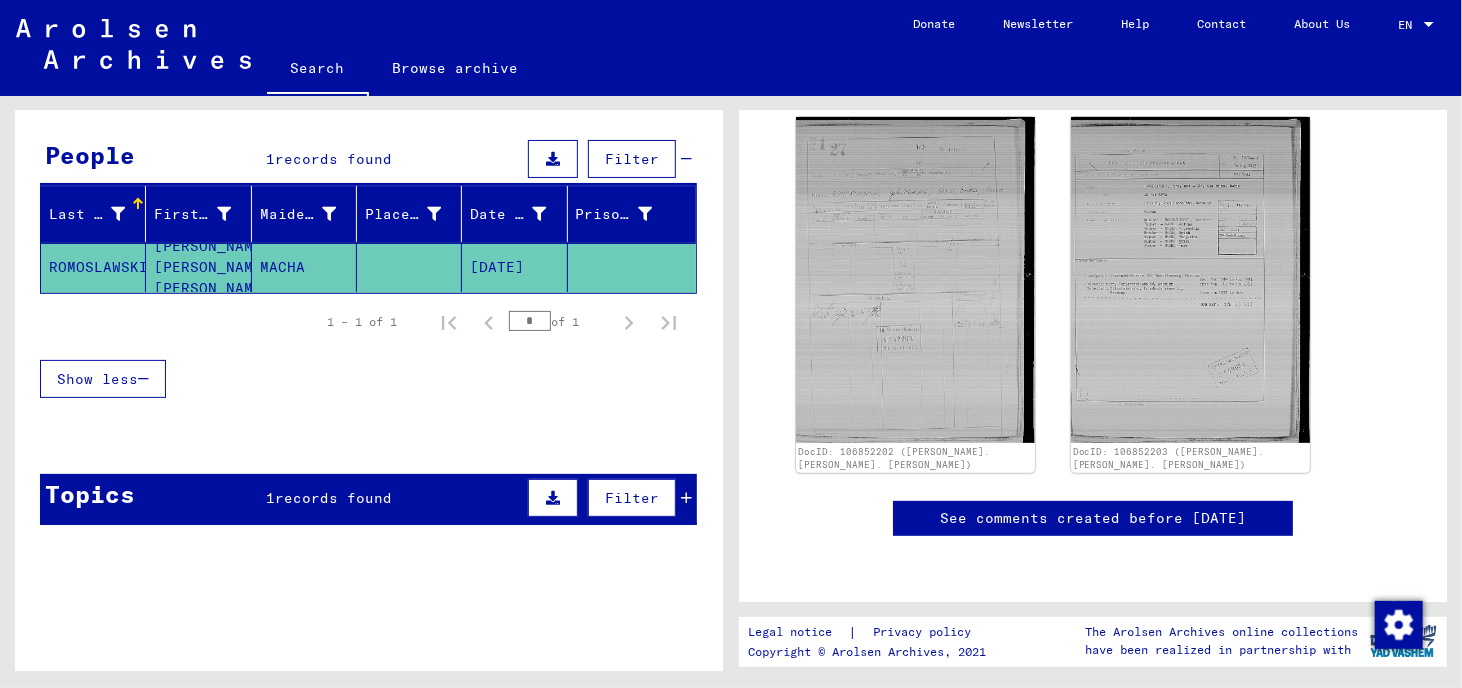 click on "[PERSON_NAME]. [PERSON_NAME]. [PERSON_NAME]" 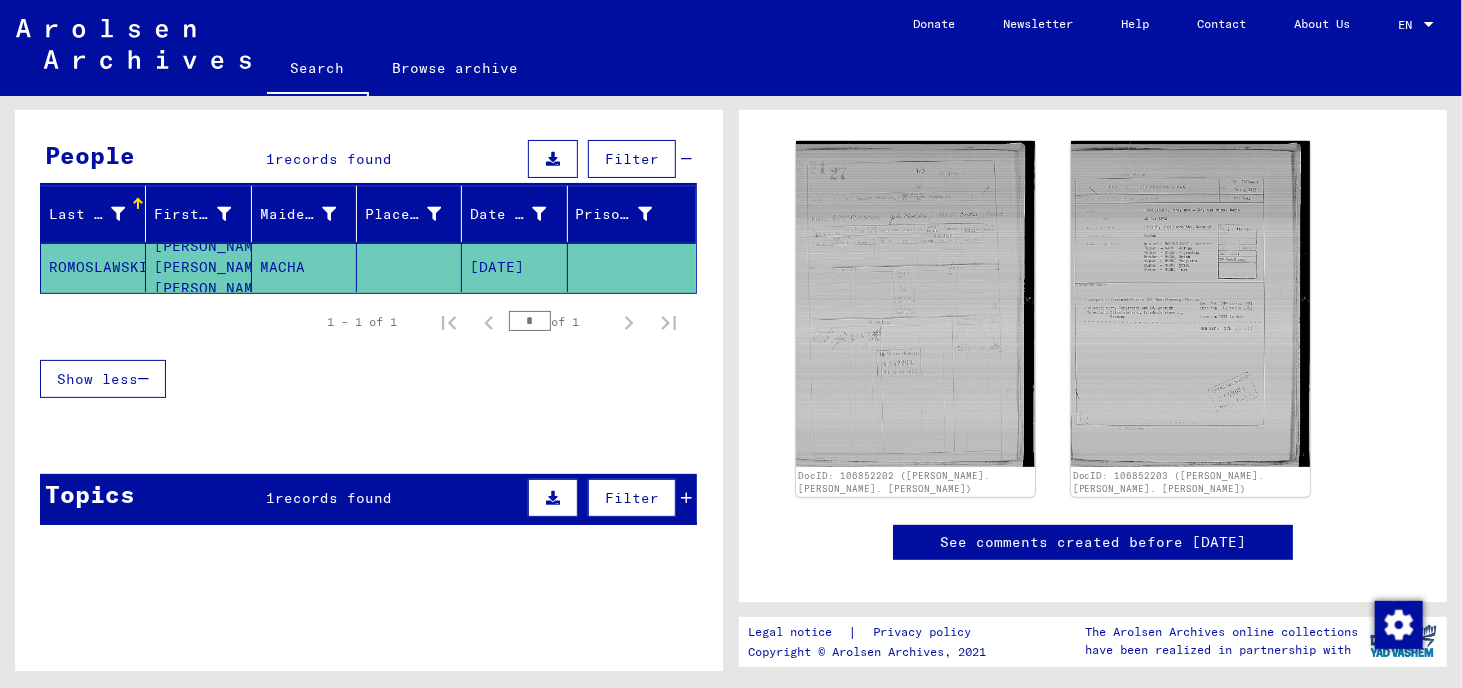 scroll, scrollTop: 212, scrollLeft: 0, axis: vertical 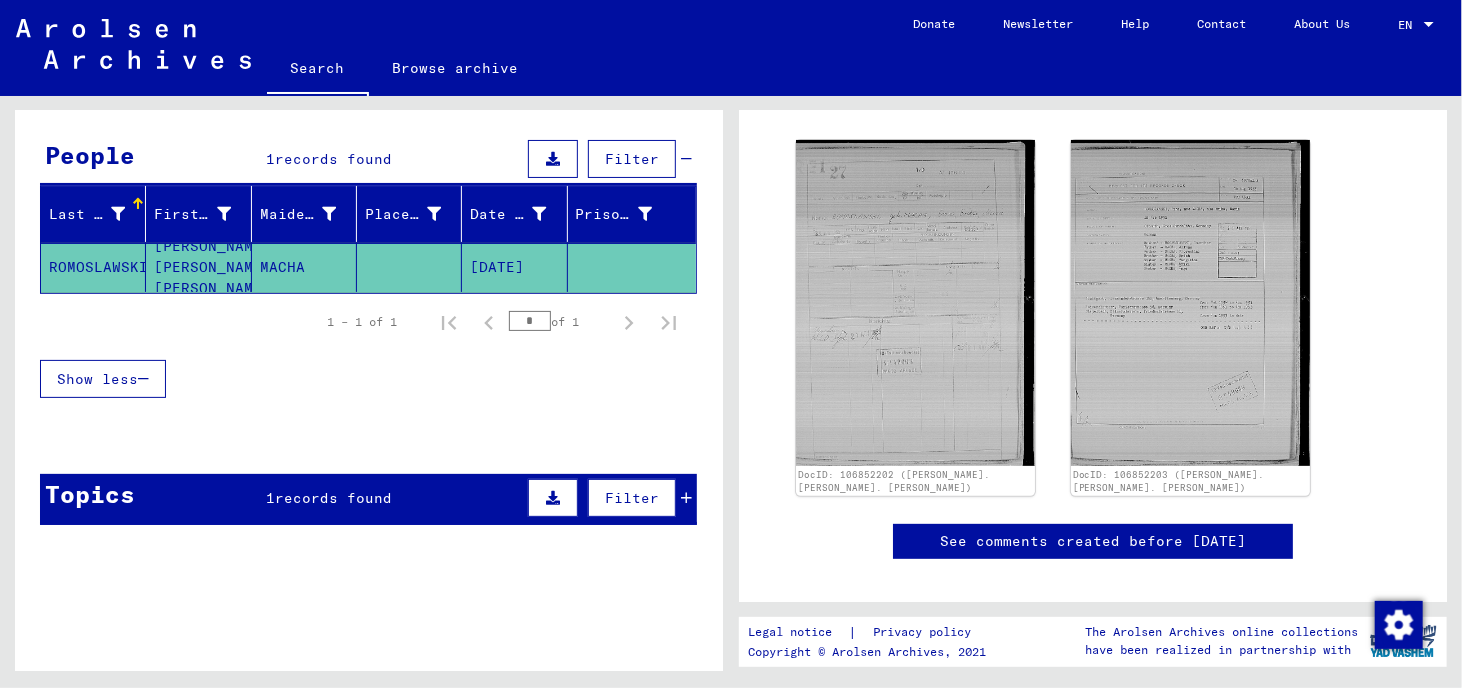 click on "ROMOSLAWSKI" 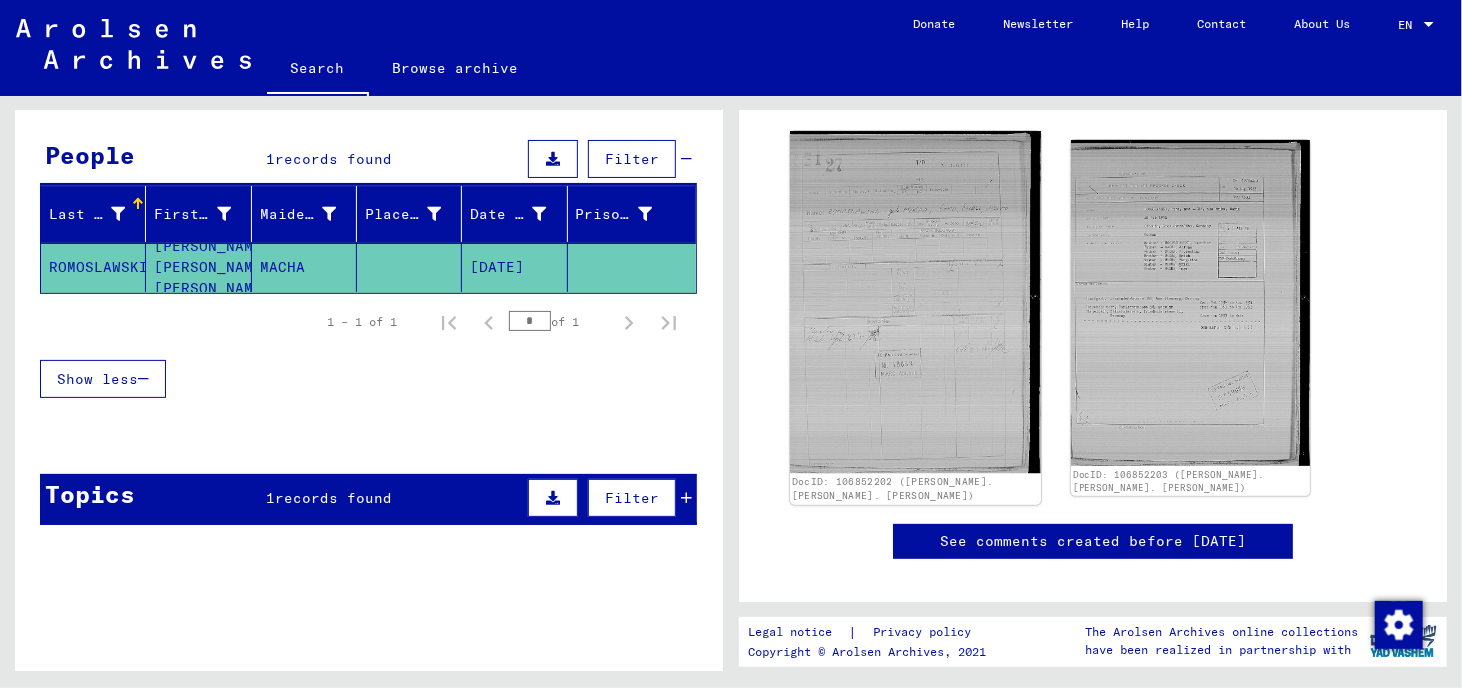 click 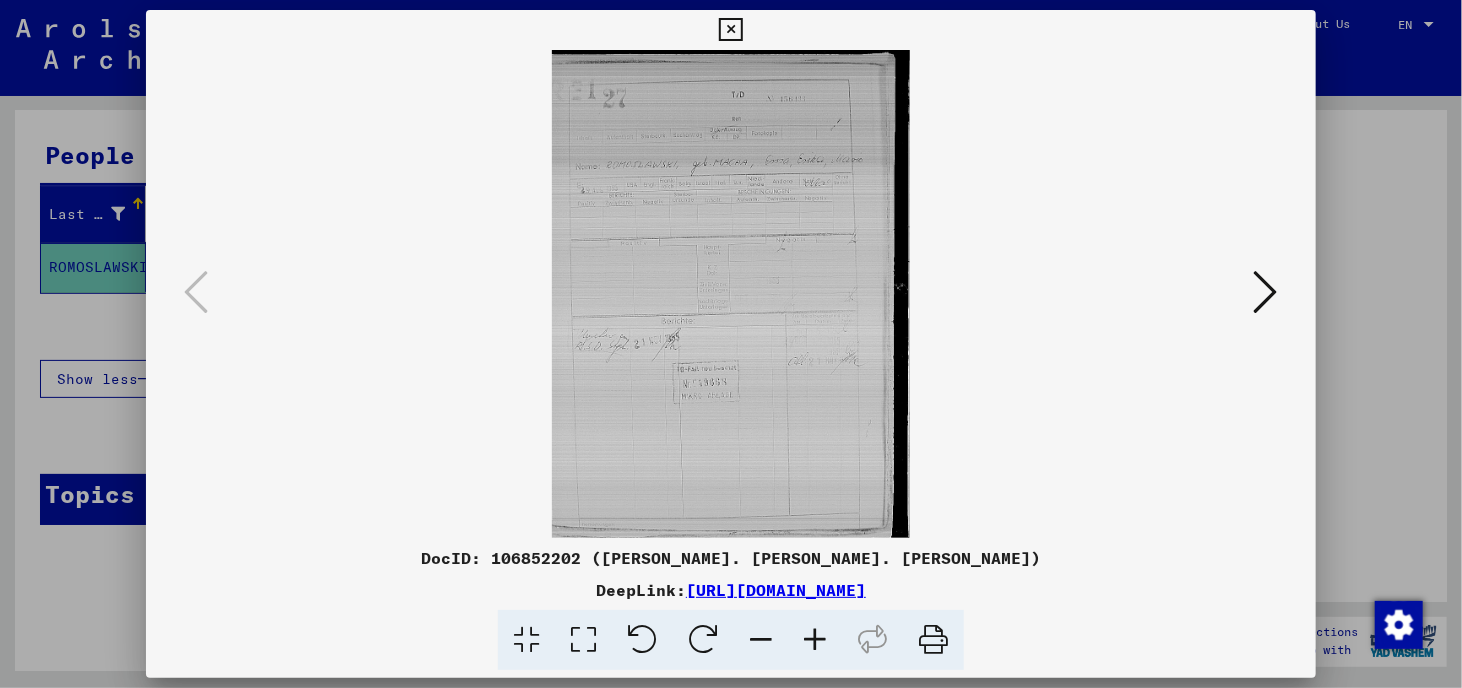 click at bounding box center (933, 640) 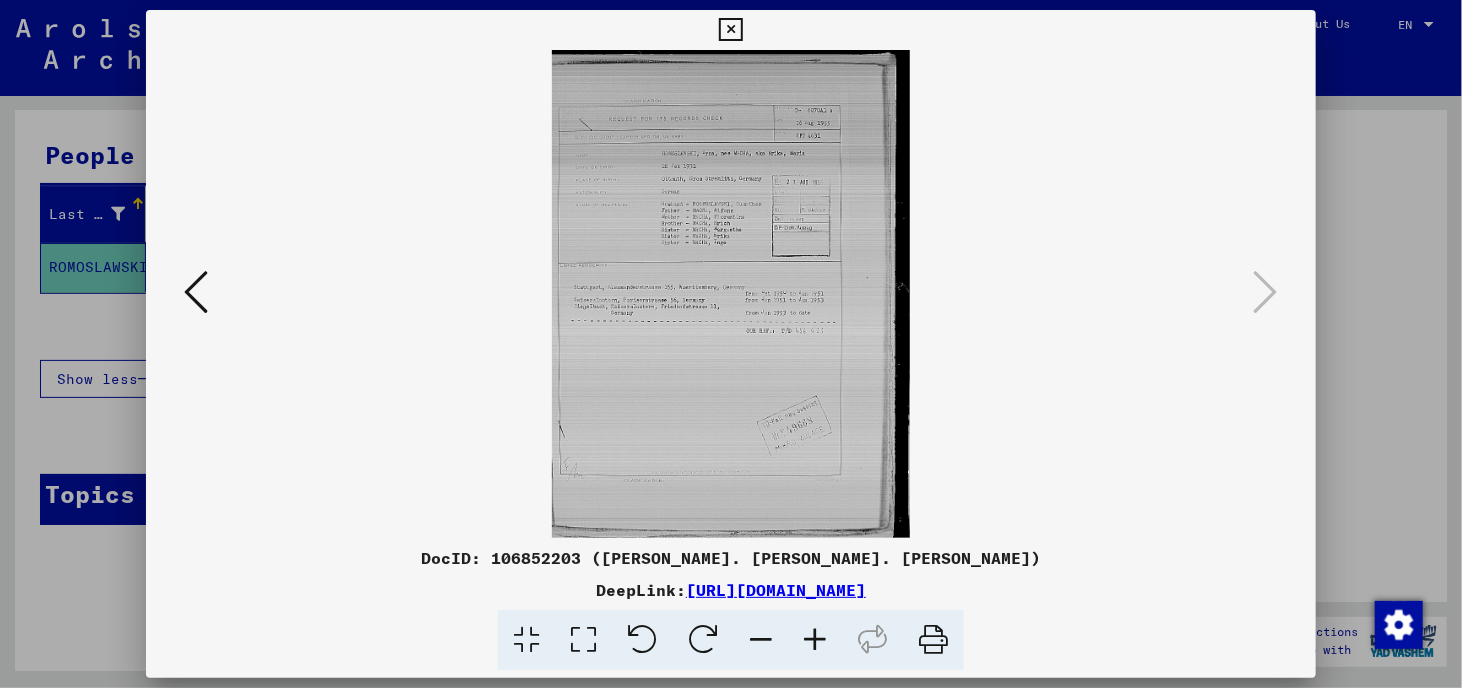 click at bounding box center [583, 640] 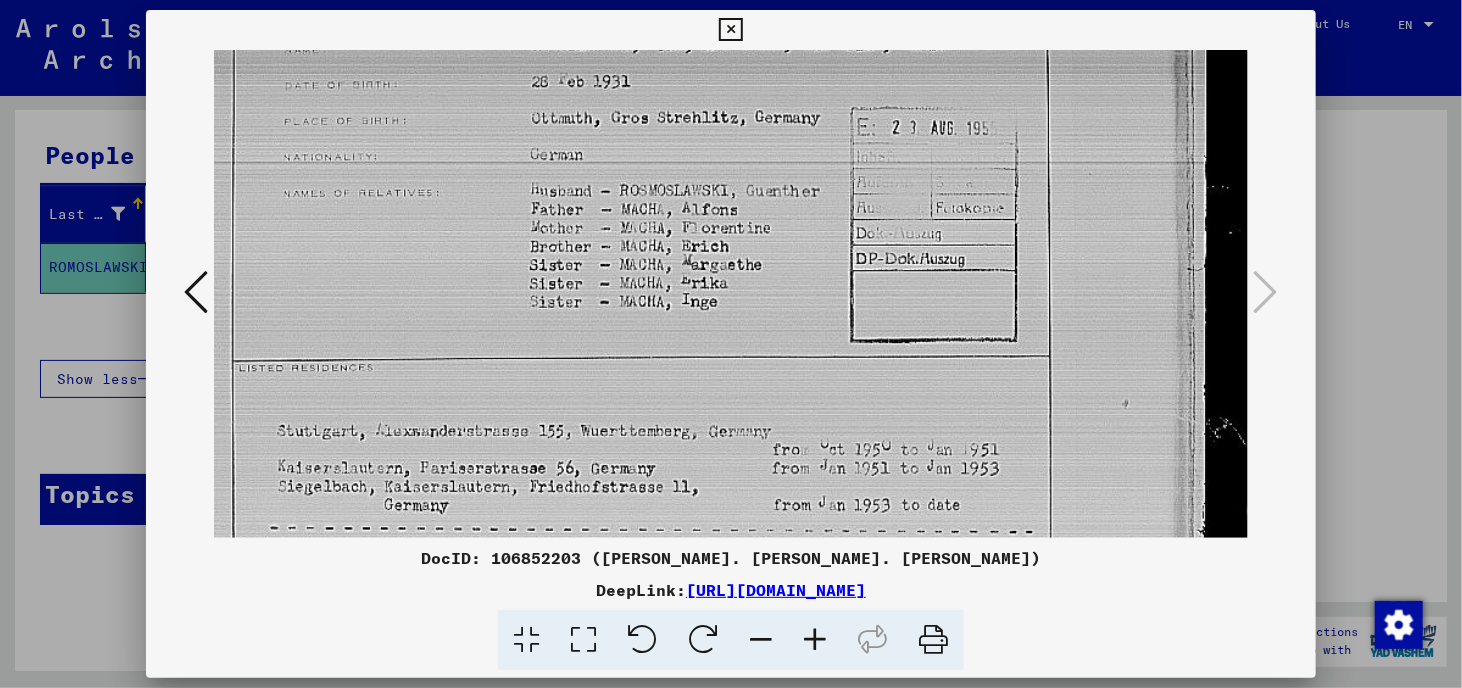 scroll, scrollTop: 310, scrollLeft: 0, axis: vertical 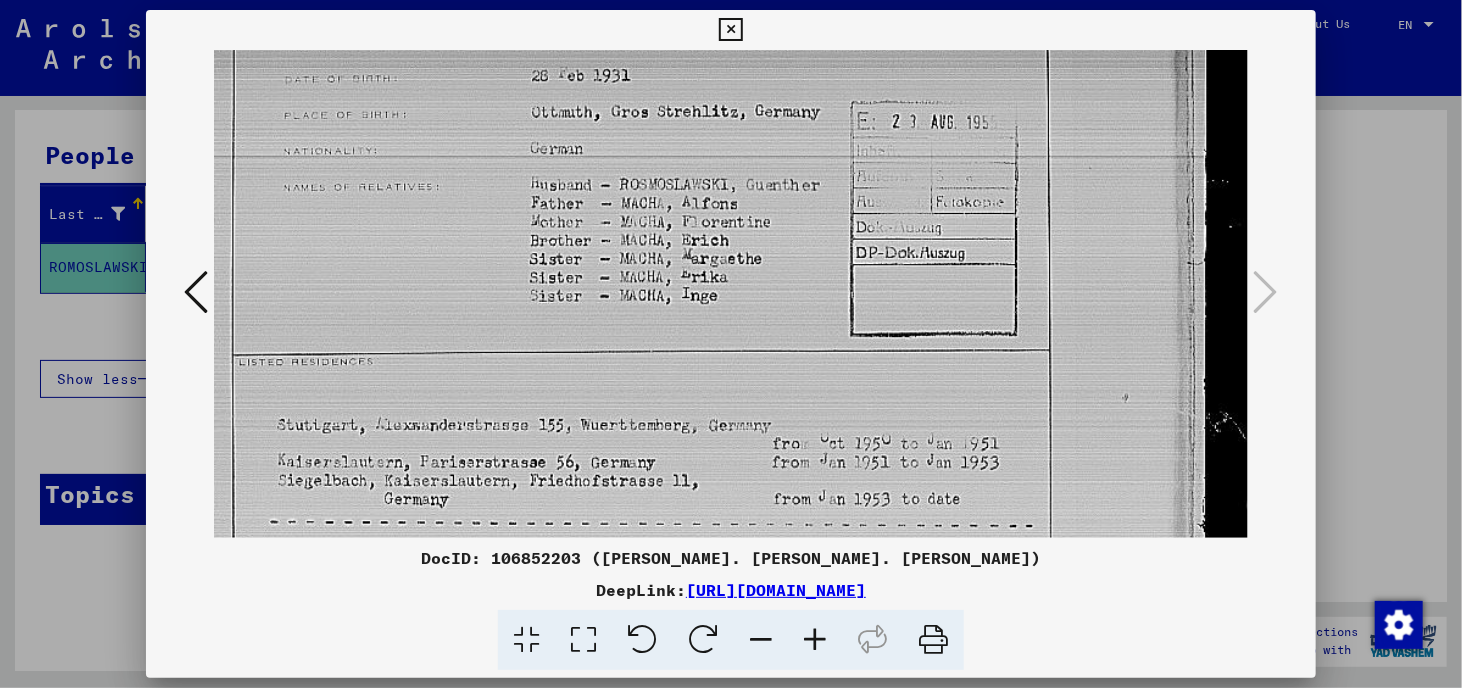 drag, startPoint x: 900, startPoint y: 347, endPoint x: 842, endPoint y: 45, distance: 307.5191 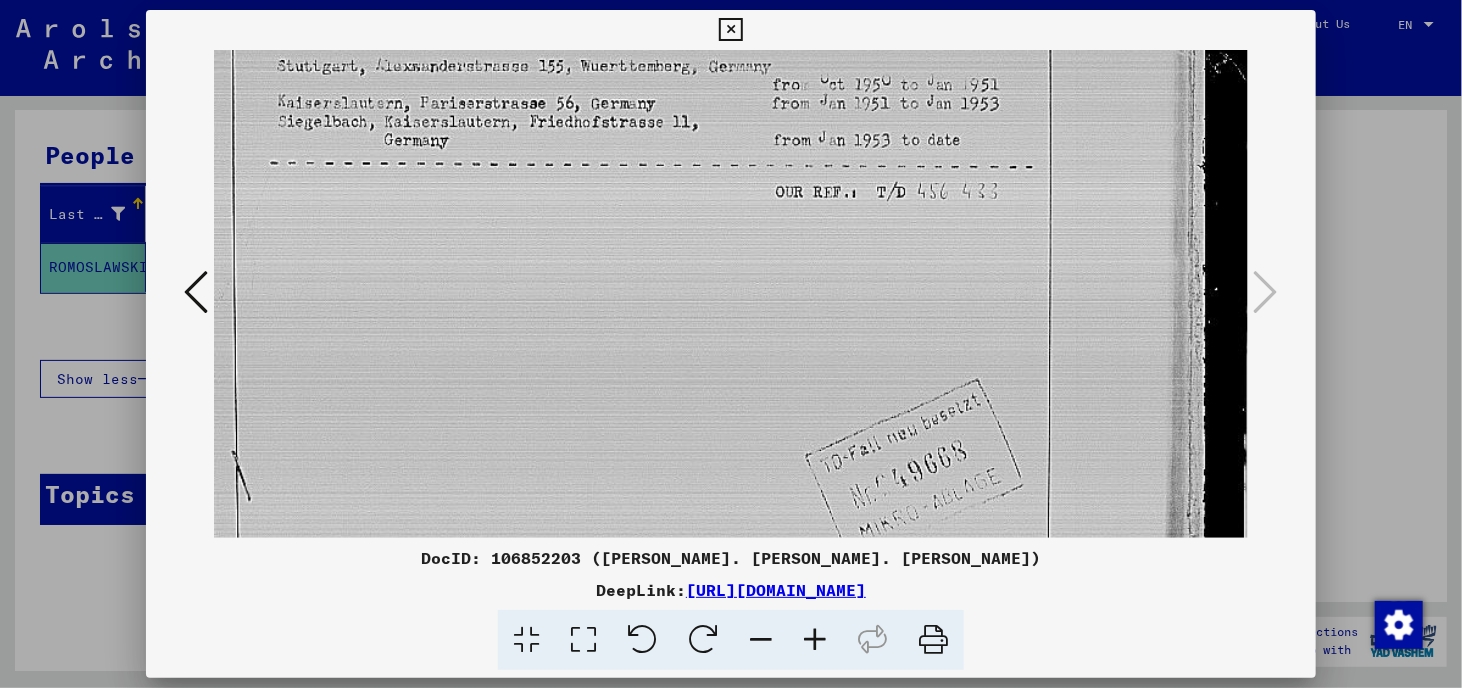 scroll, scrollTop: 715, scrollLeft: 0, axis: vertical 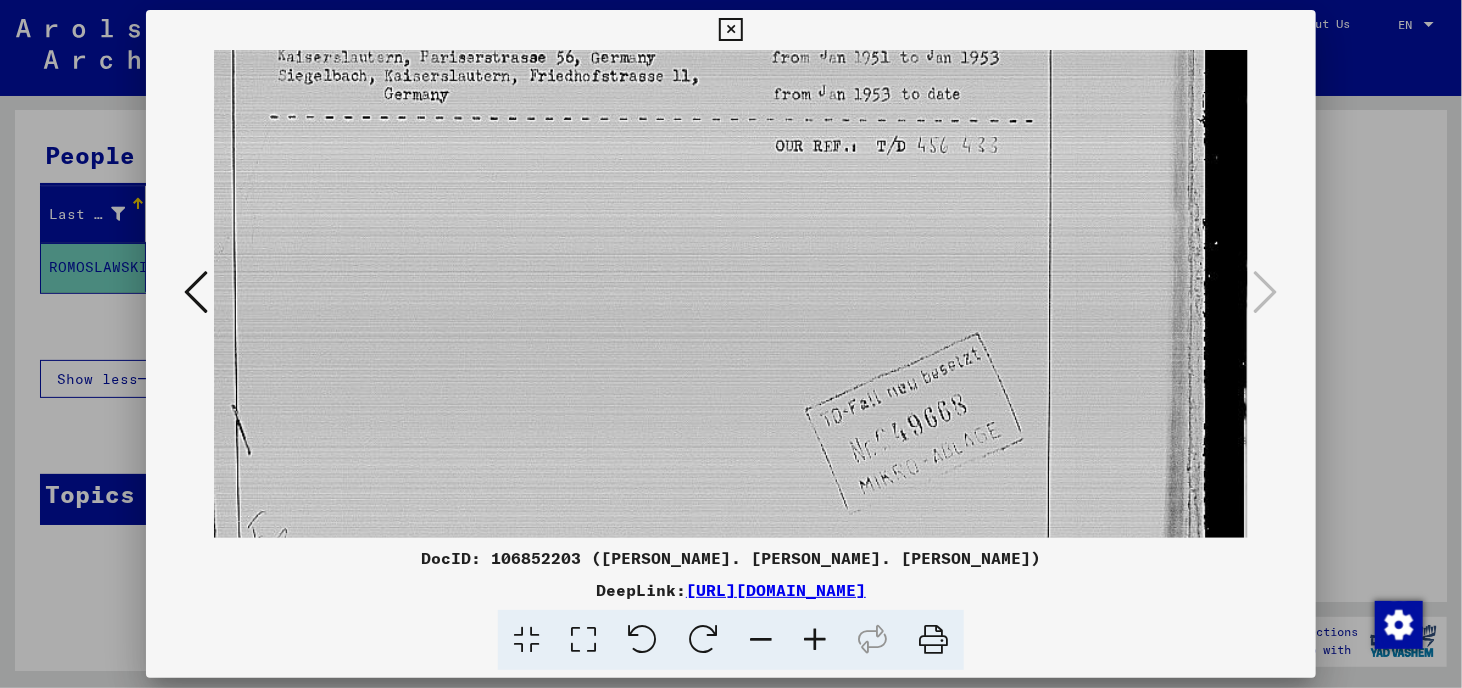 drag, startPoint x: 615, startPoint y: 362, endPoint x: 618, endPoint y: -41, distance: 403.01117 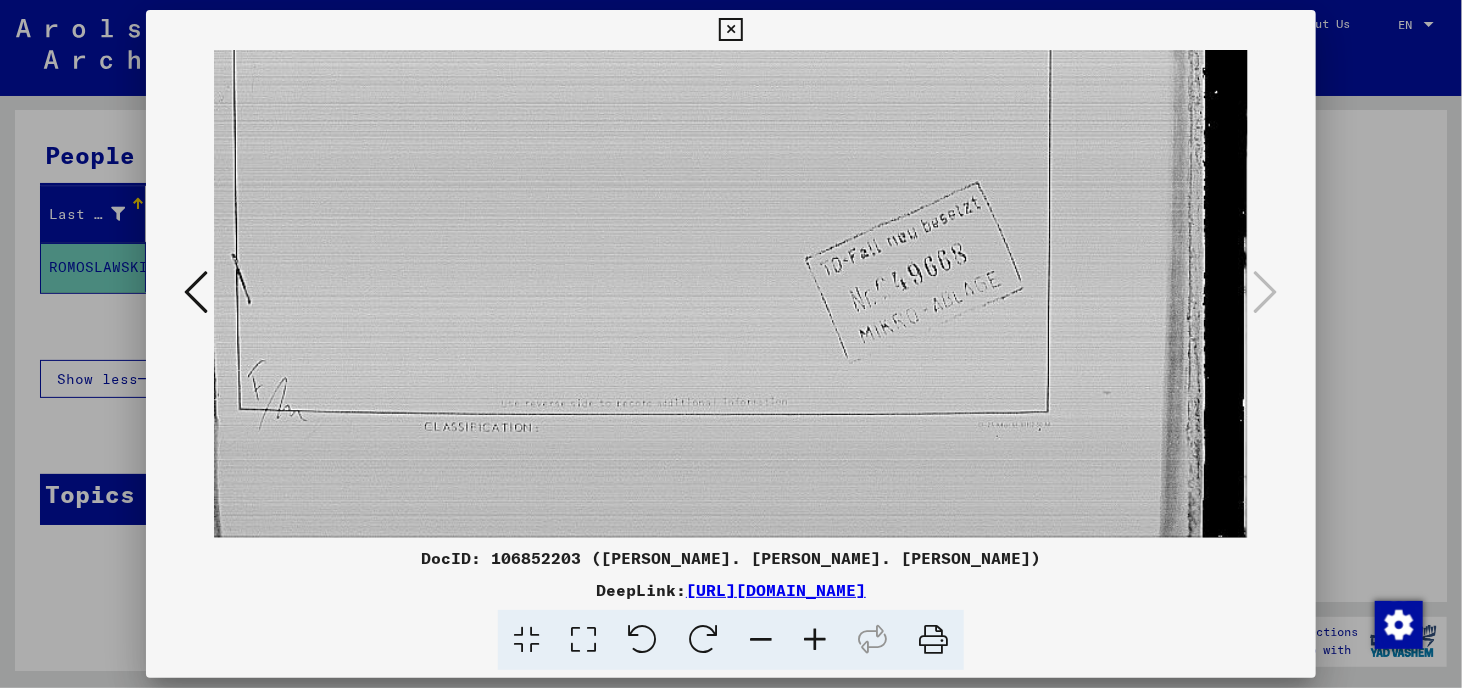 scroll, scrollTop: 921, scrollLeft: 0, axis: vertical 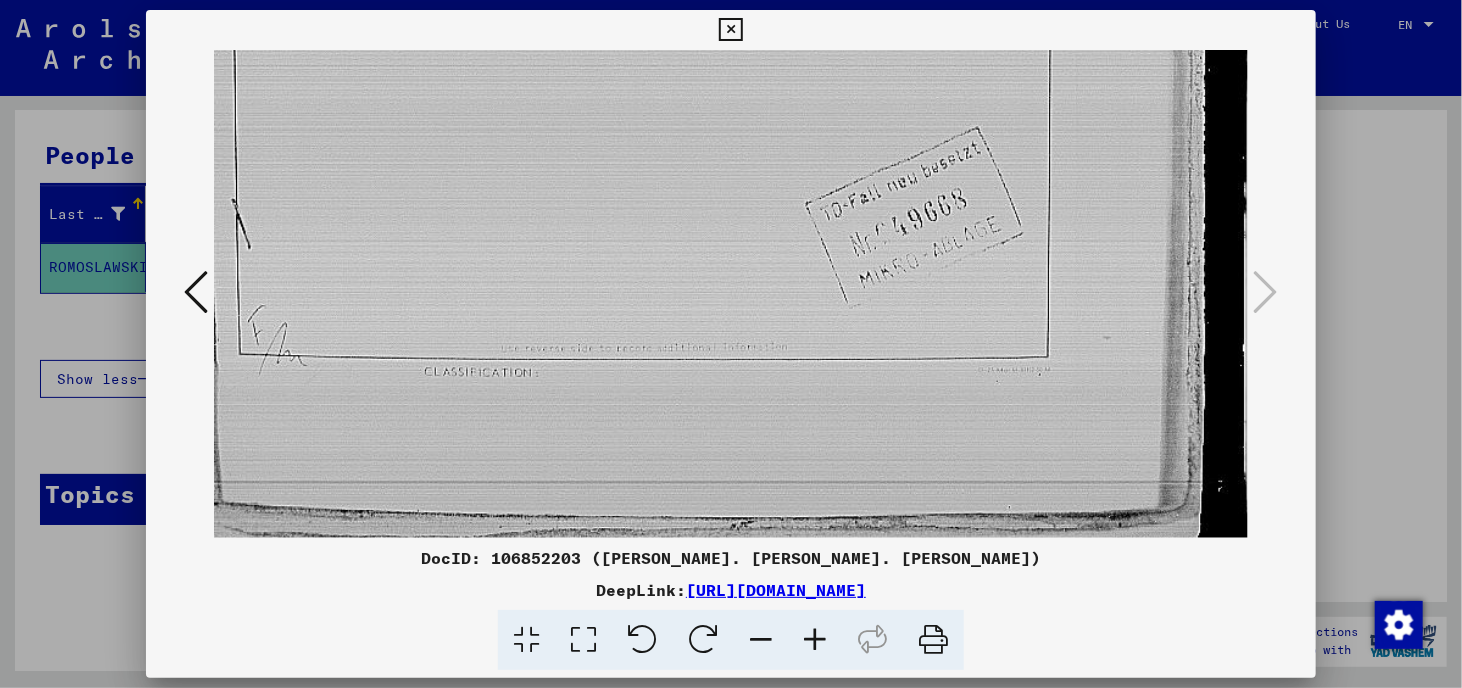 drag, startPoint x: 627, startPoint y: 219, endPoint x: 639, endPoint y: -57, distance: 276.26074 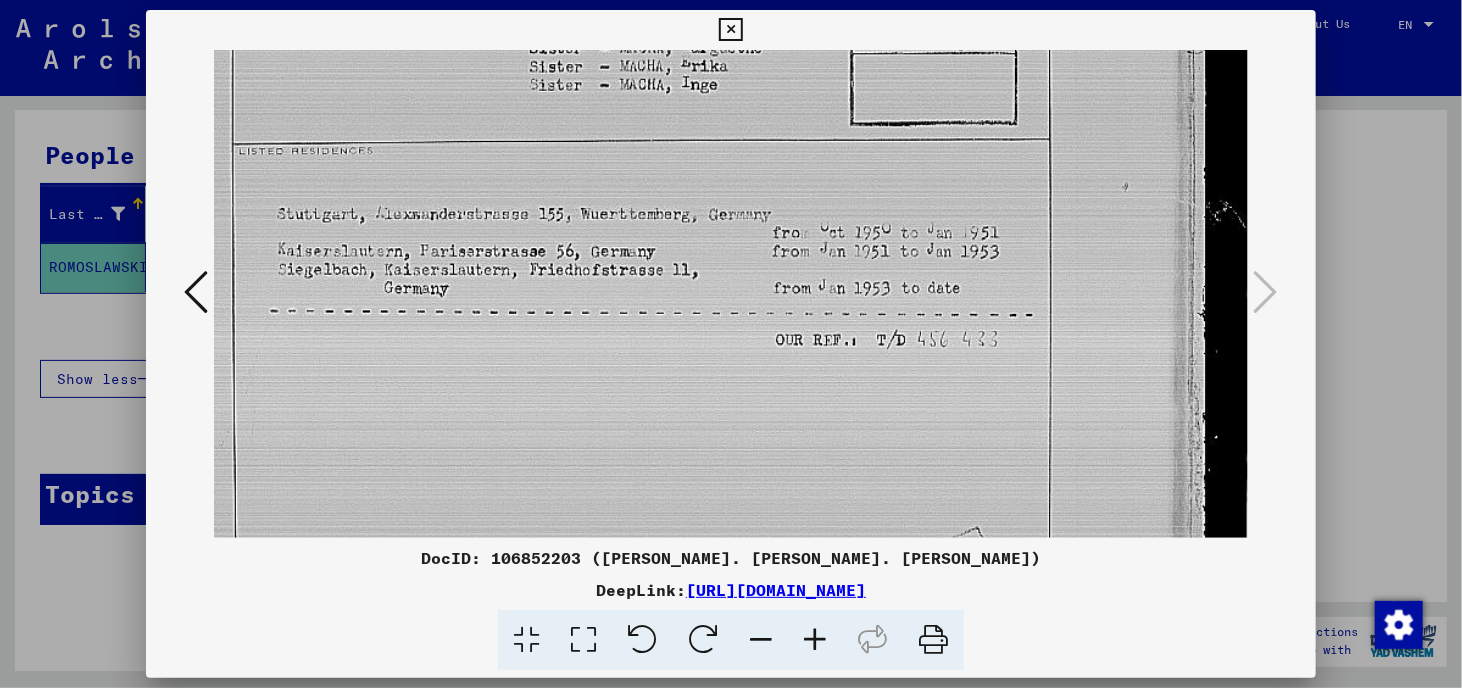 scroll, scrollTop: 520, scrollLeft: 0, axis: vertical 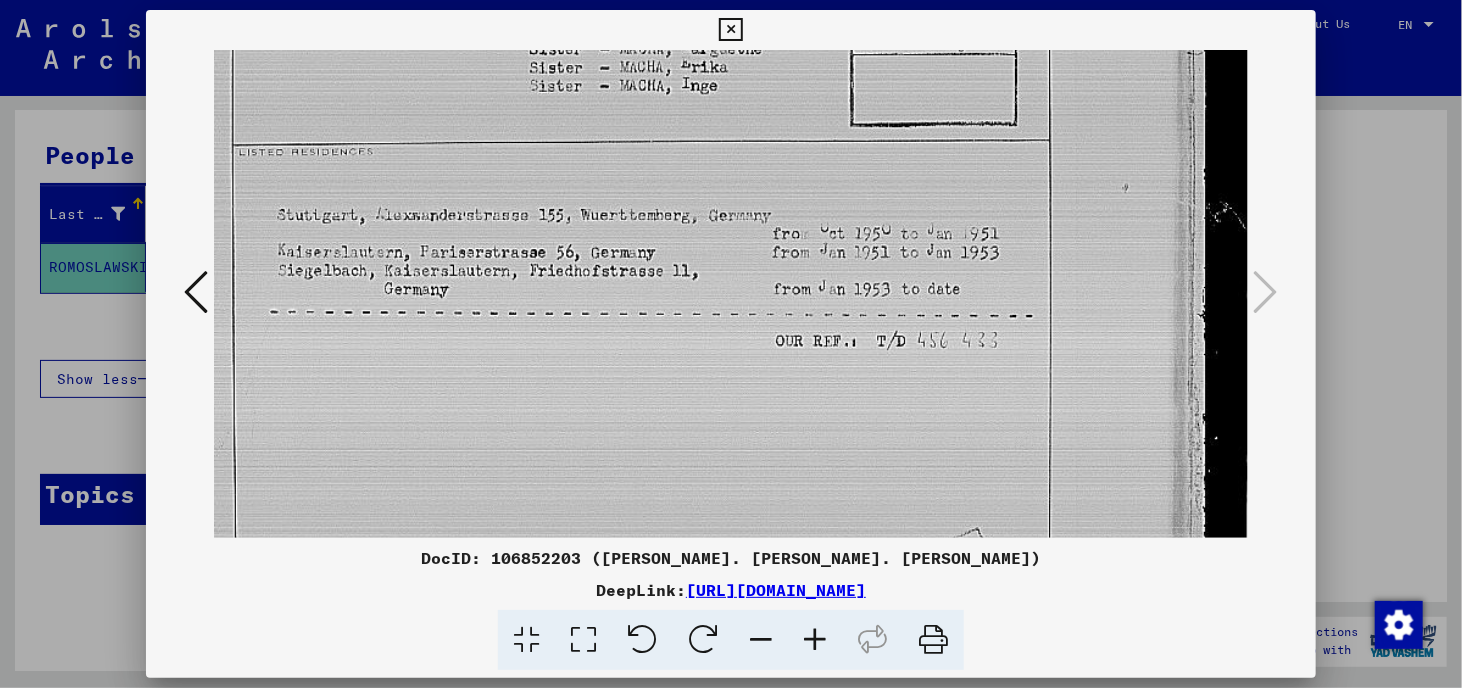 drag, startPoint x: 1097, startPoint y: 303, endPoint x: 1172, endPoint y: 455, distance: 169.4963 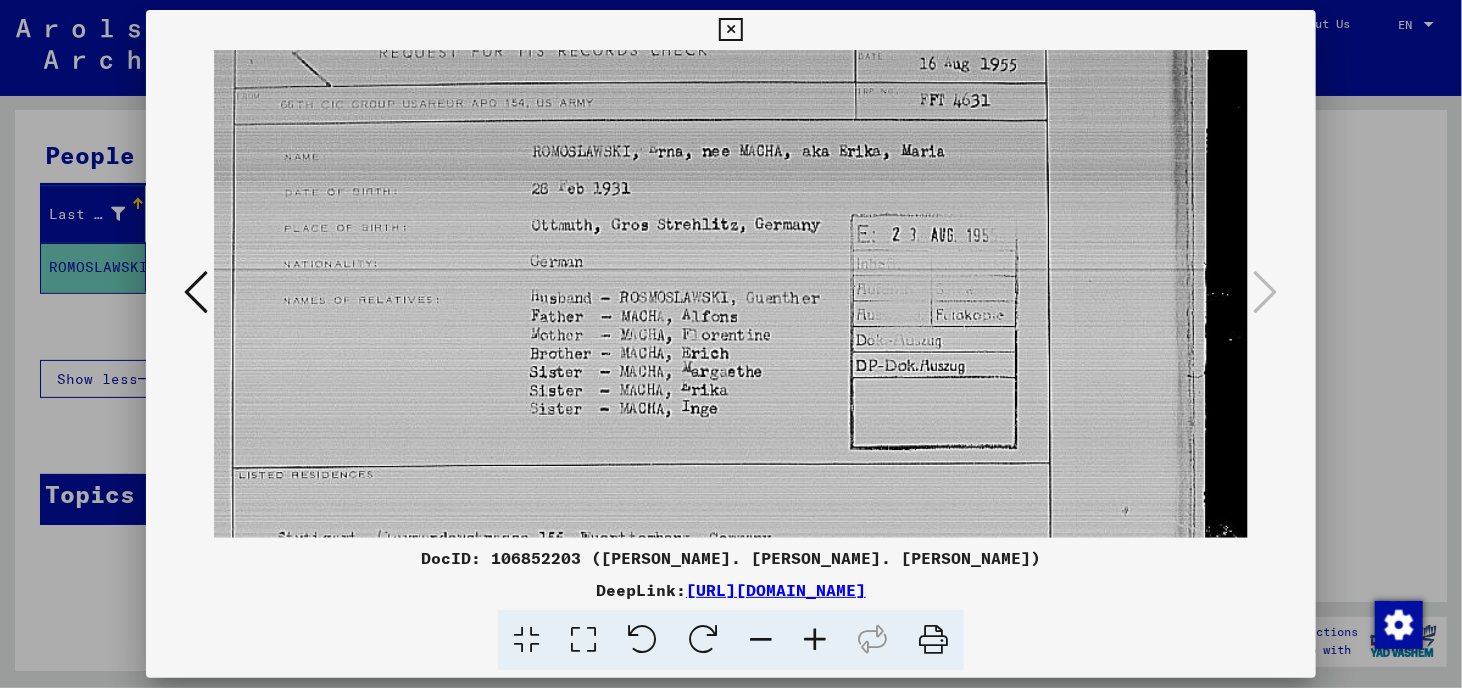 scroll, scrollTop: 199, scrollLeft: 0, axis: vertical 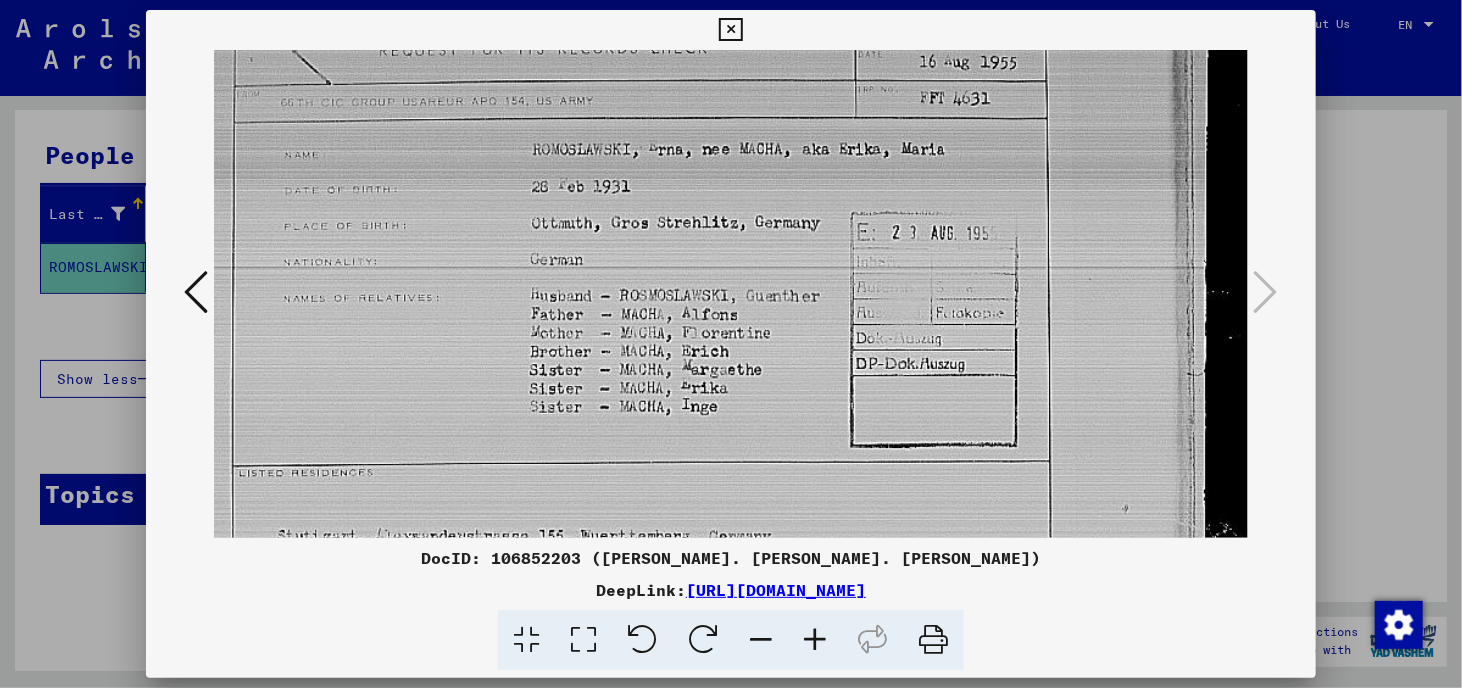 drag, startPoint x: 617, startPoint y: 263, endPoint x: 549, endPoint y: 610, distance: 353.60007 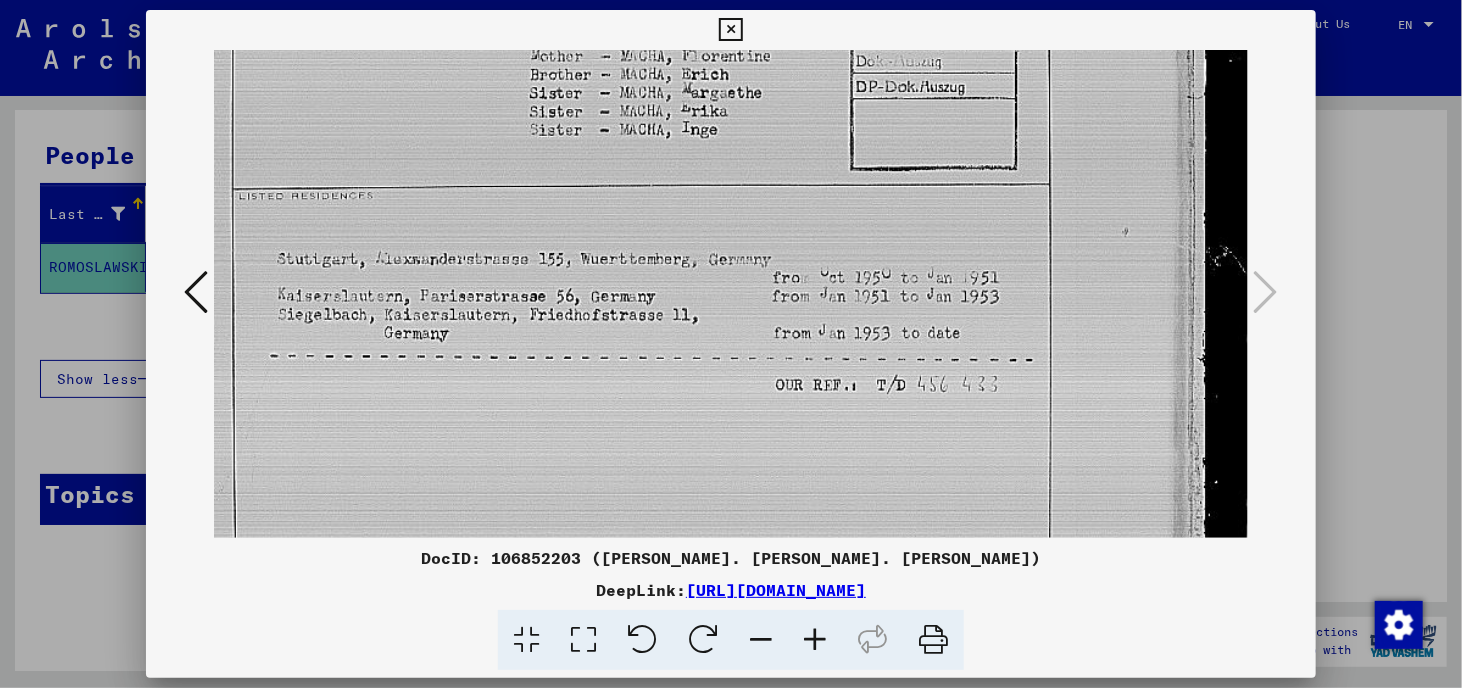 scroll, scrollTop: 476, scrollLeft: 0, axis: vertical 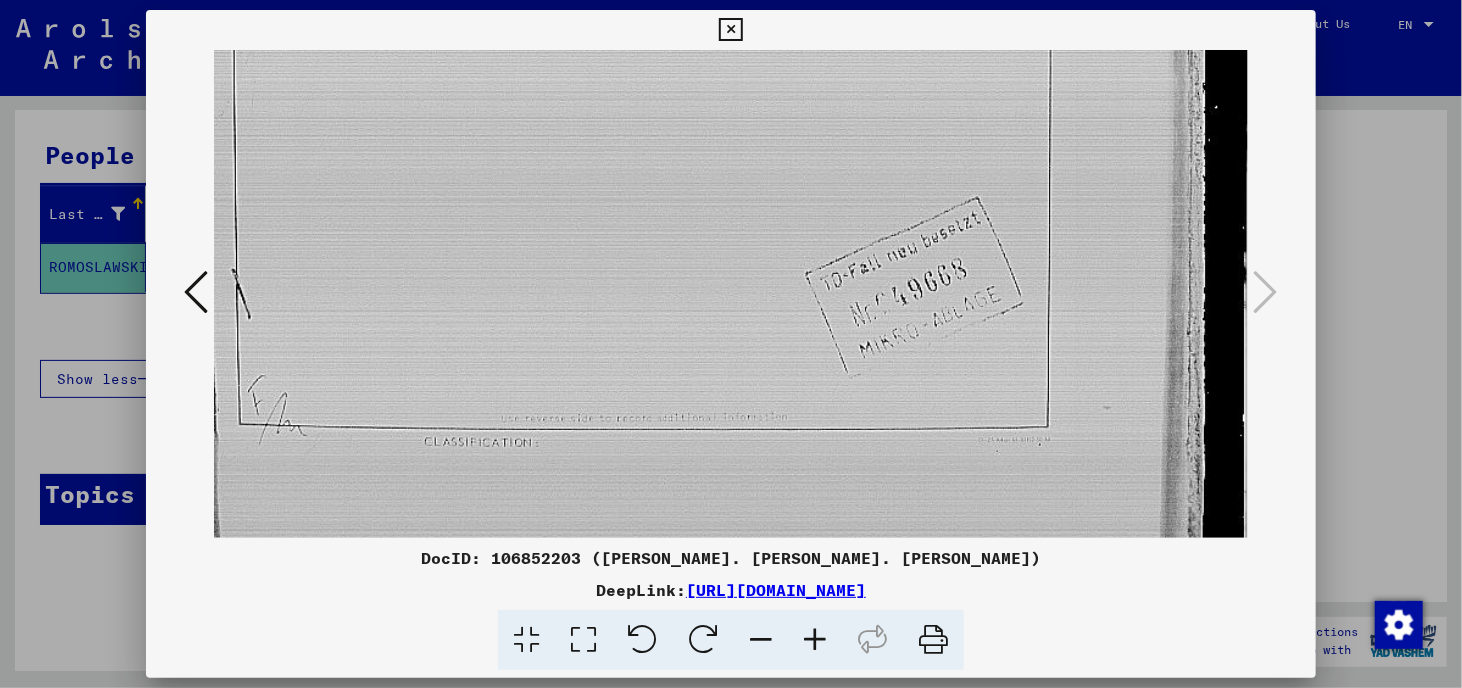 drag, startPoint x: 632, startPoint y: 371, endPoint x: 669, endPoint y: -1, distance: 373.8355 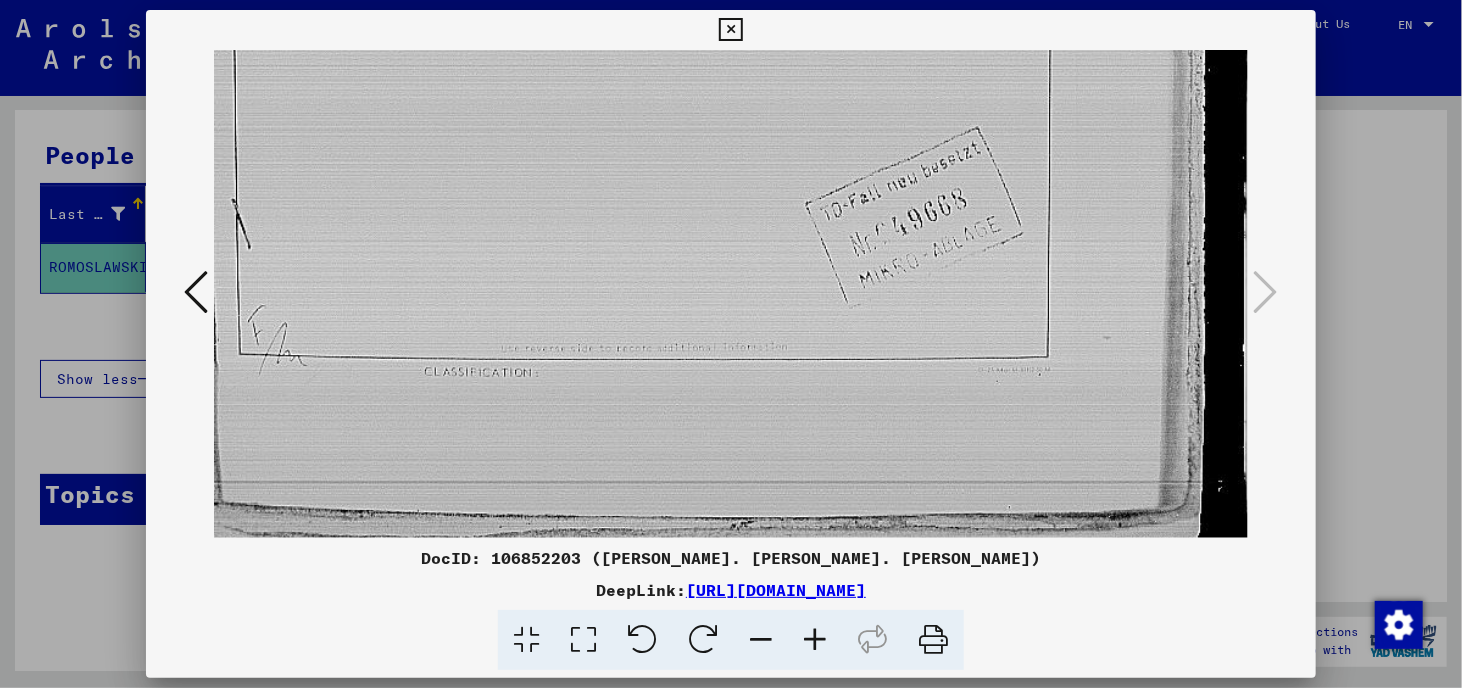 drag, startPoint x: 671, startPoint y: 263, endPoint x: 625, endPoint y: -47, distance: 313.39432 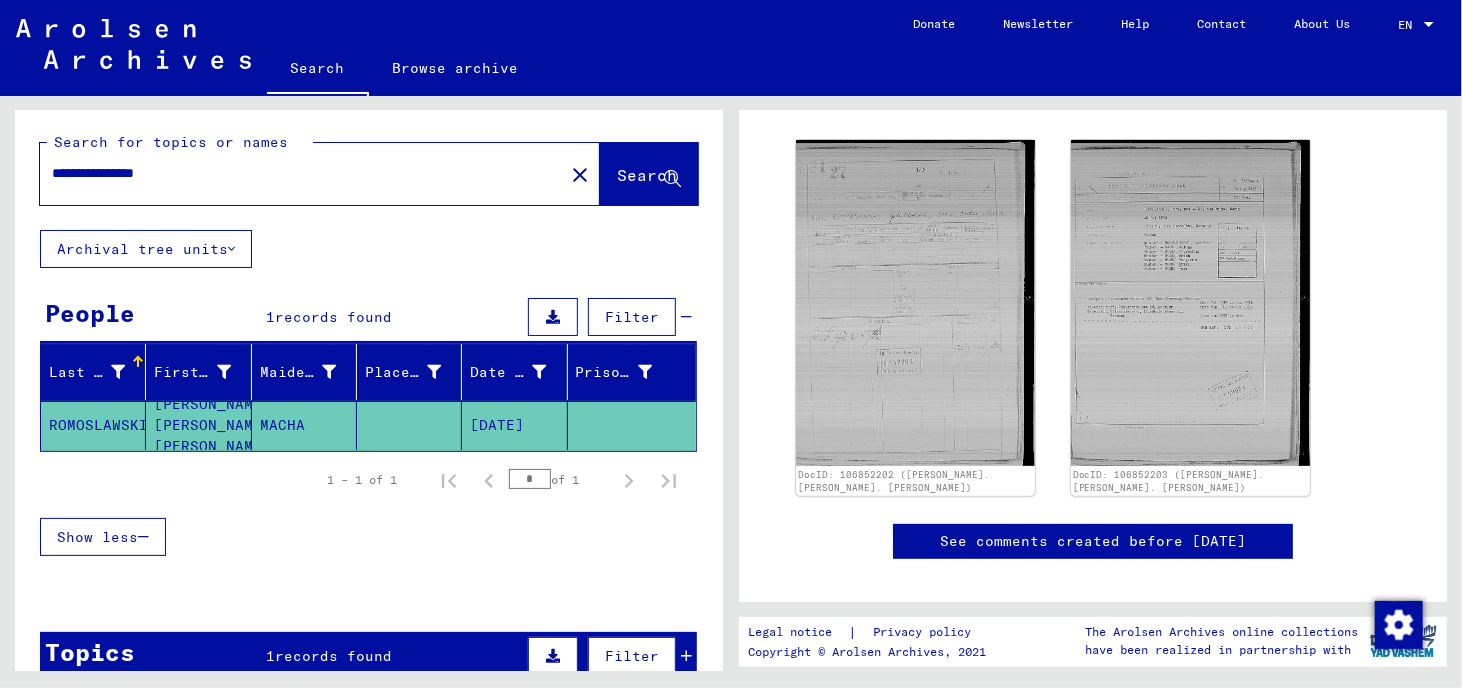 scroll, scrollTop: 0, scrollLeft: 0, axis: both 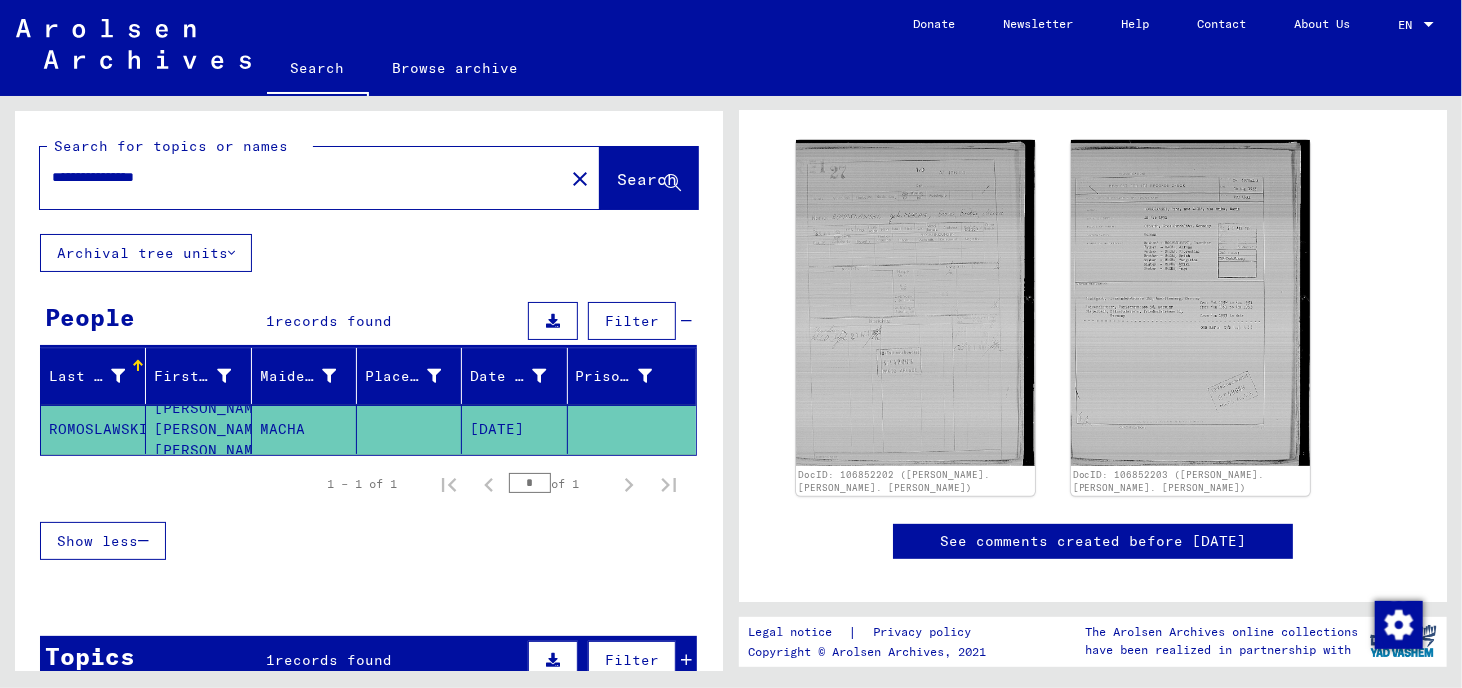 click on "**********" at bounding box center [302, 177] 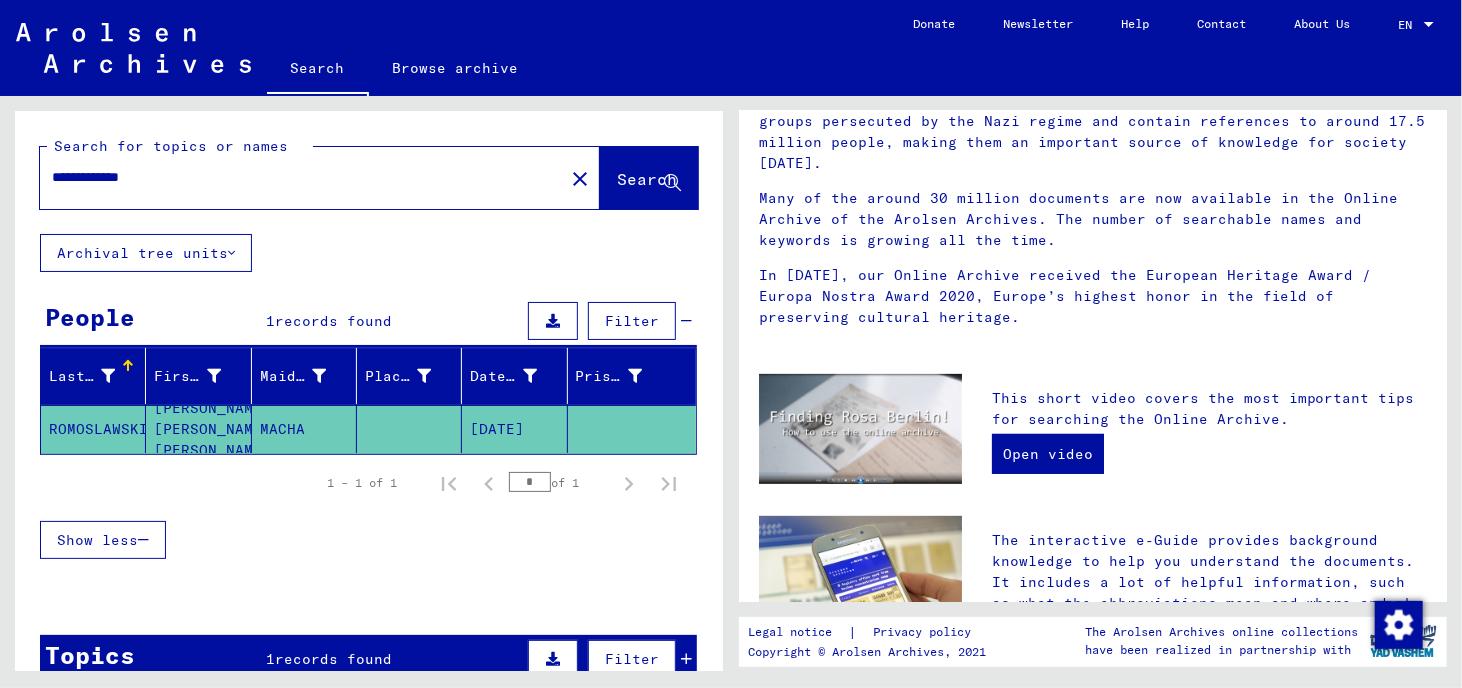 scroll, scrollTop: 0, scrollLeft: 0, axis: both 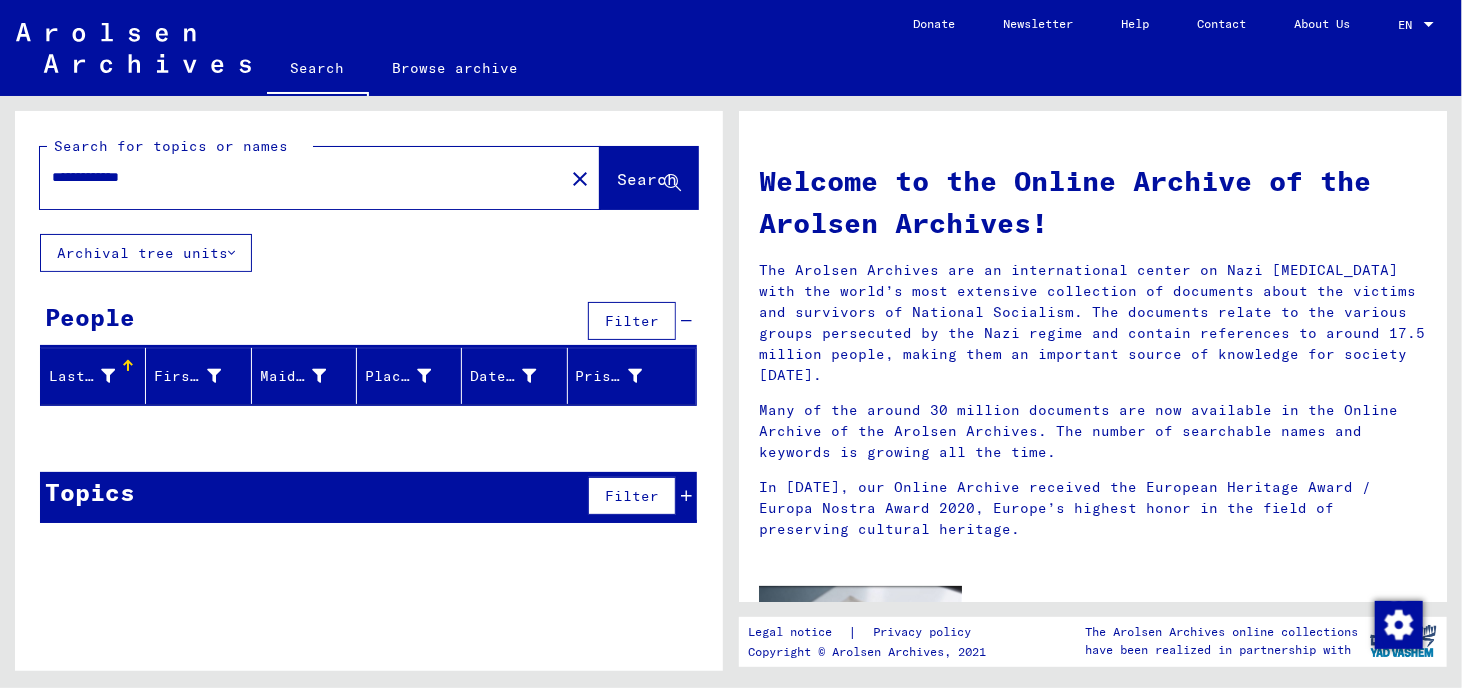 drag, startPoint x: 114, startPoint y: 181, endPoint x: -8, endPoint y: 170, distance: 122.494896 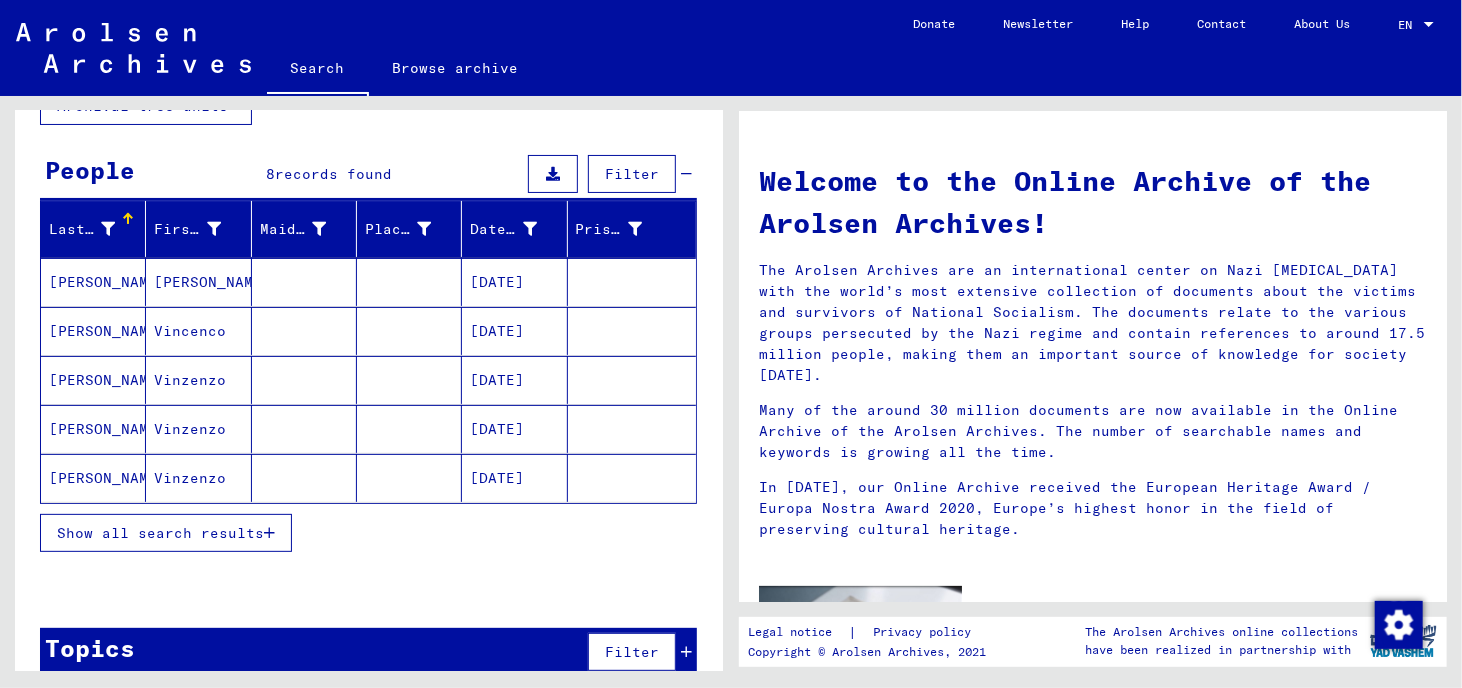scroll, scrollTop: 148, scrollLeft: 0, axis: vertical 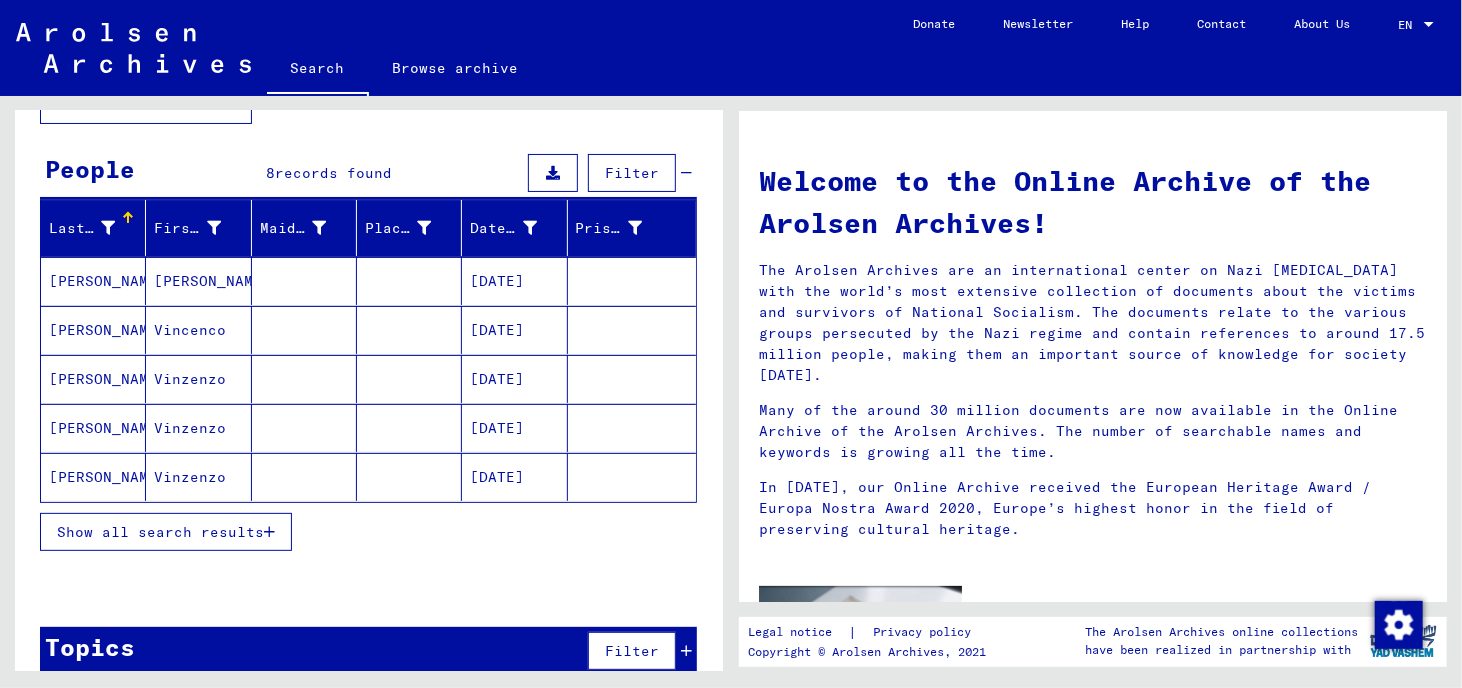 click on "[PERSON_NAME]" at bounding box center (198, 330) 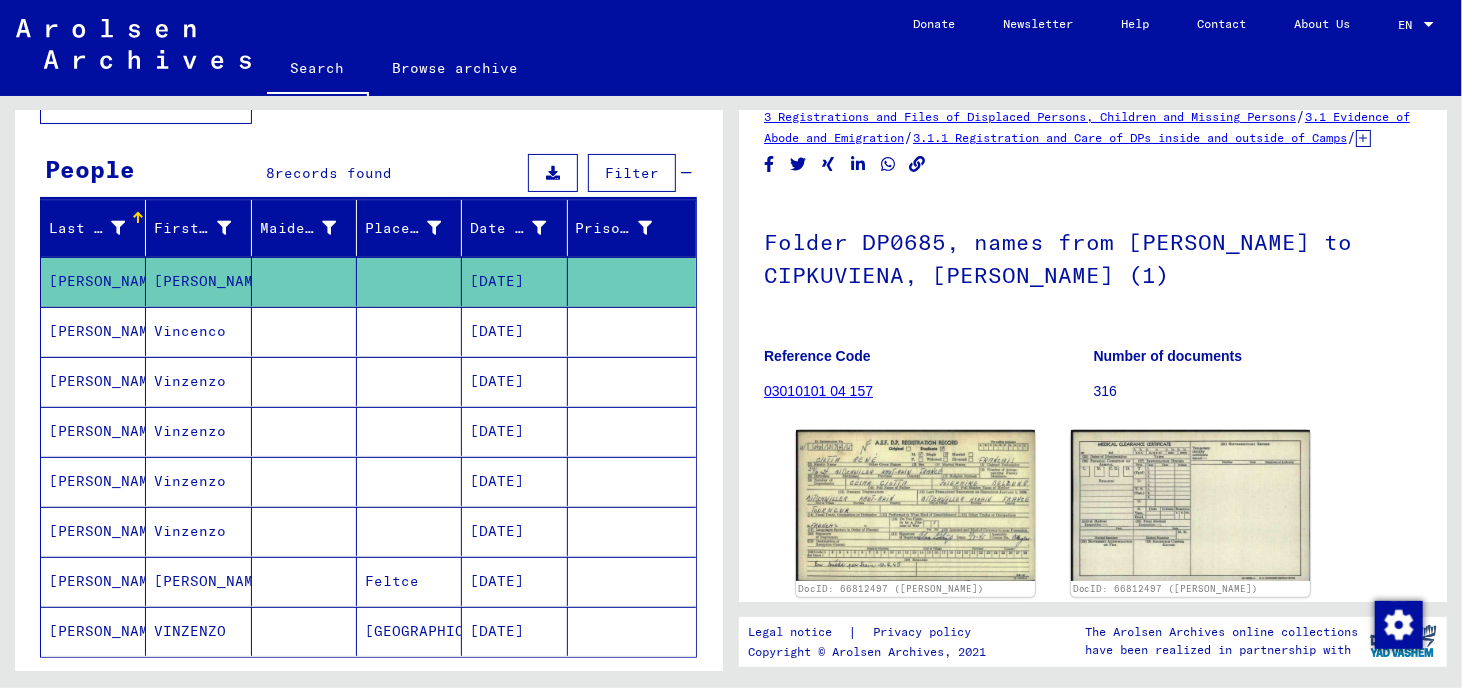 scroll, scrollTop: 32, scrollLeft: 0, axis: vertical 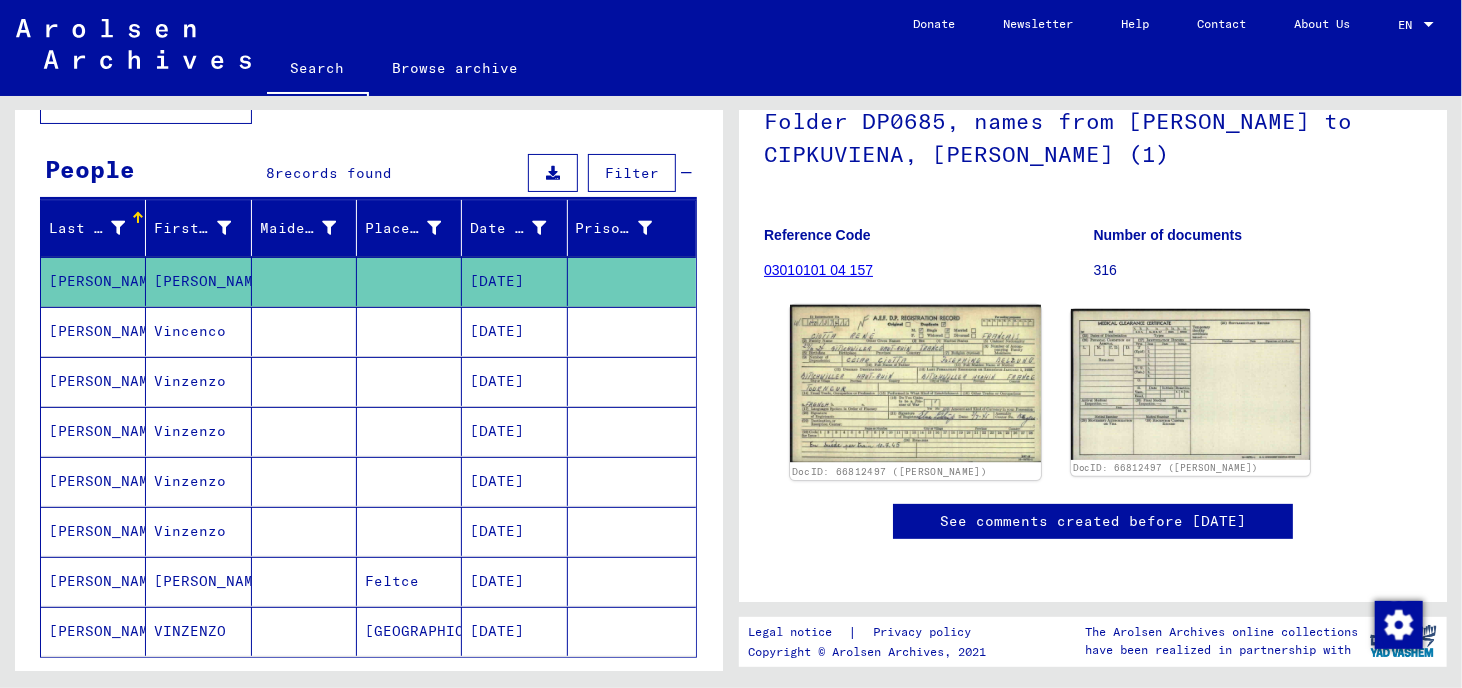 click 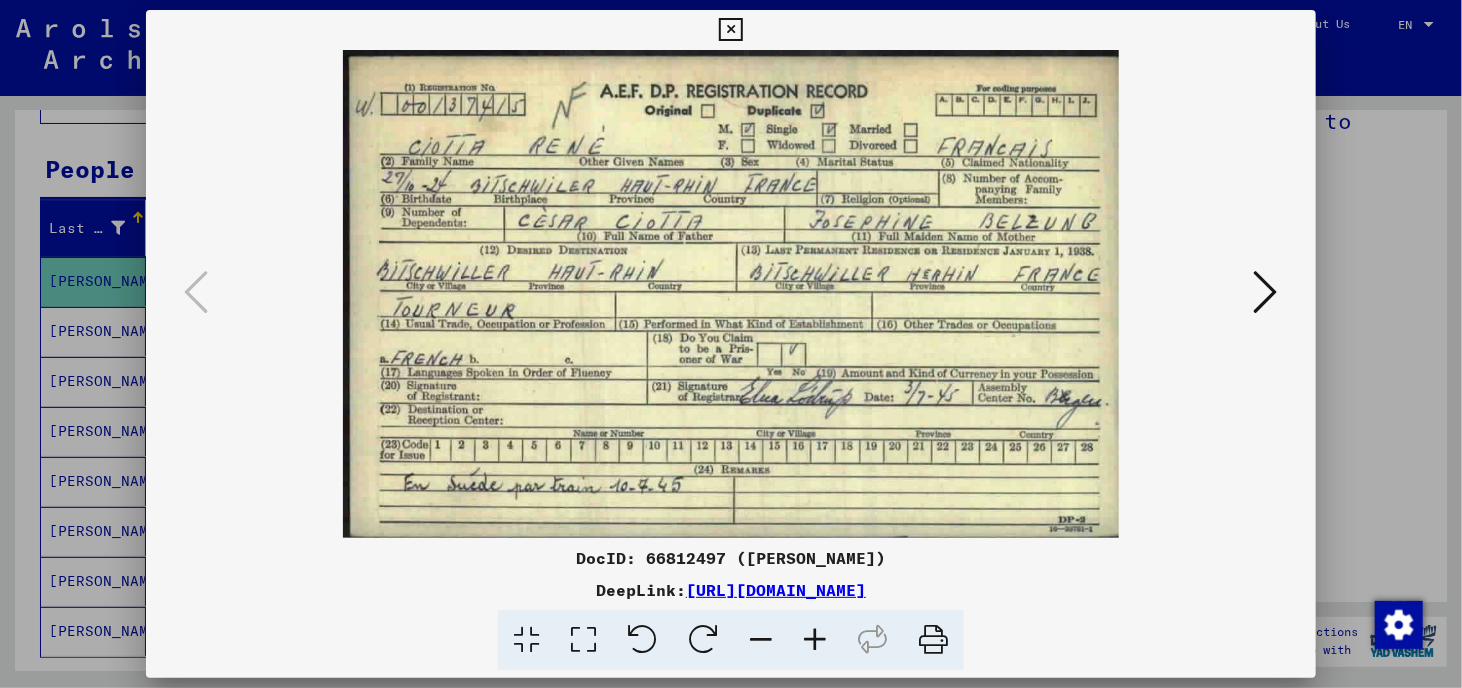 click at bounding box center (730, 30) 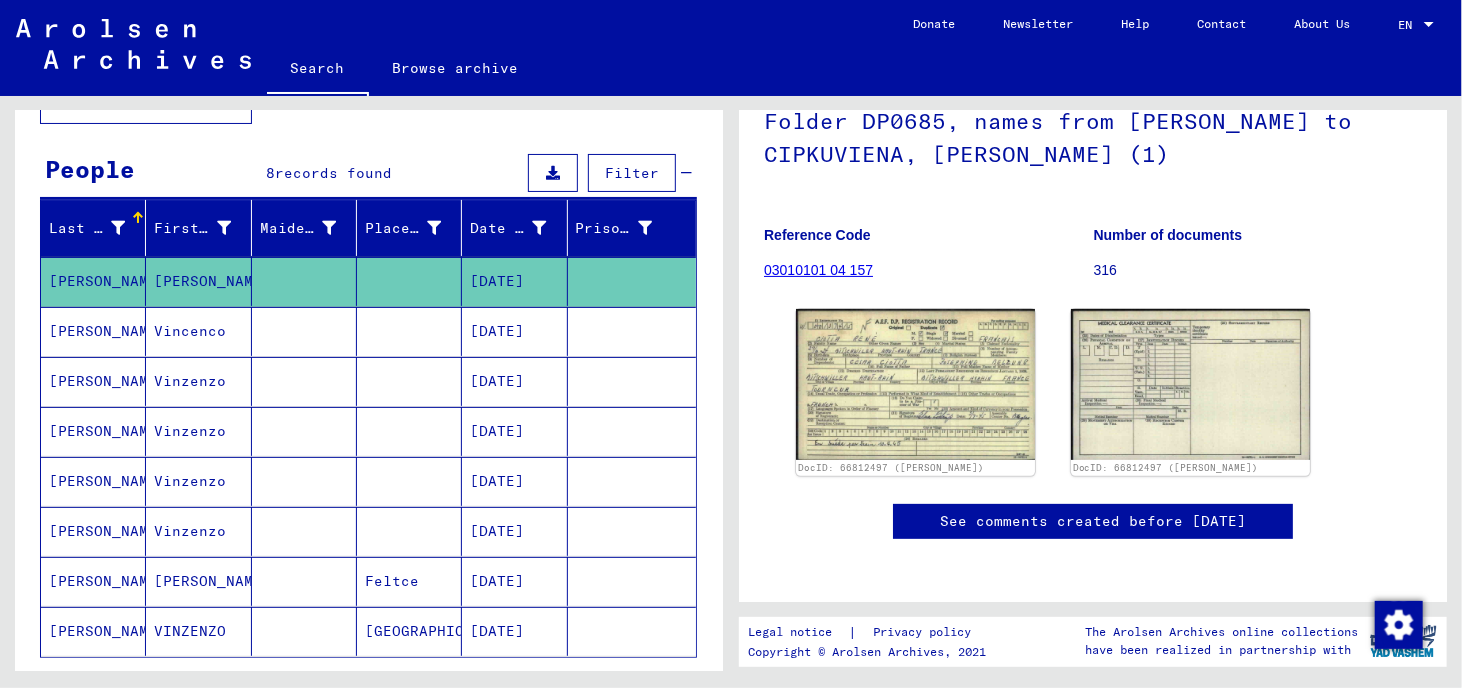 click at bounding box center [409, 381] 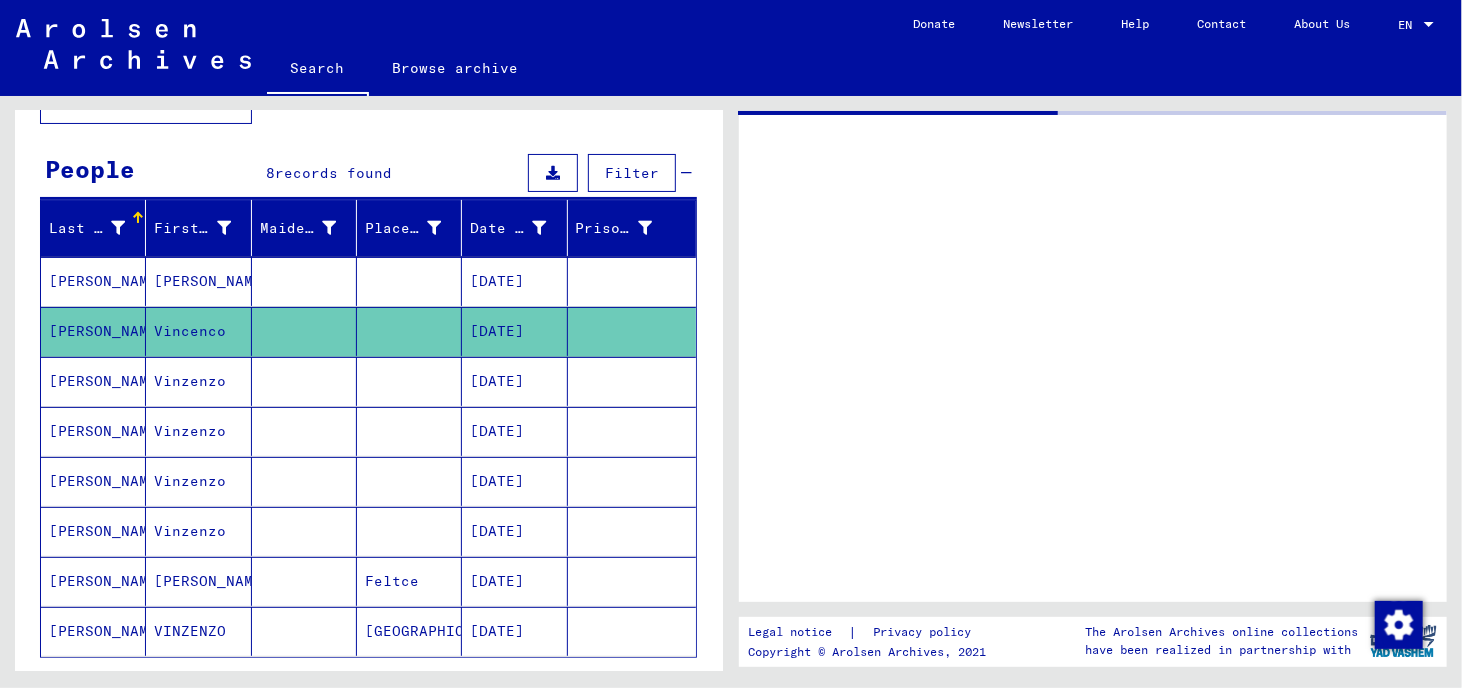scroll, scrollTop: 0, scrollLeft: 0, axis: both 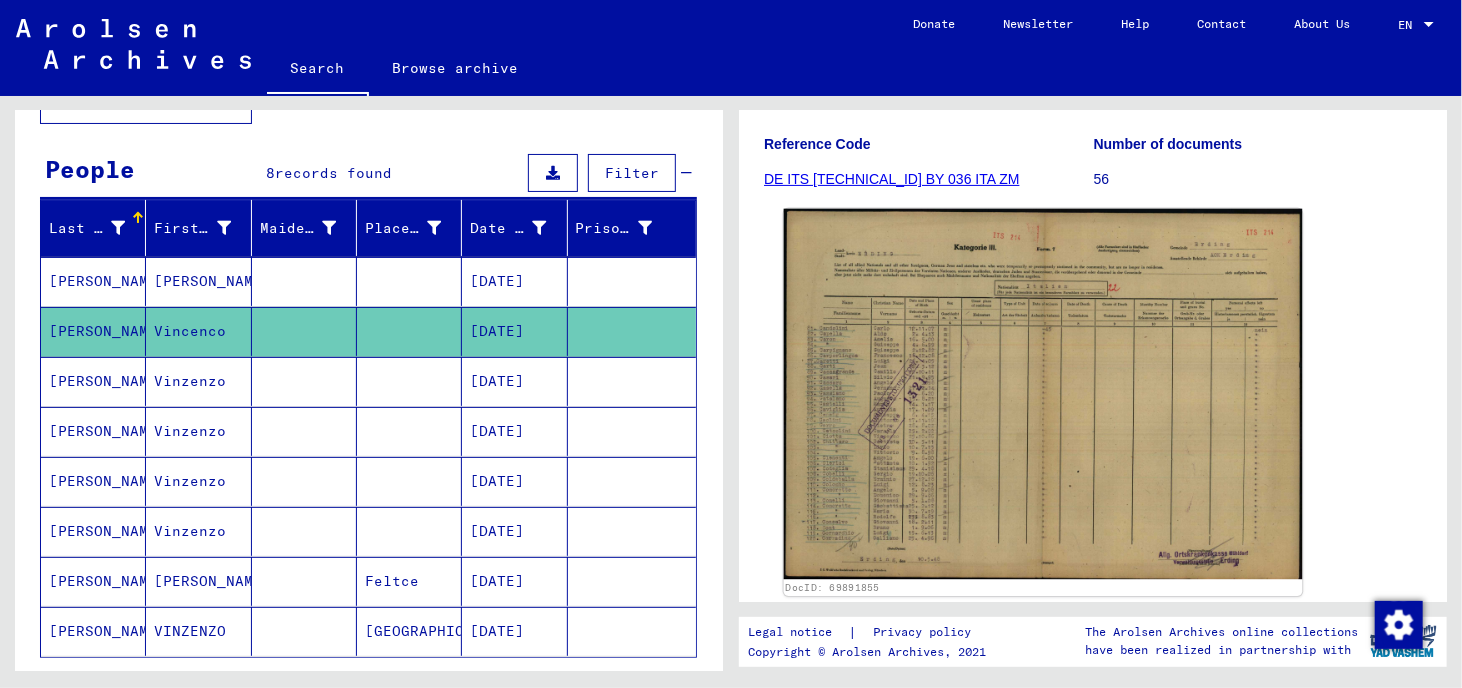 click 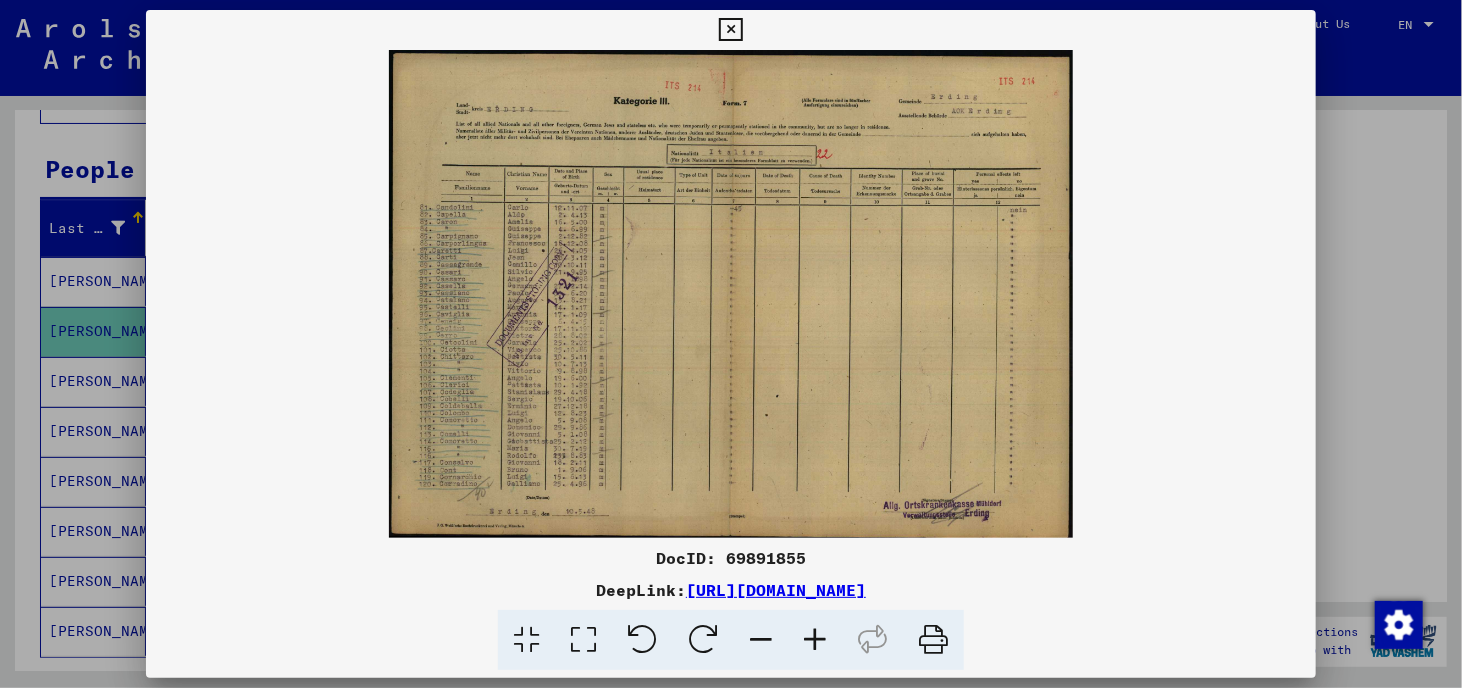 click at bounding box center (583, 640) 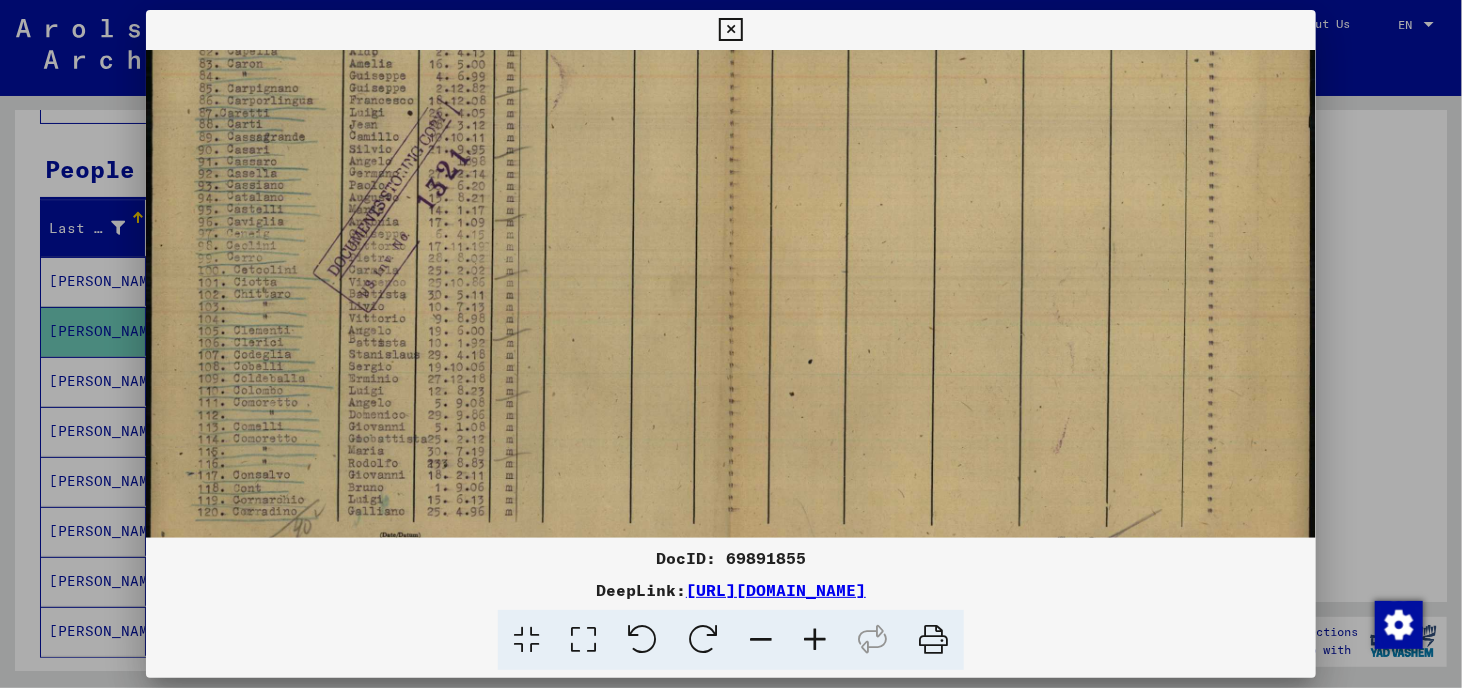 scroll, scrollTop: 280, scrollLeft: 0, axis: vertical 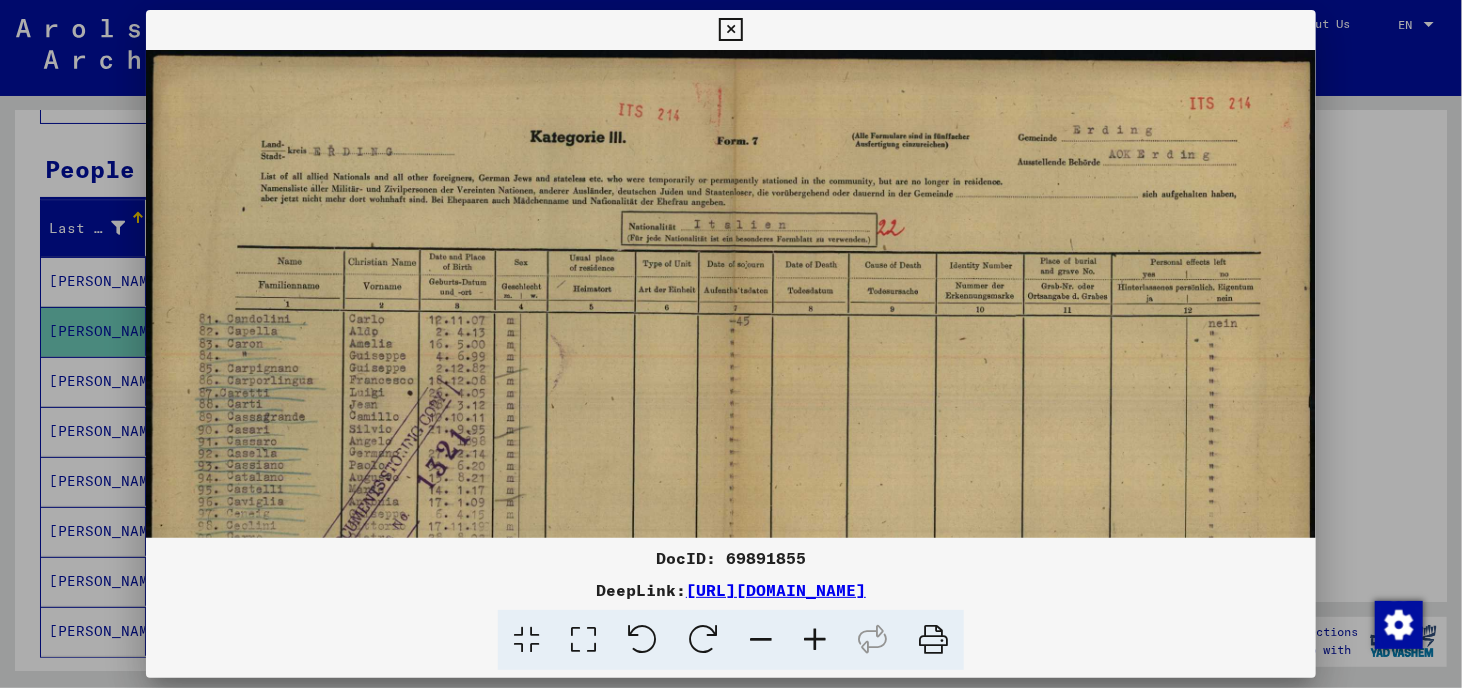 drag, startPoint x: 570, startPoint y: 162, endPoint x: 560, endPoint y: 537, distance: 375.1333 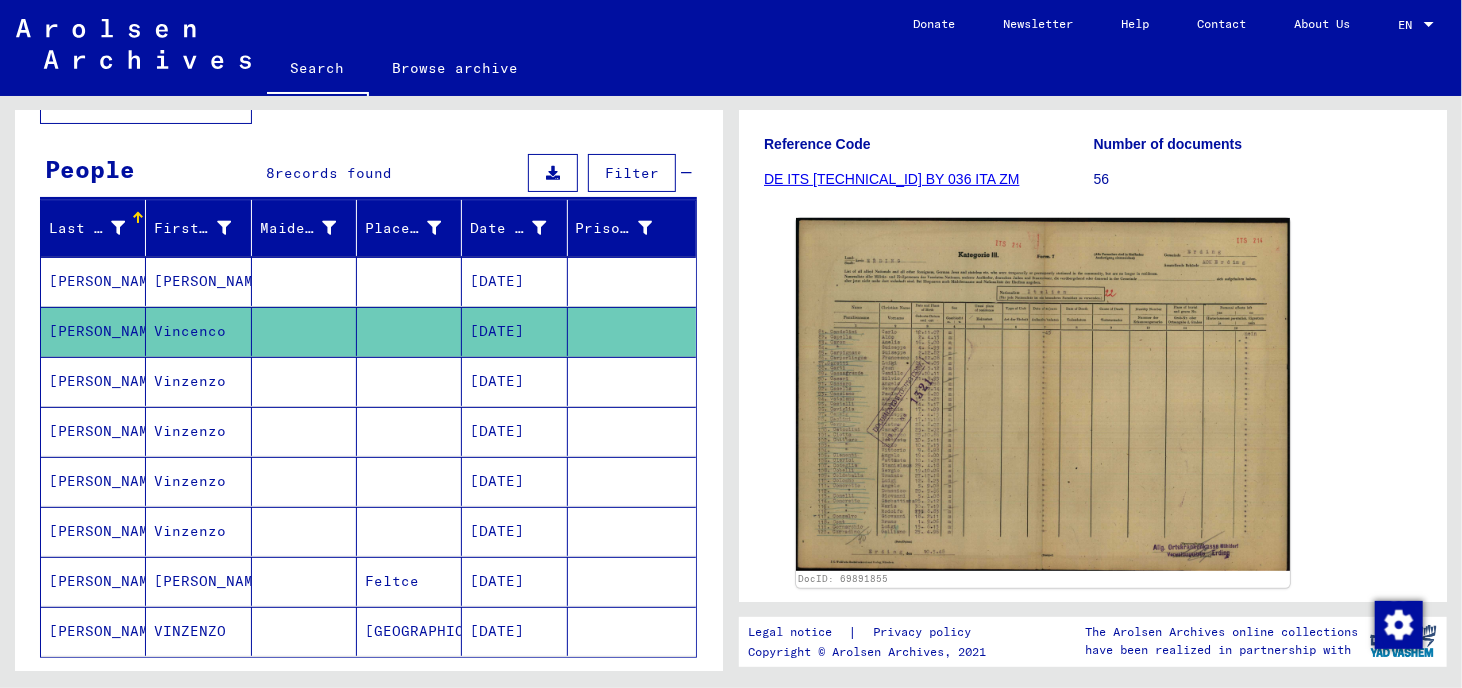 click at bounding box center (304, 631) 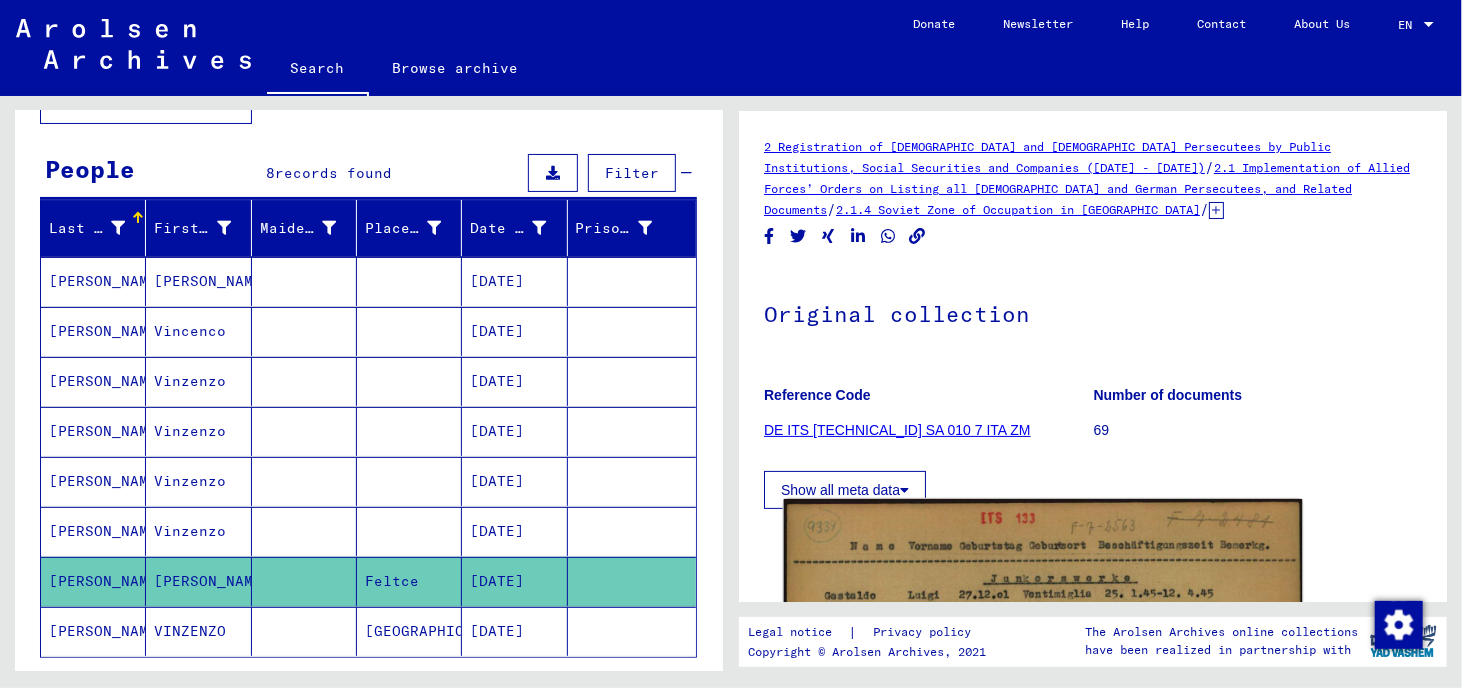 scroll, scrollTop: 0, scrollLeft: 0, axis: both 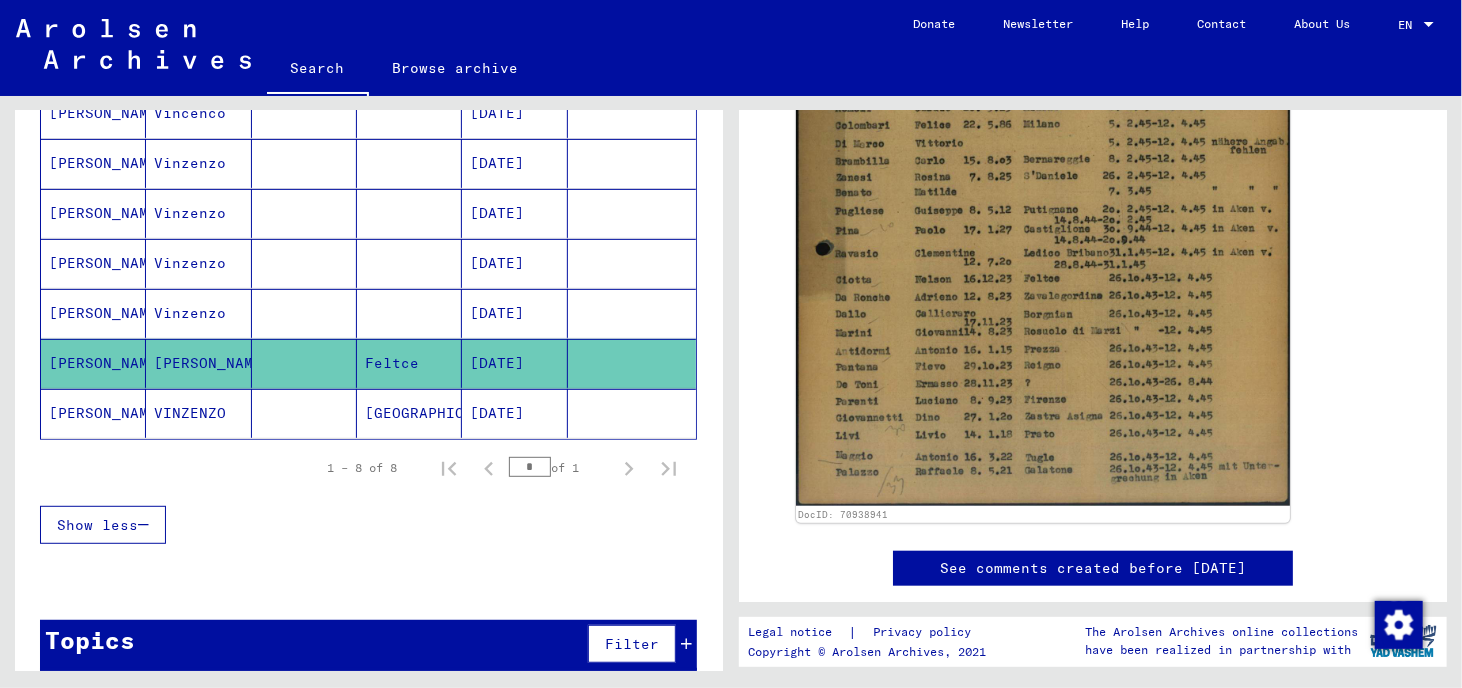 click 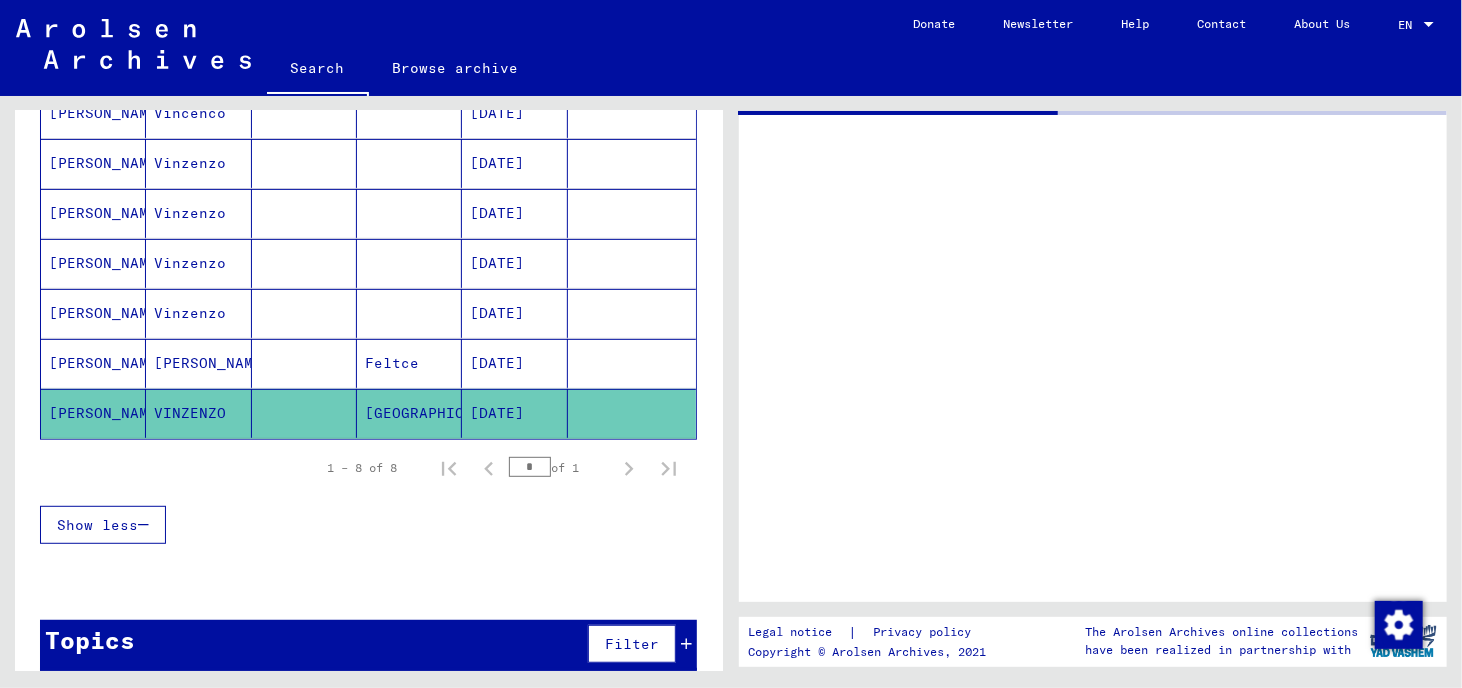 scroll, scrollTop: 0, scrollLeft: 0, axis: both 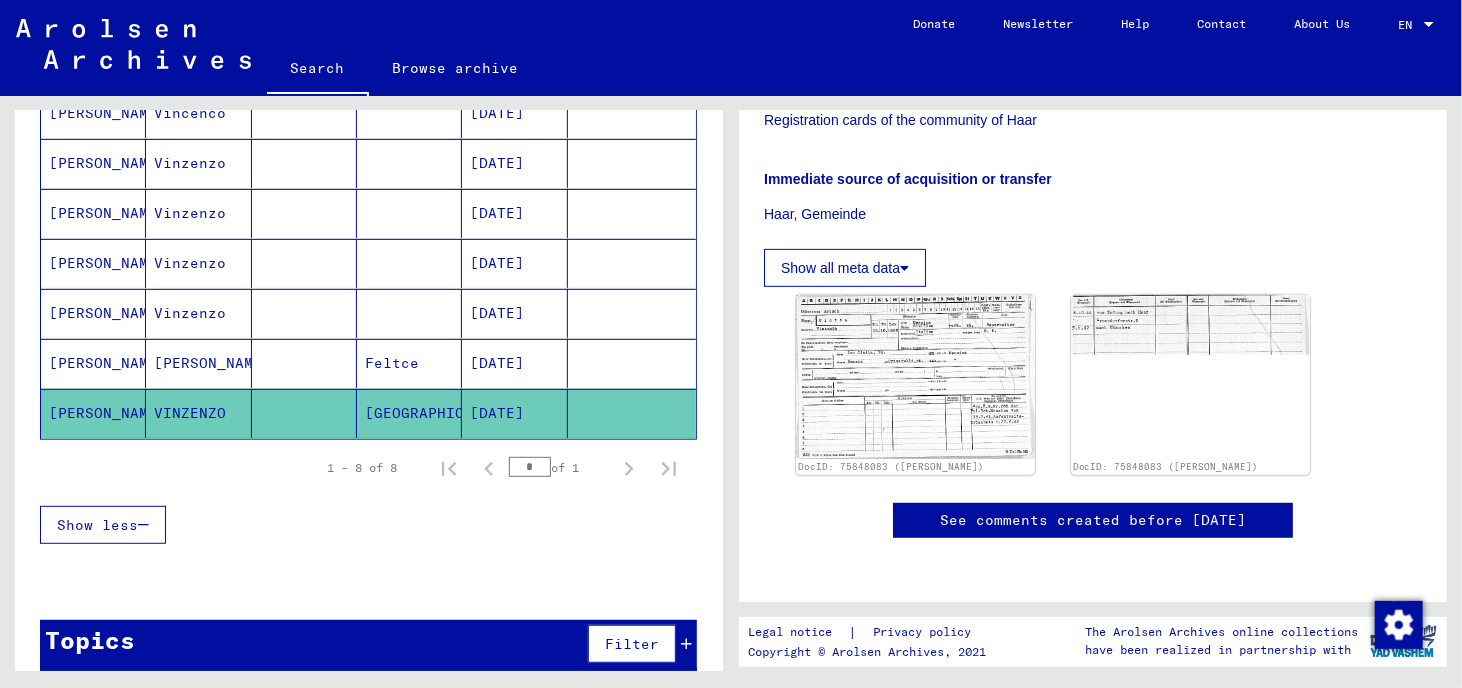click 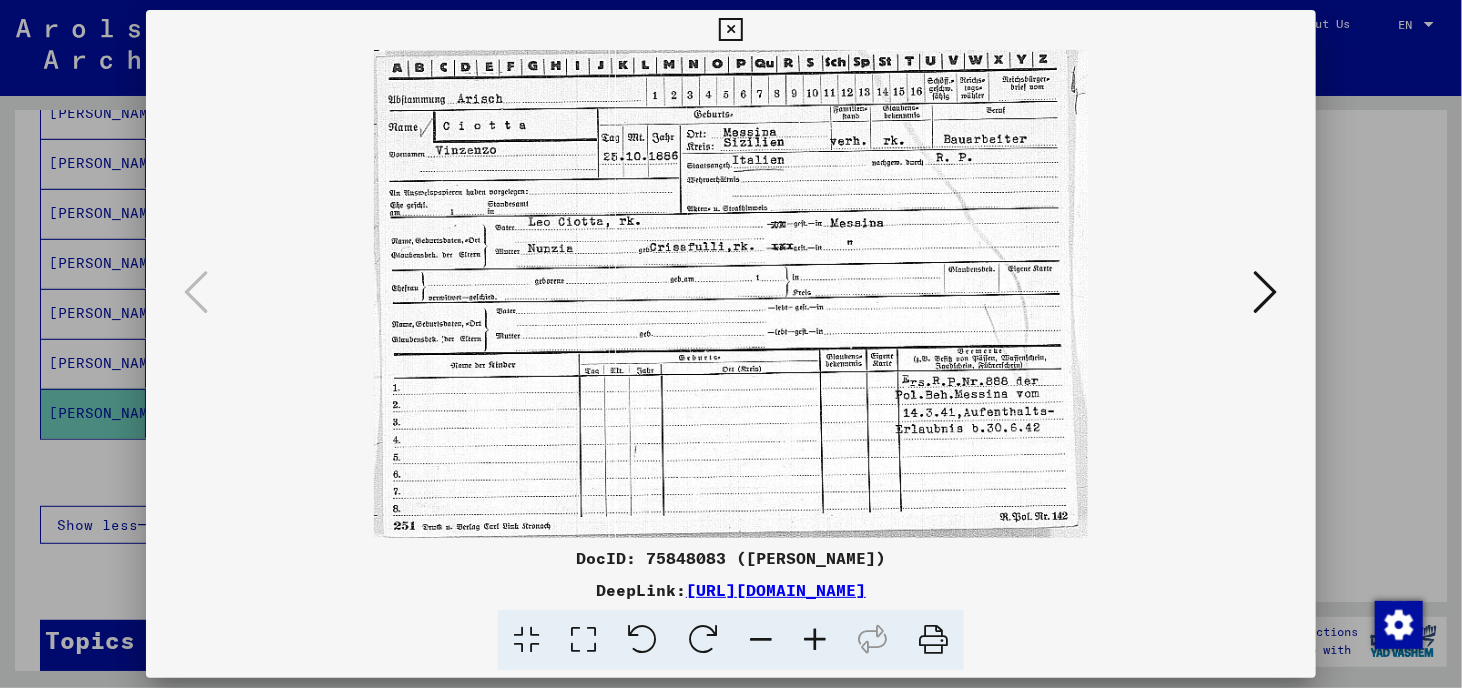 click at bounding box center [933, 640] 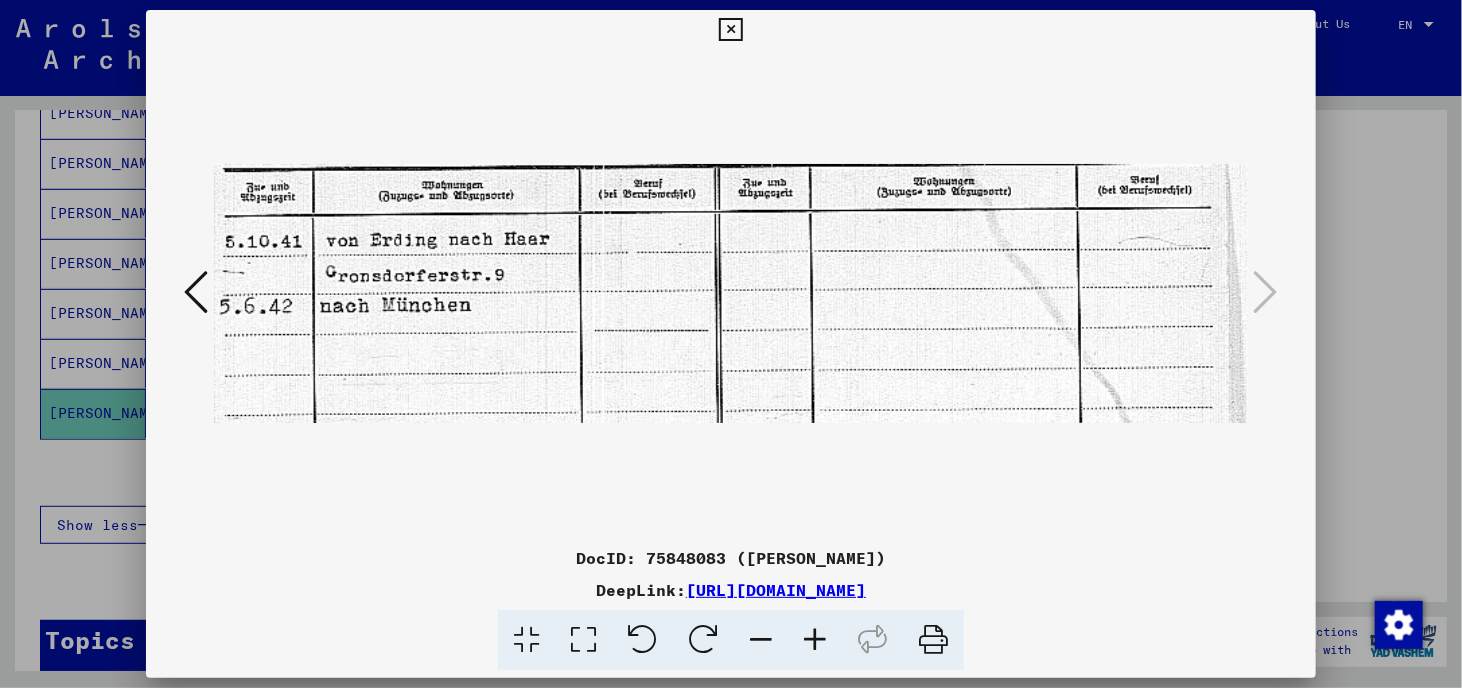 click at bounding box center (196, 292) 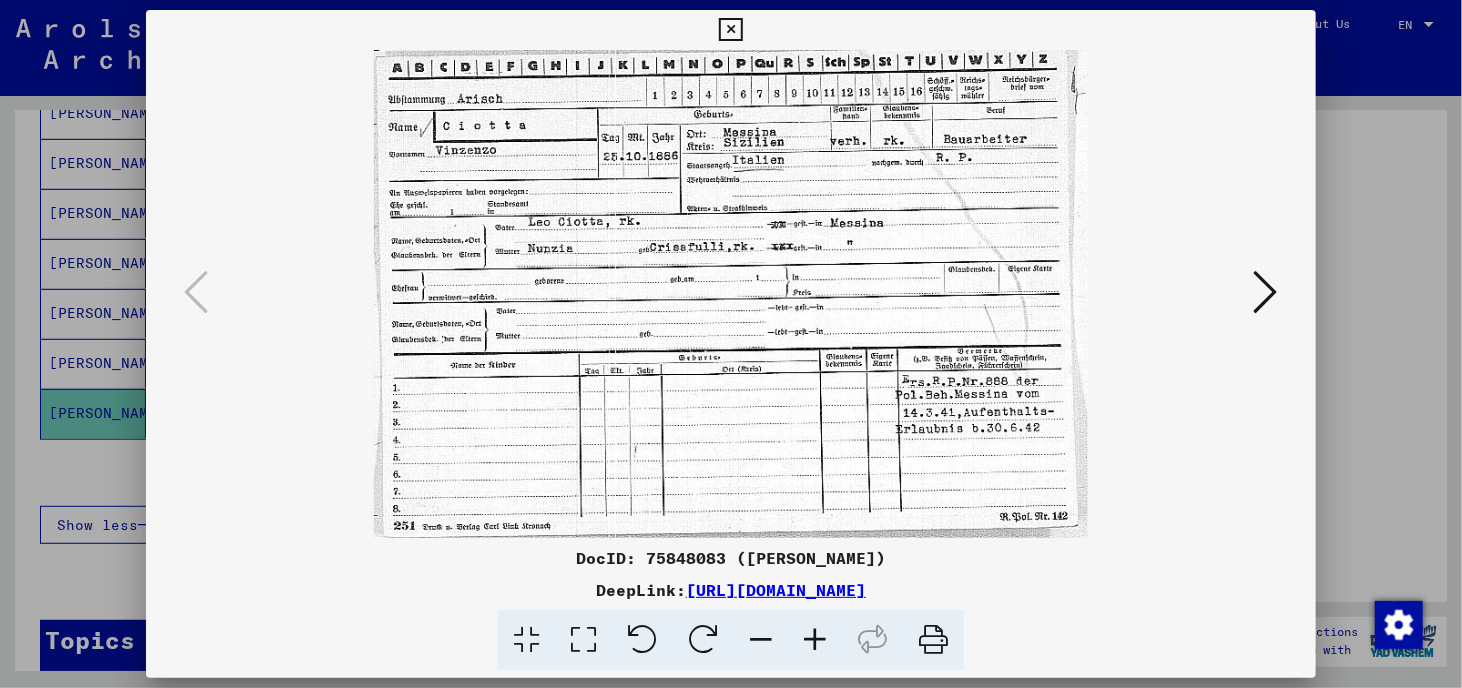 click at bounding box center (730, 30) 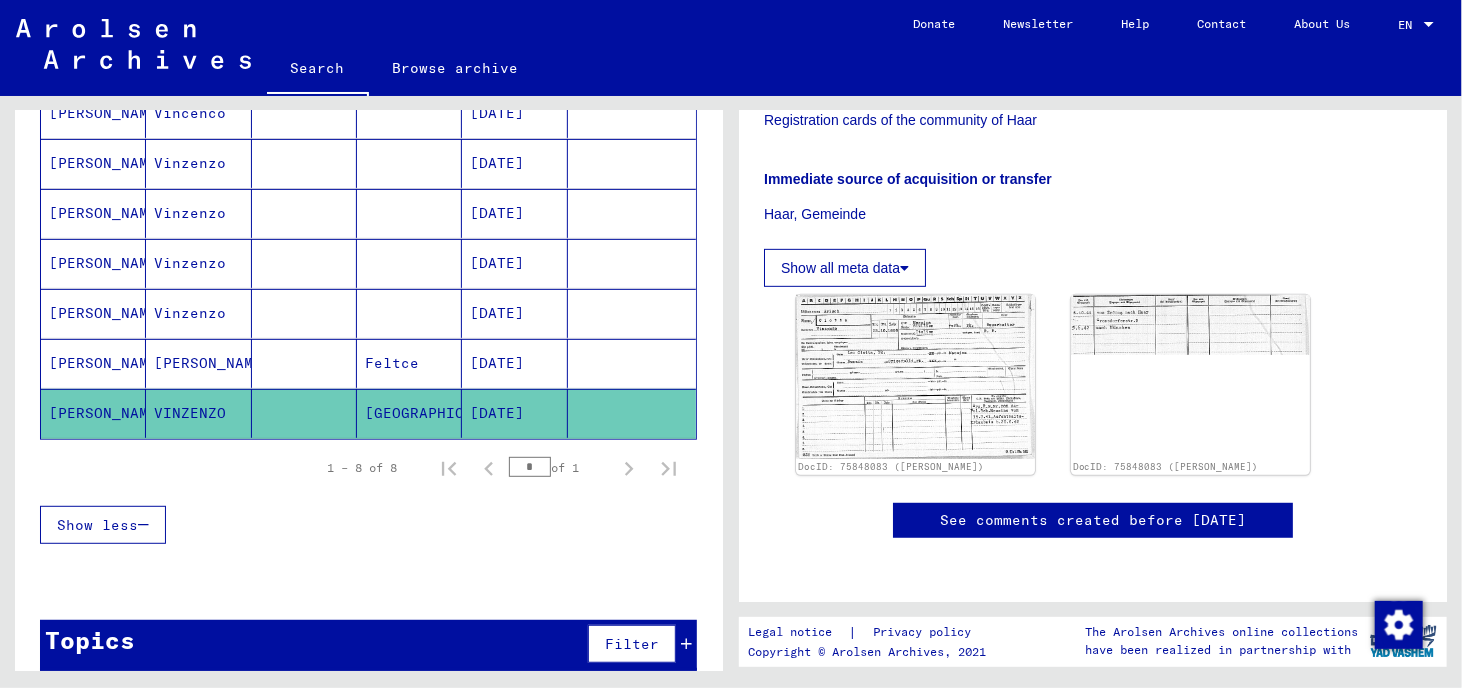 click on "Feltce" at bounding box center (409, 413) 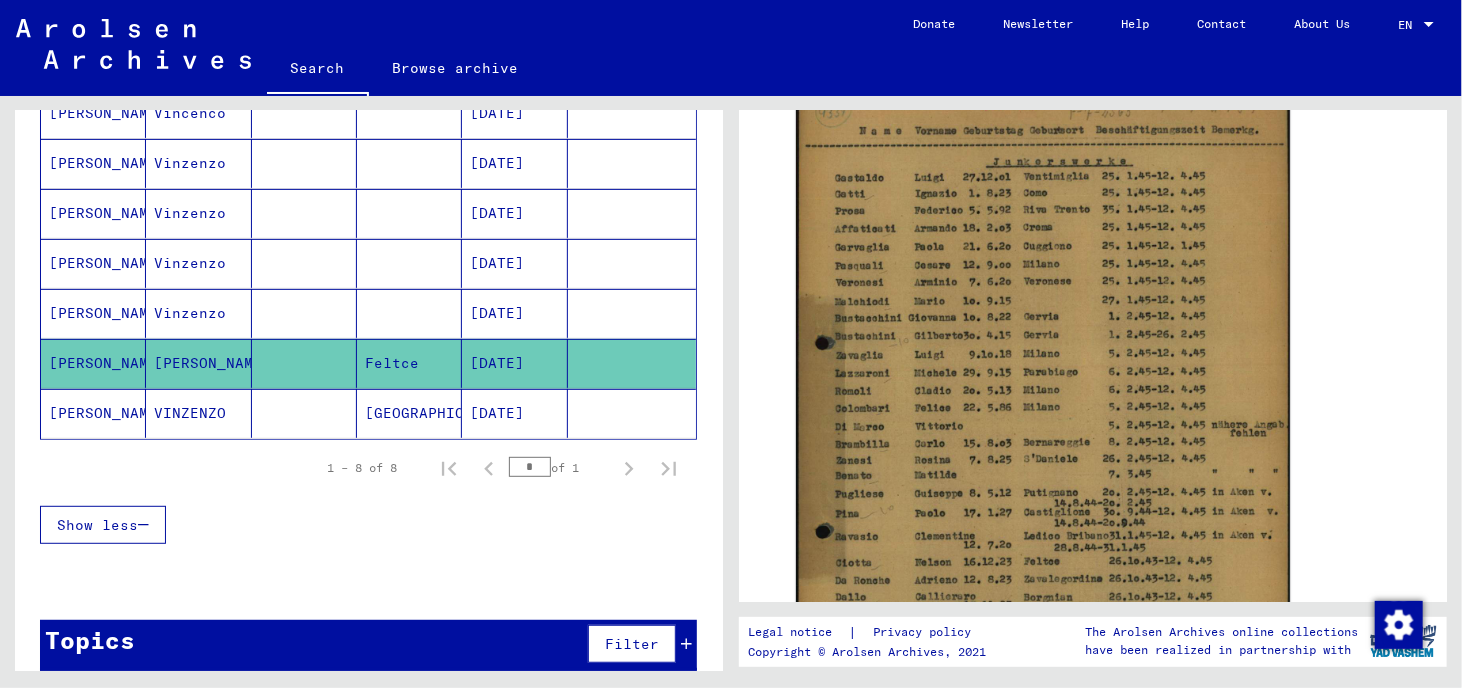 click on "[DATE]" at bounding box center [514, 363] 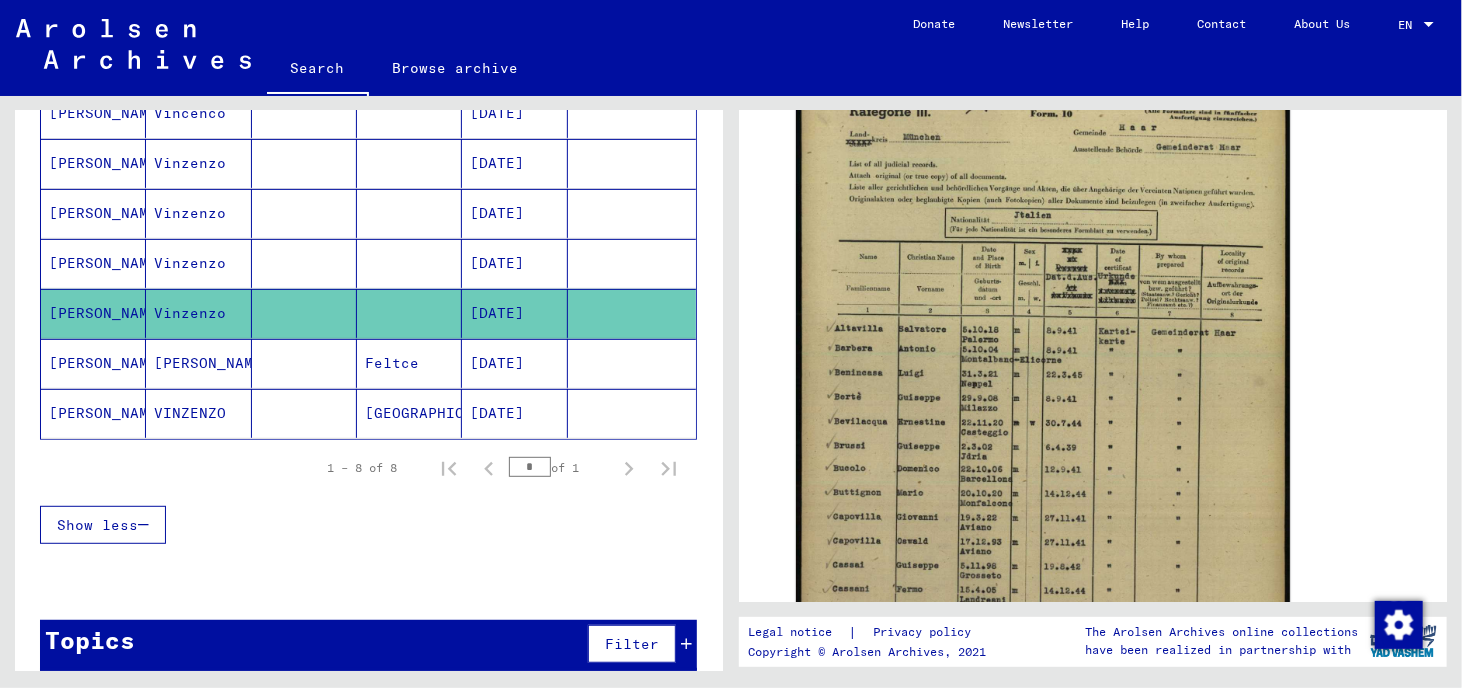 click on "Original collection, kind of information has not been captured, Part 5: Folder "0957"" 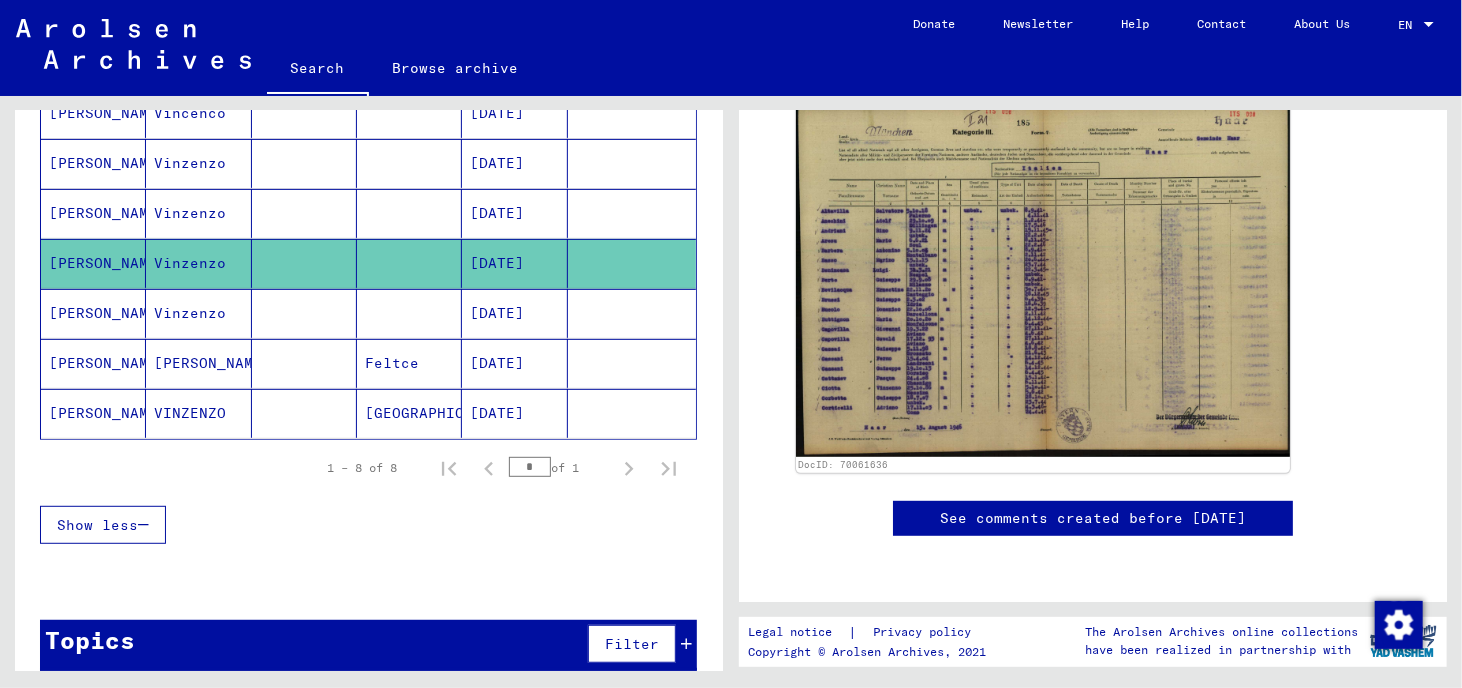 click at bounding box center [304, 113] 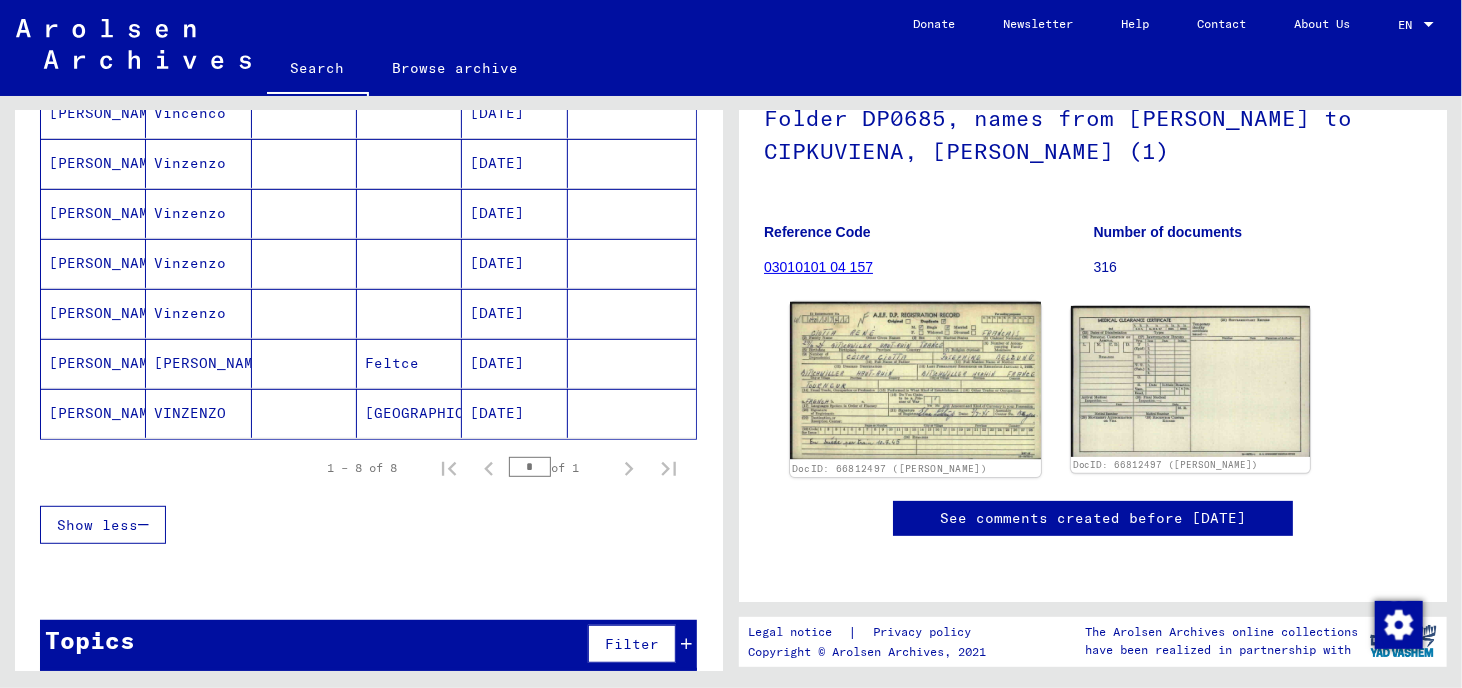 click 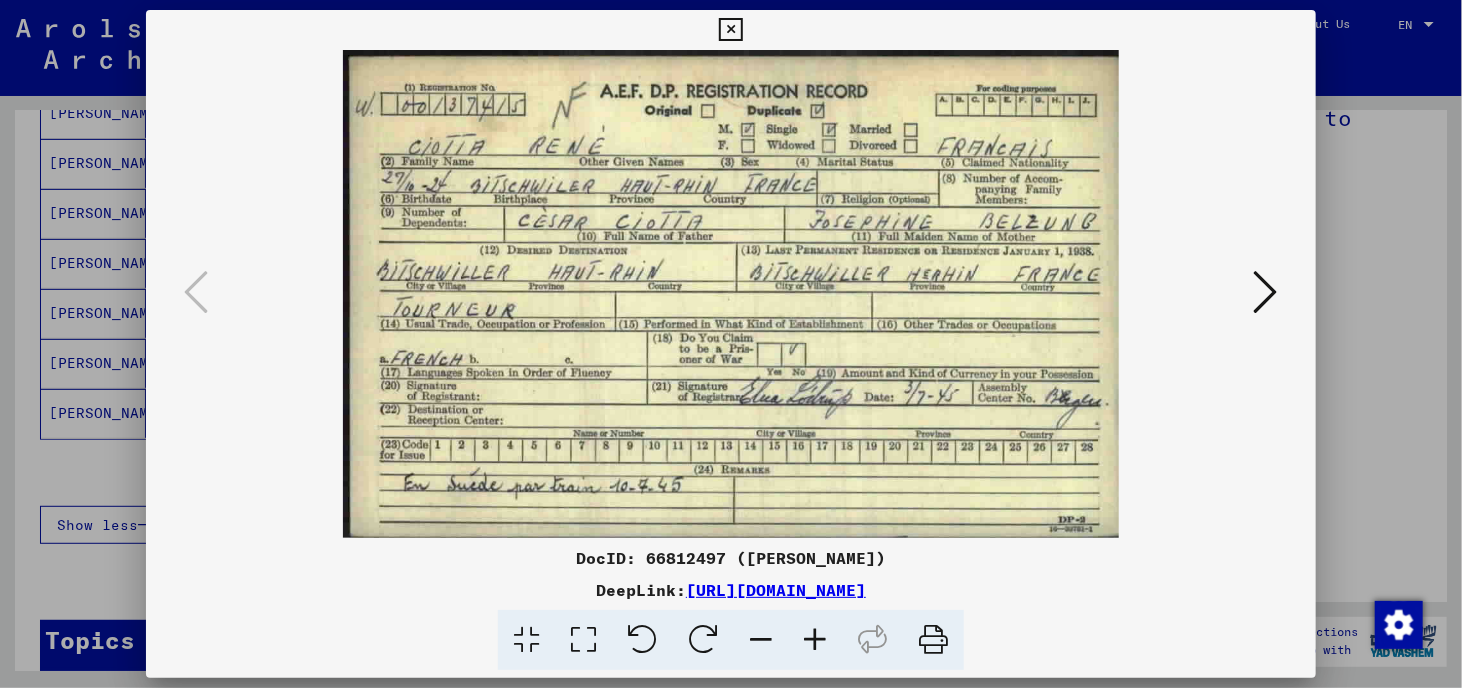 click at bounding box center [583, 640] 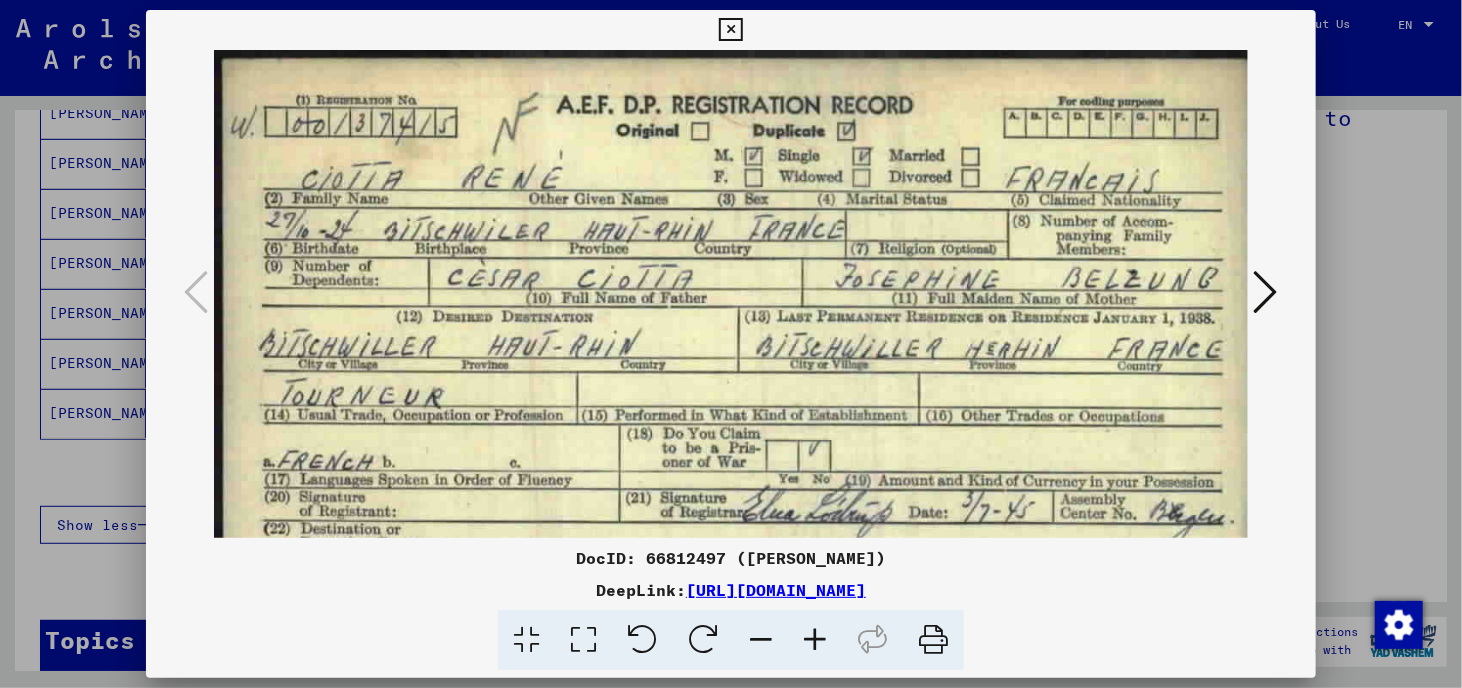 drag, startPoint x: 754, startPoint y: 371, endPoint x: 680, endPoint y: 65, distance: 314.8206 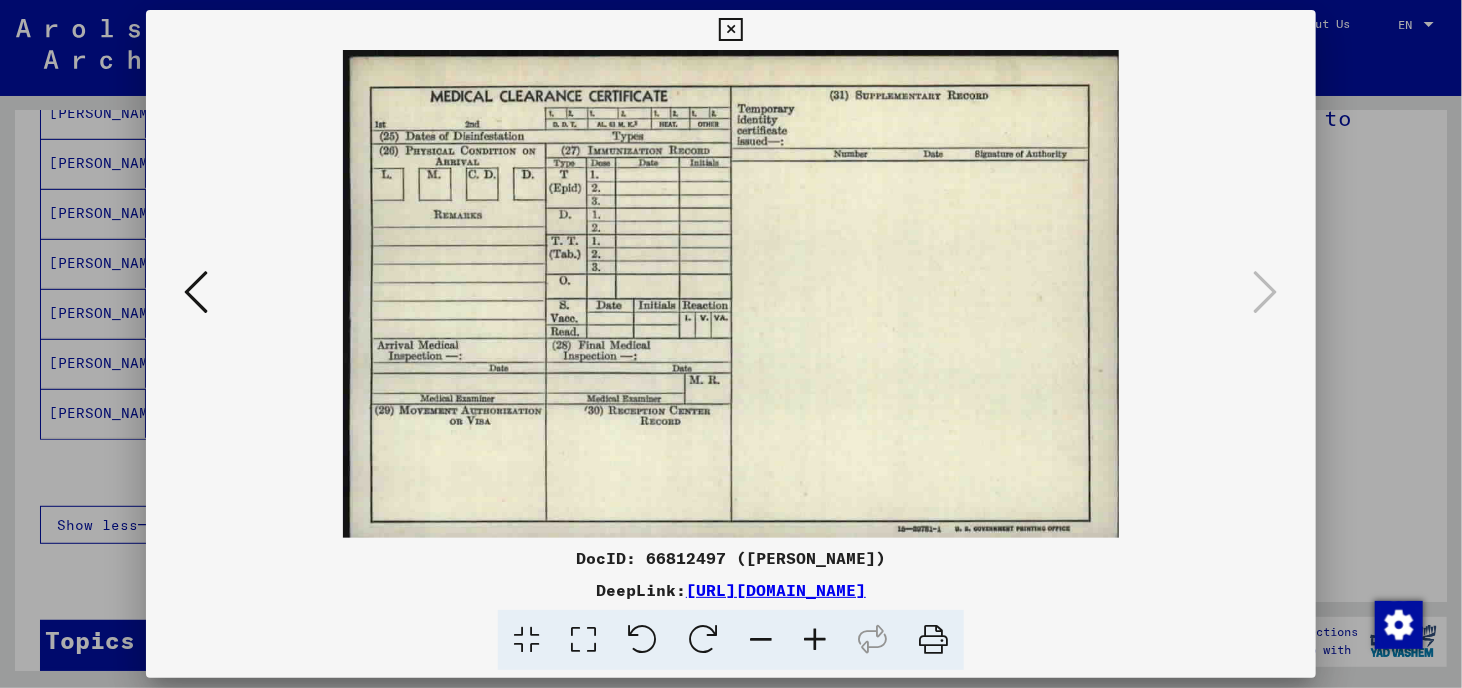 click at bounding box center [730, 30] 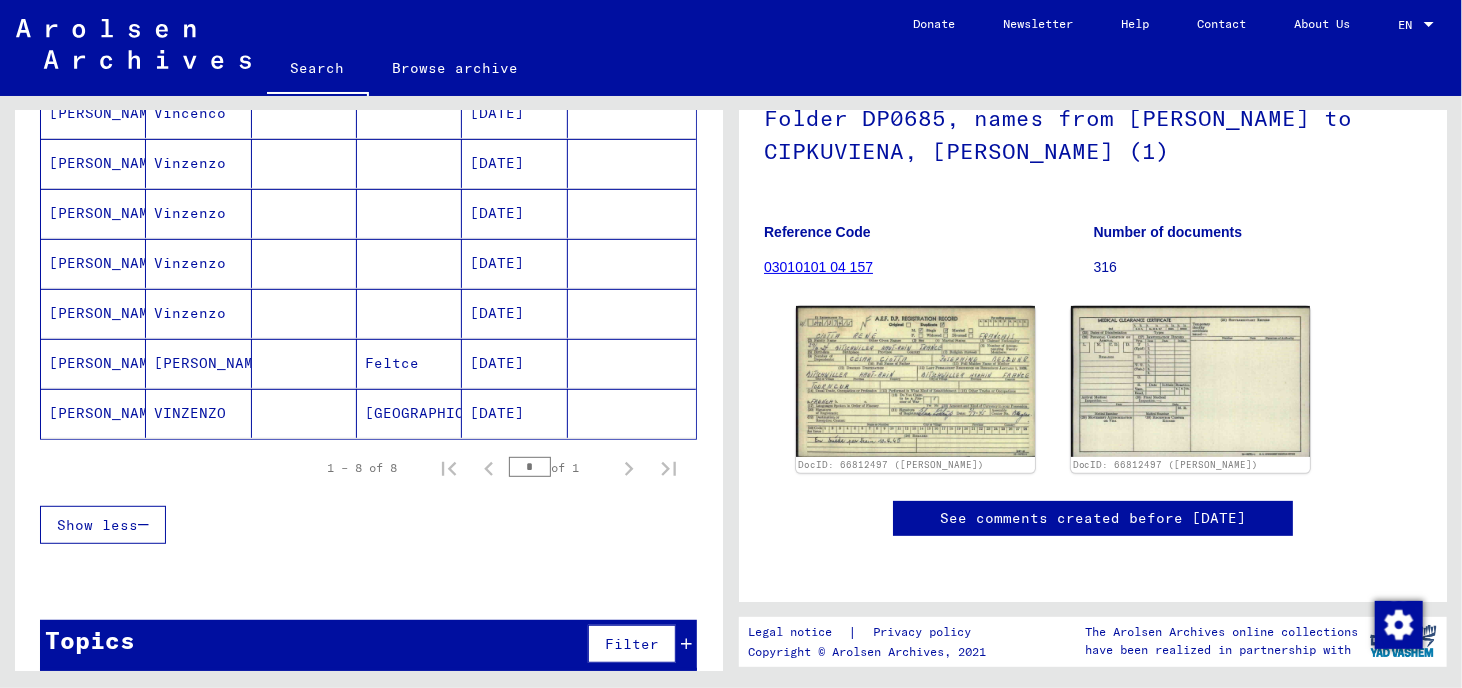 click on "[DATE]" at bounding box center [514, 163] 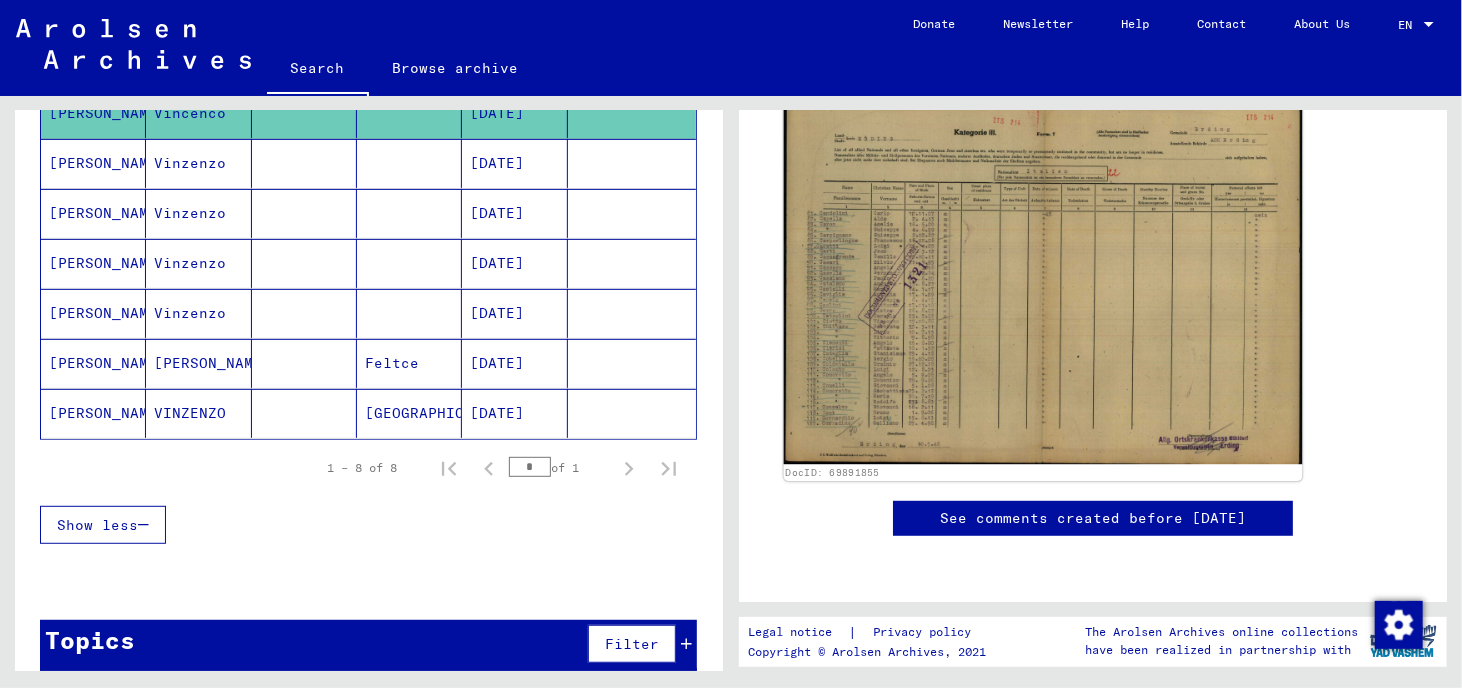 click 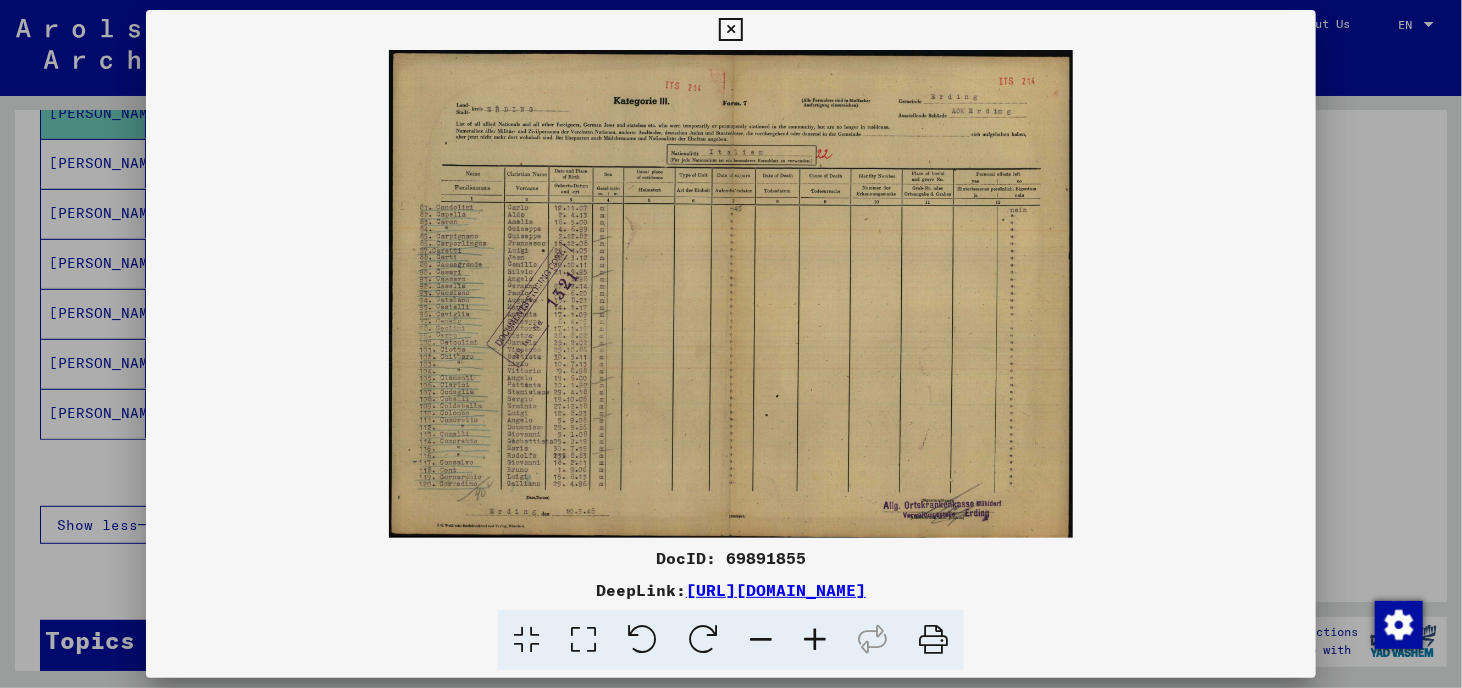 click at bounding box center (583, 640) 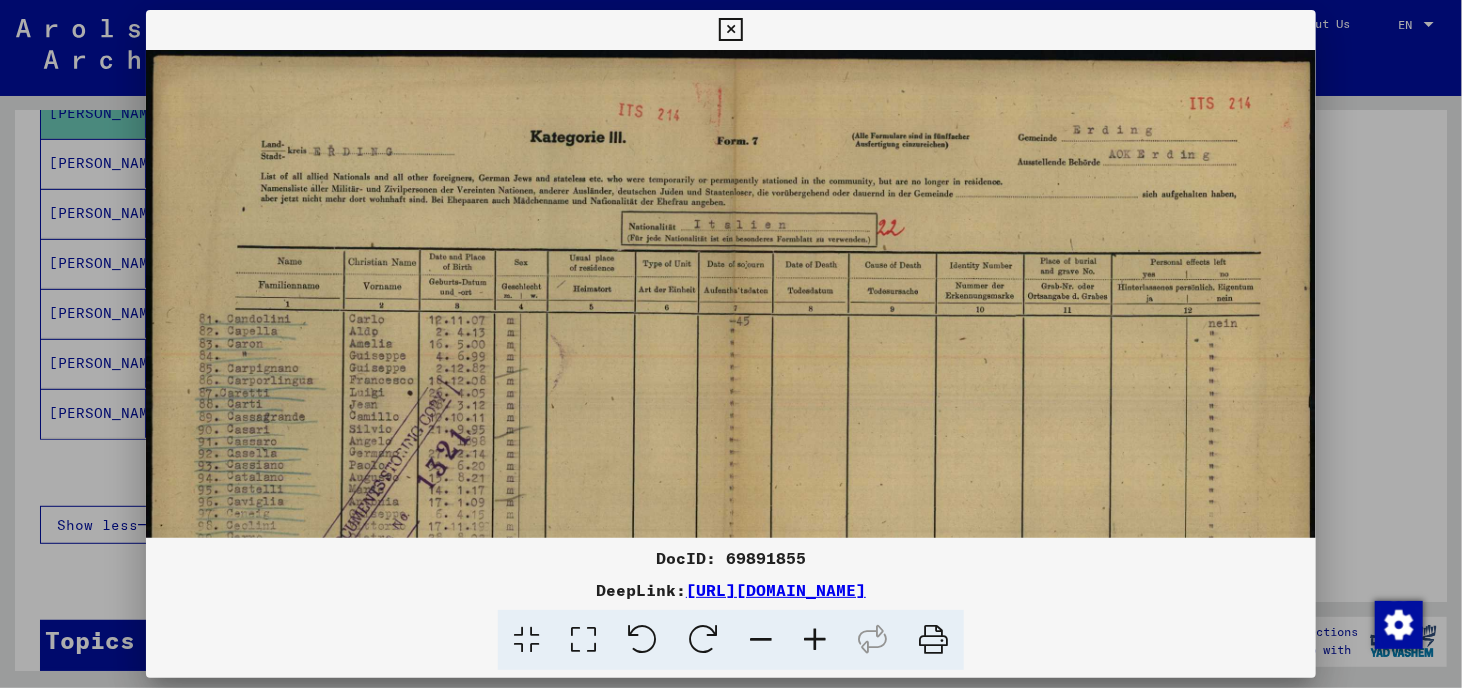 drag, startPoint x: 308, startPoint y: 417, endPoint x: 254, endPoint y: 155, distance: 267.50702 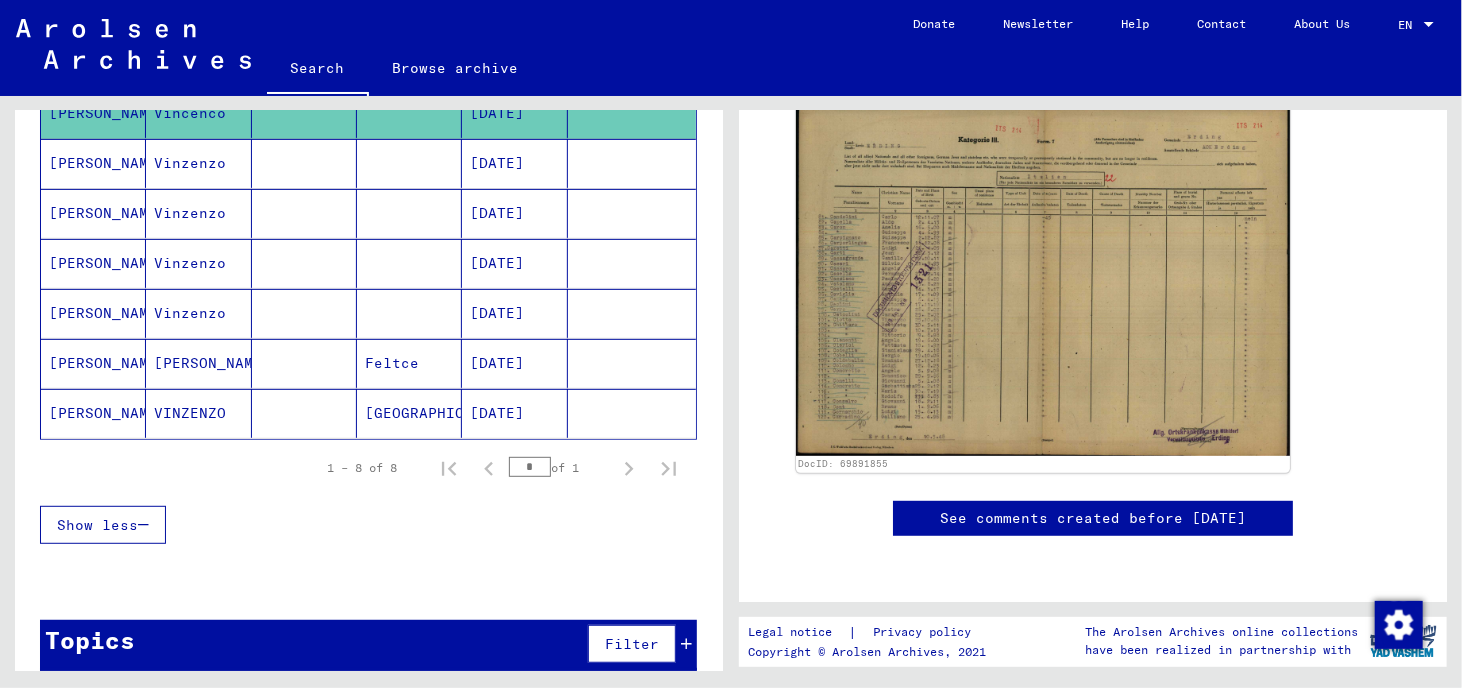 click on "******" at bounding box center (302, -189) 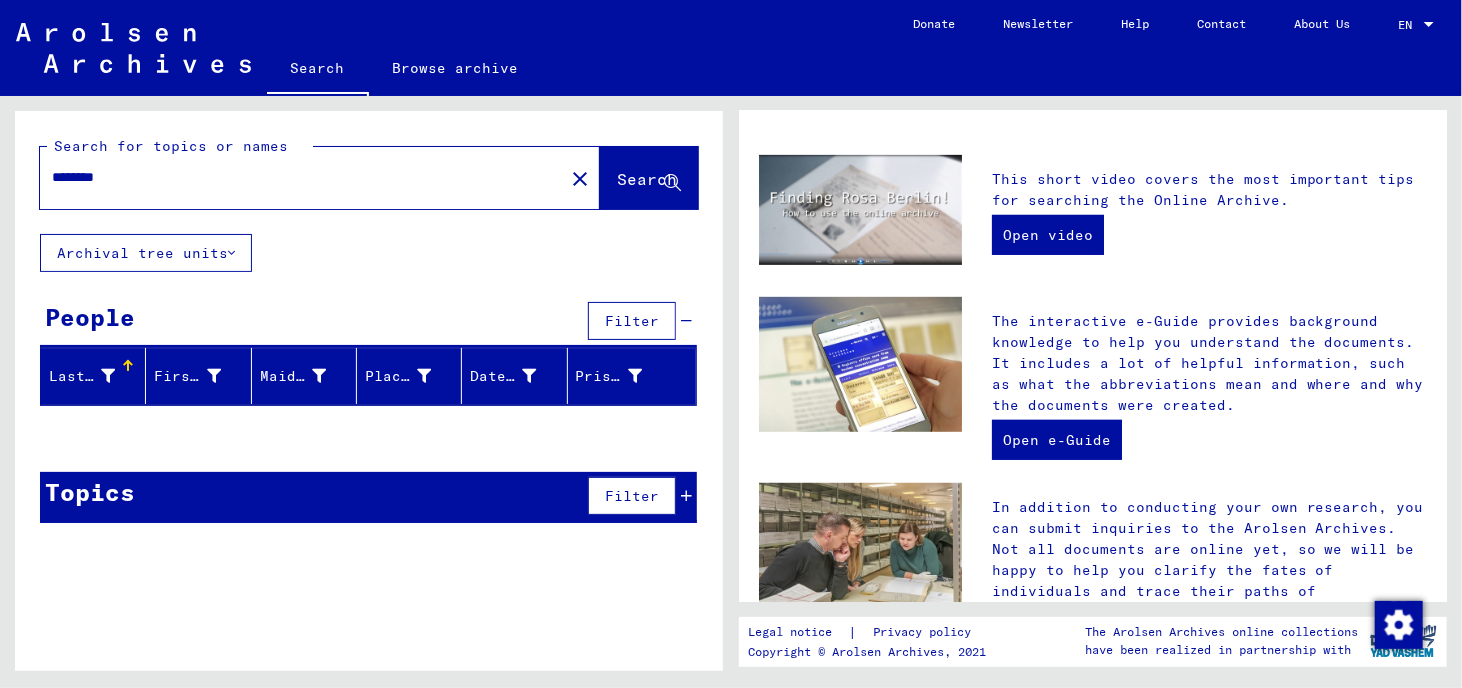 click on "close" 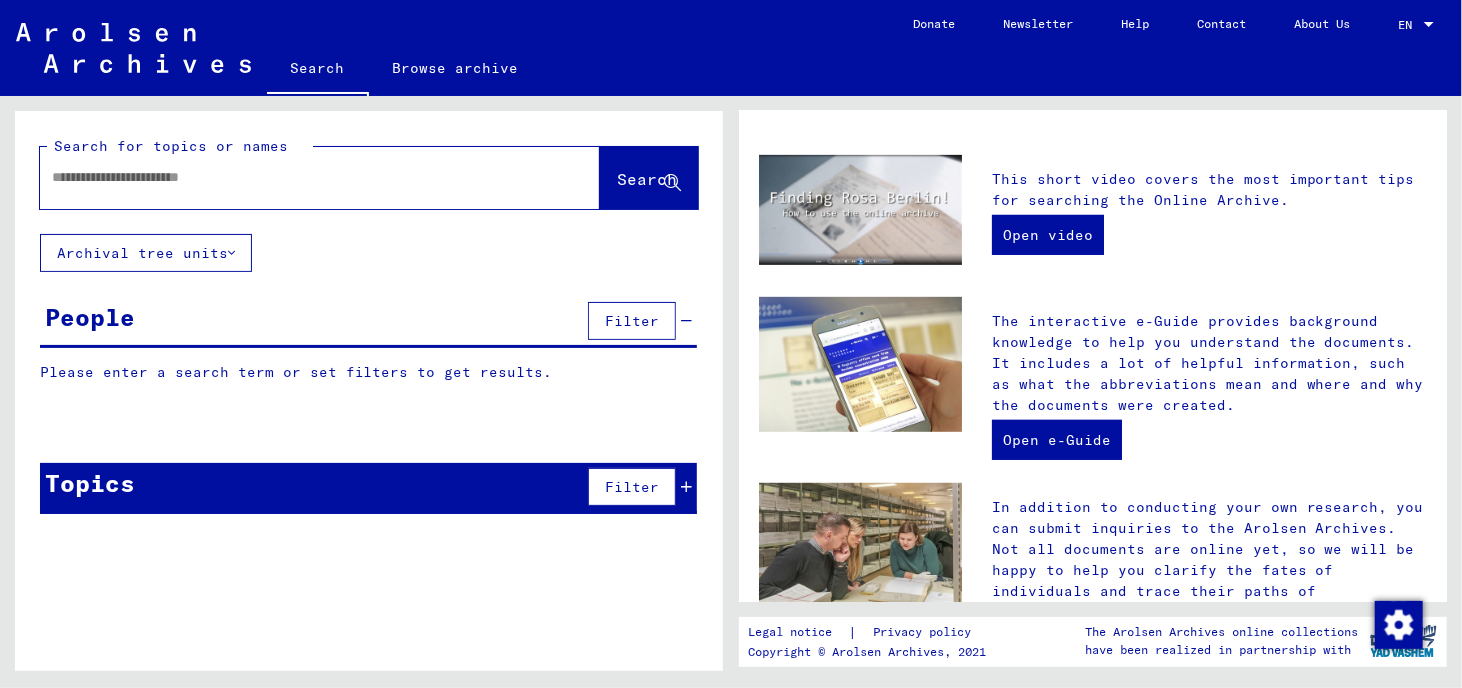 click at bounding box center [296, 177] 